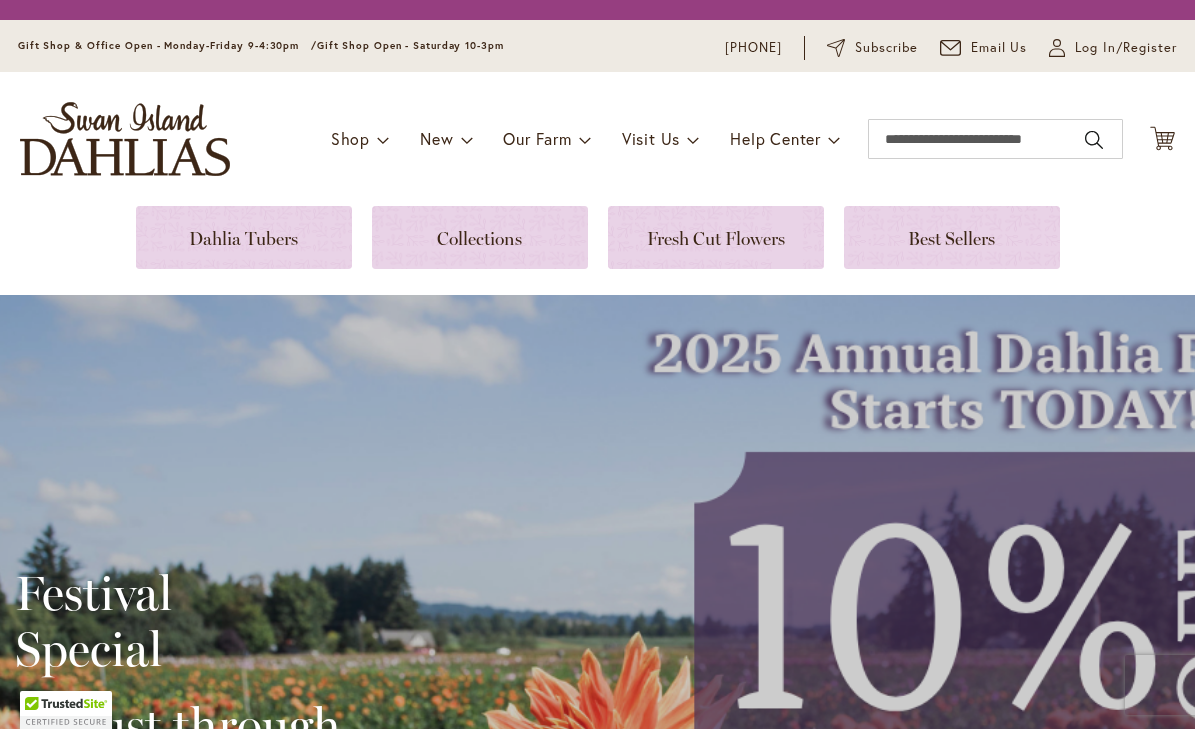 scroll, scrollTop: 0, scrollLeft: 0, axis: both 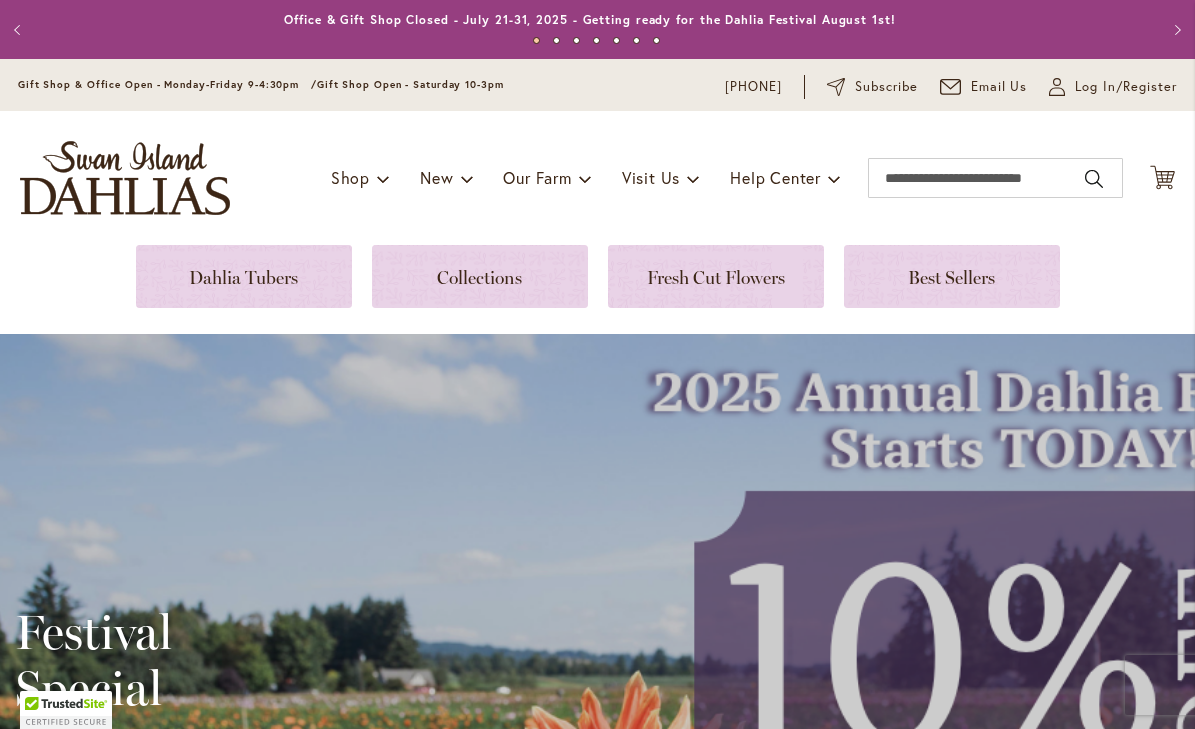 type on "**********" 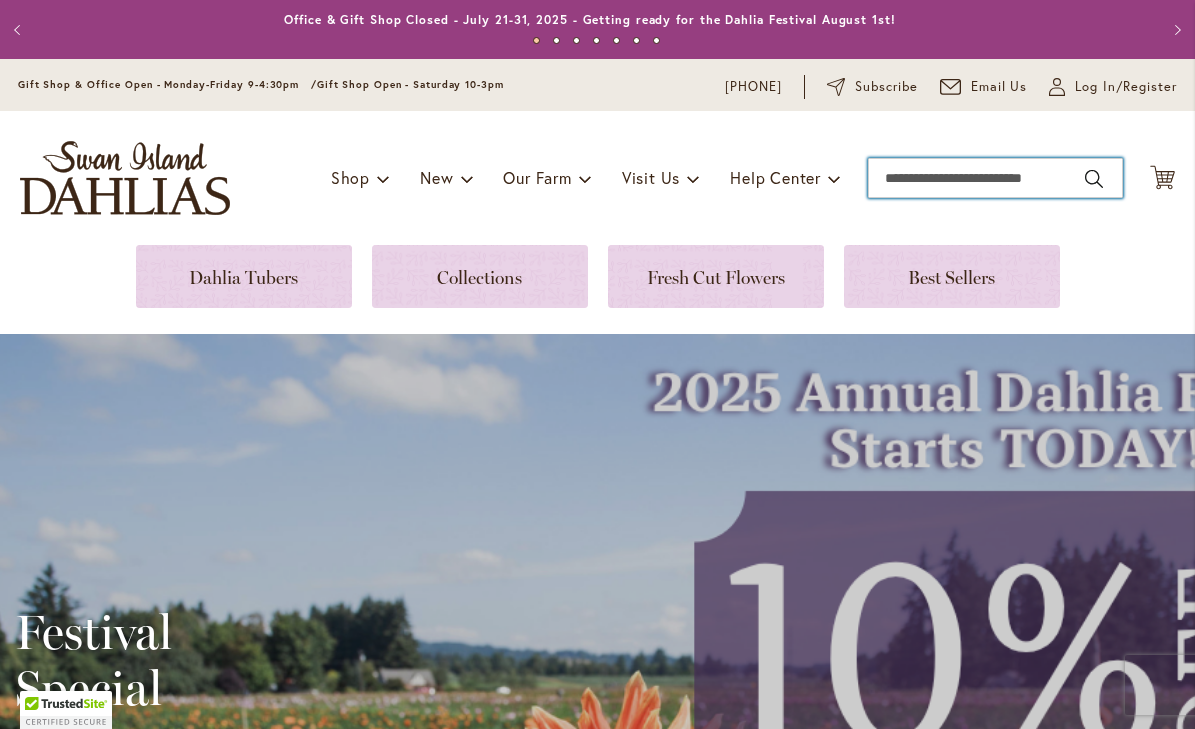 click on "Search" at bounding box center (995, 178) 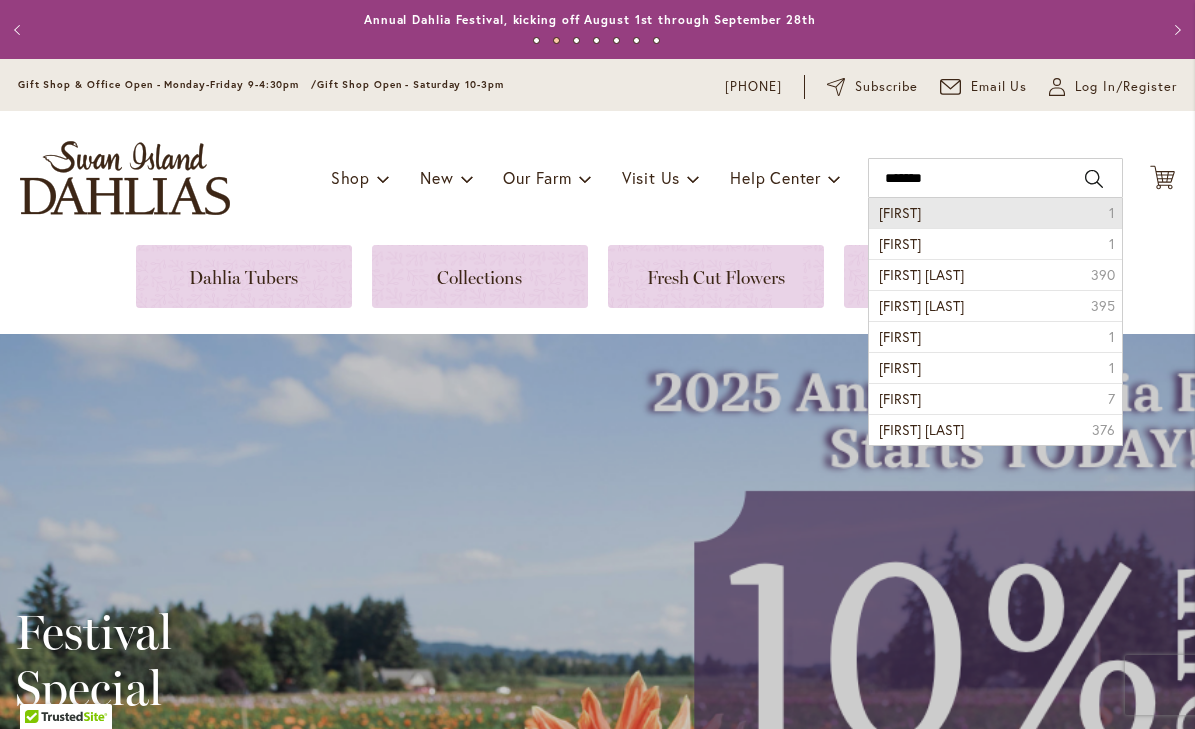 click on "Gerrie hoek" at bounding box center [900, 212] 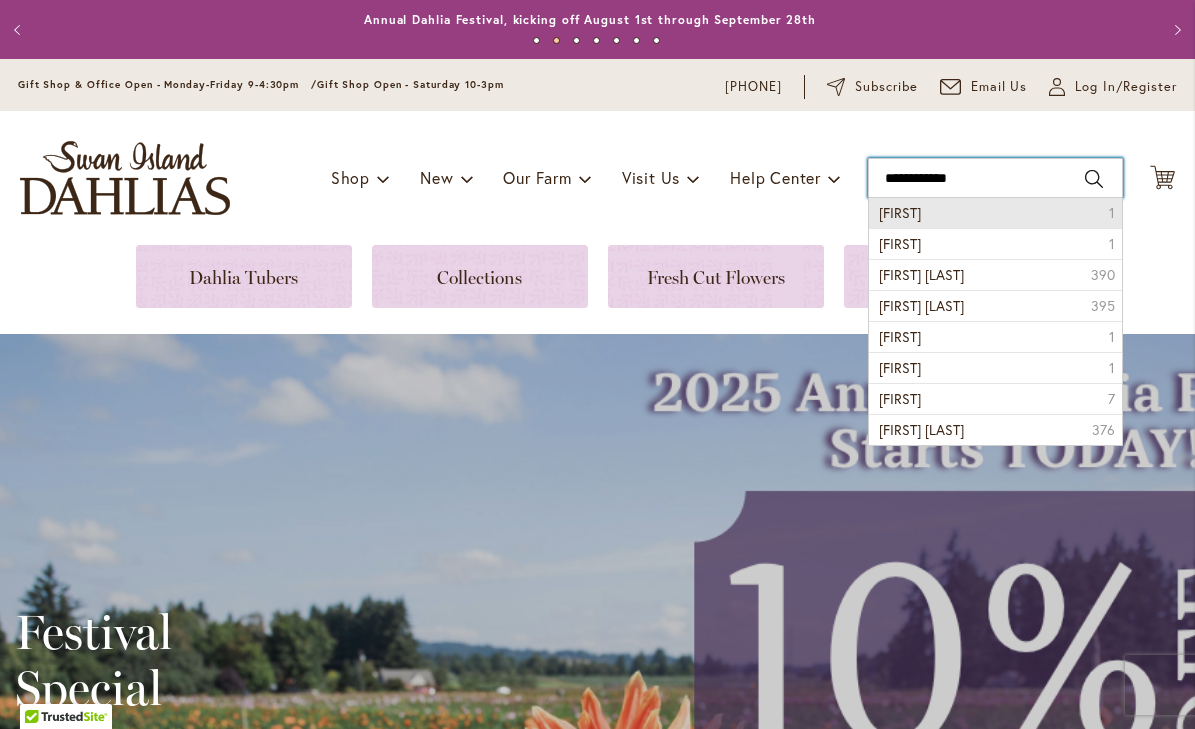 type on "**********" 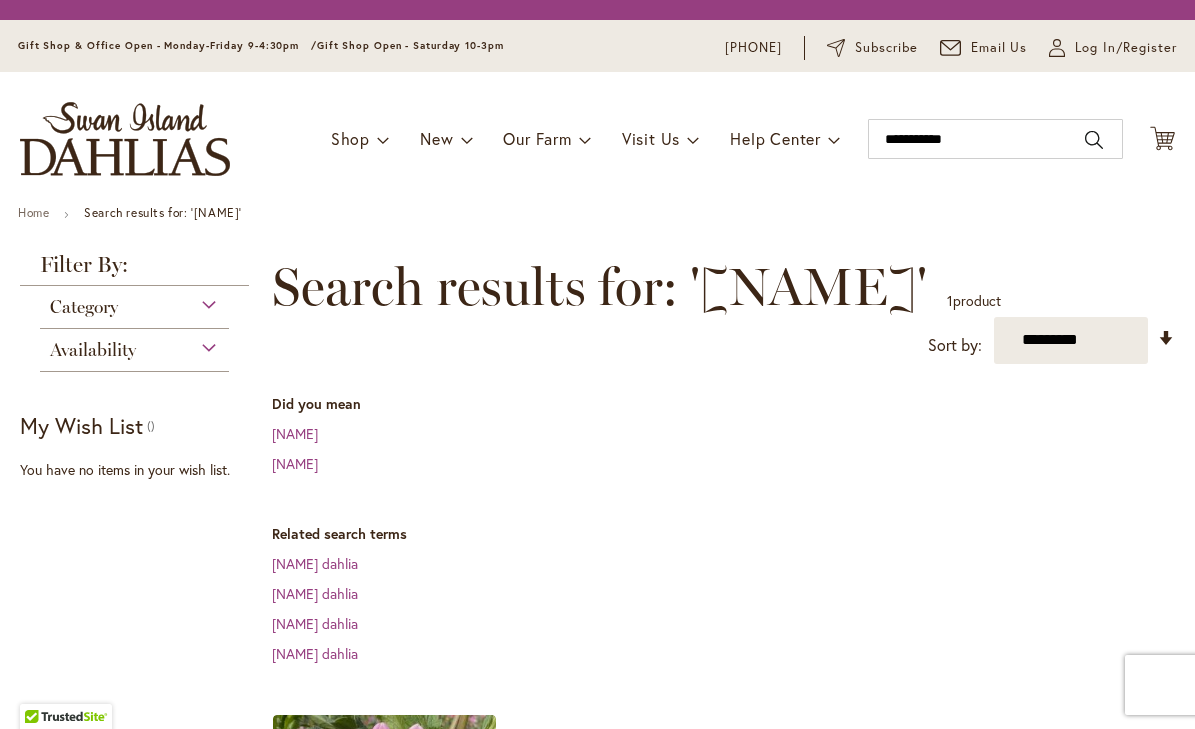scroll, scrollTop: 0, scrollLeft: 0, axis: both 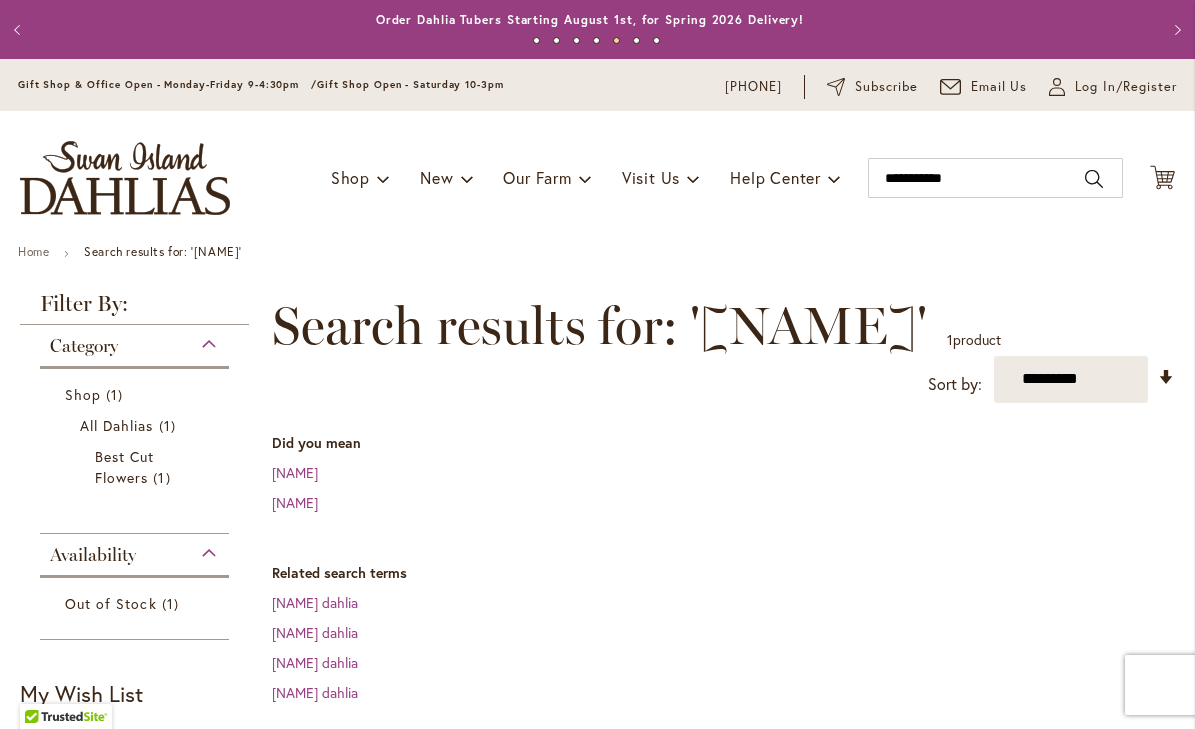 type on "**********" 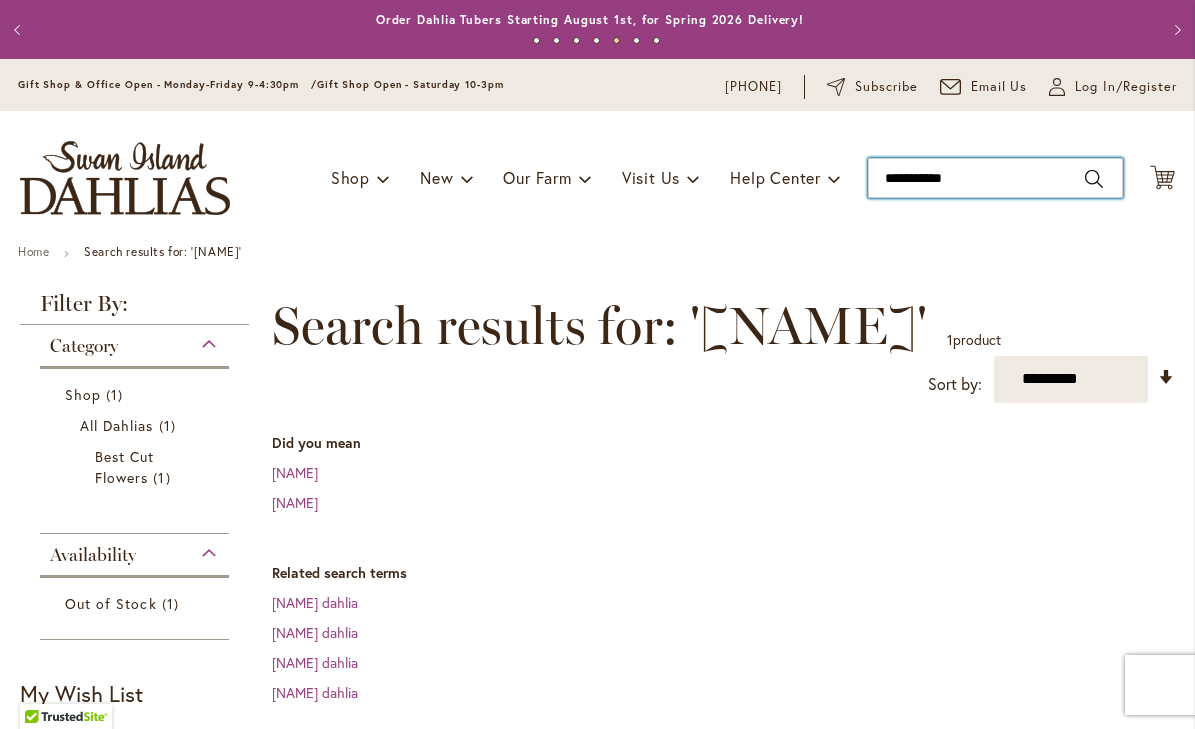 type on "**********" 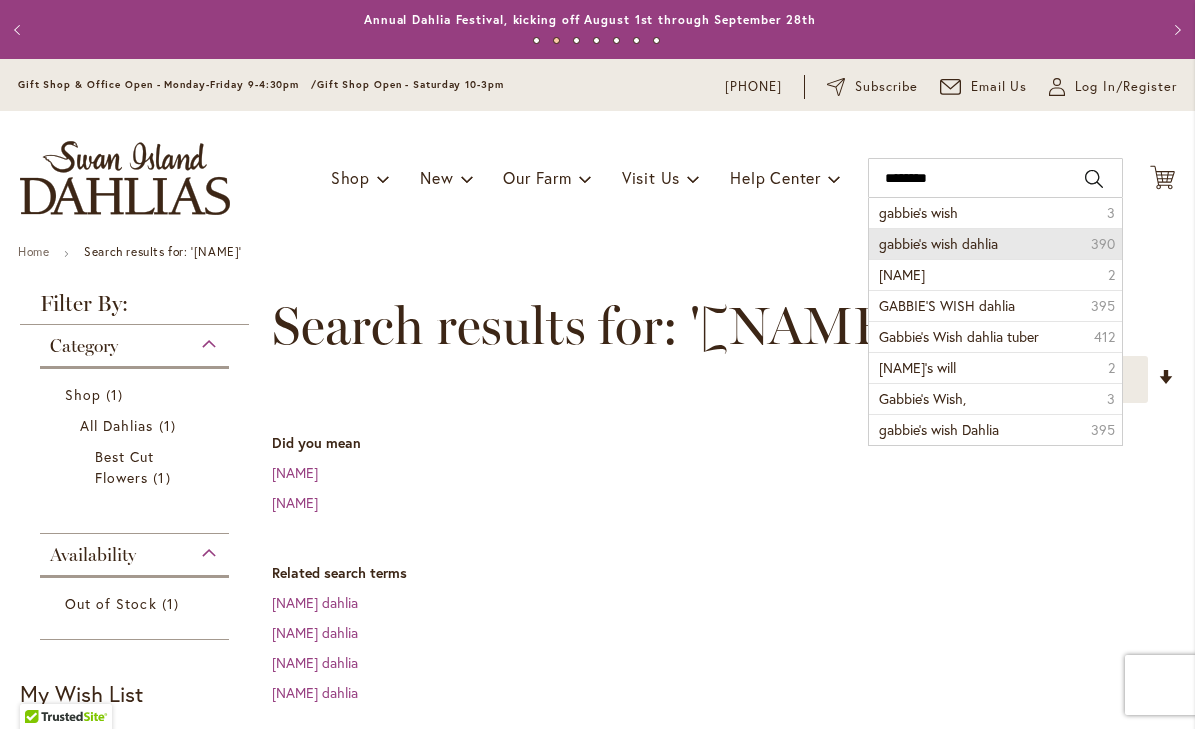 click on "gabbie's wish dahlia 390" at bounding box center (995, 243) 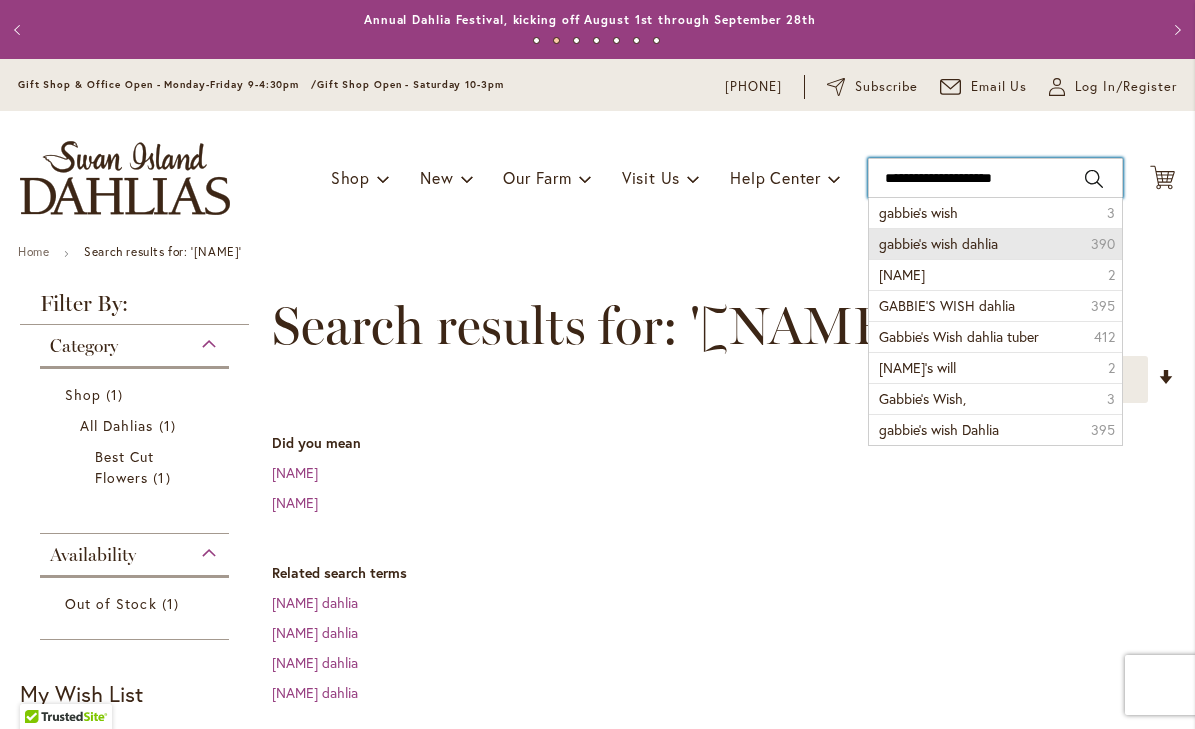 type on "**********" 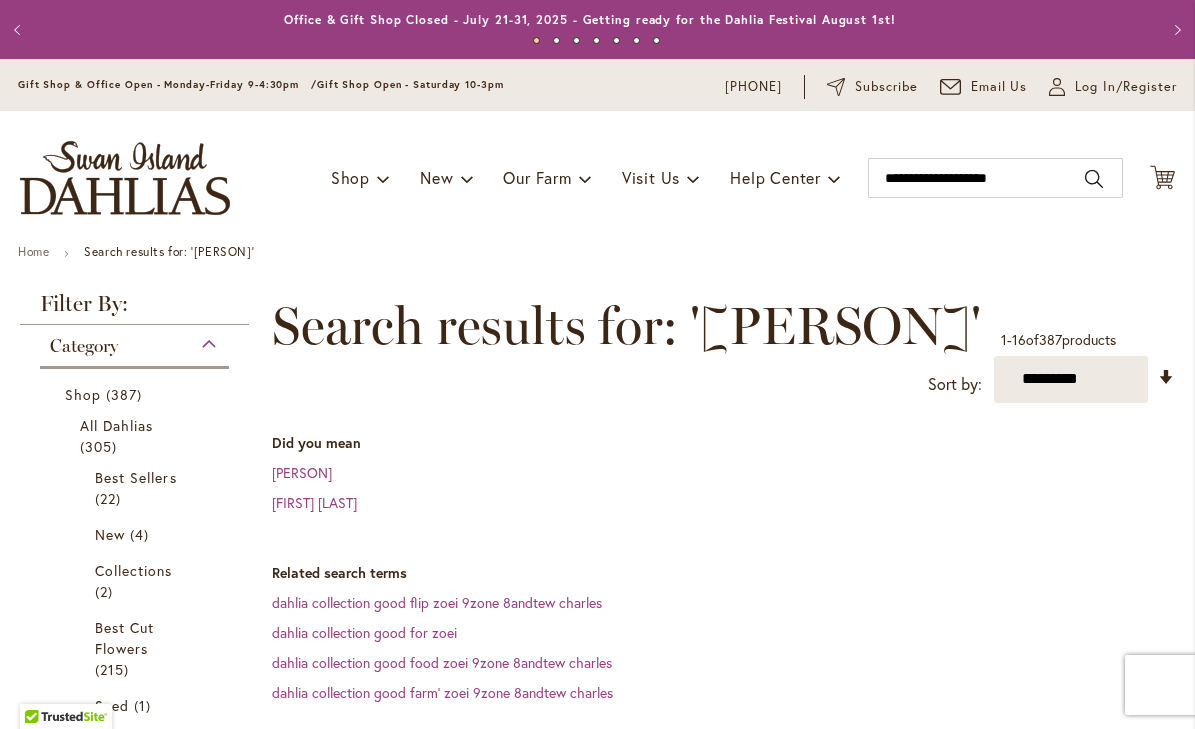 scroll, scrollTop: 0, scrollLeft: 0, axis: both 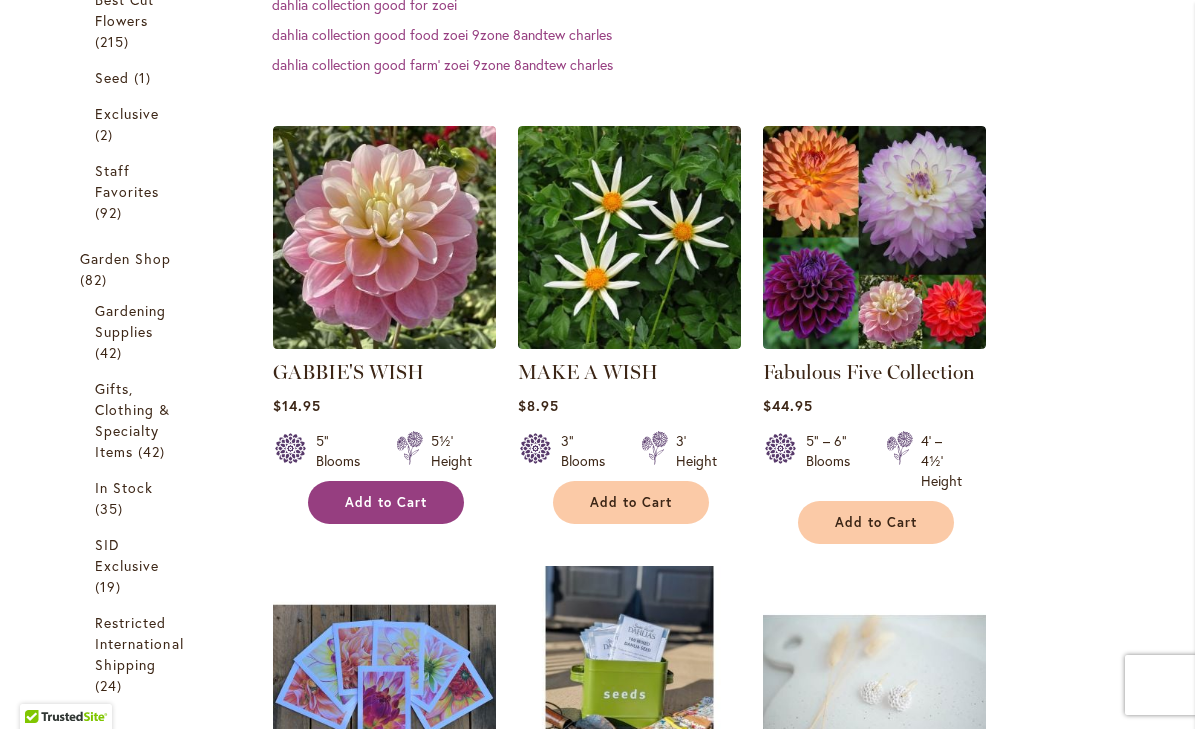 type on "**********" 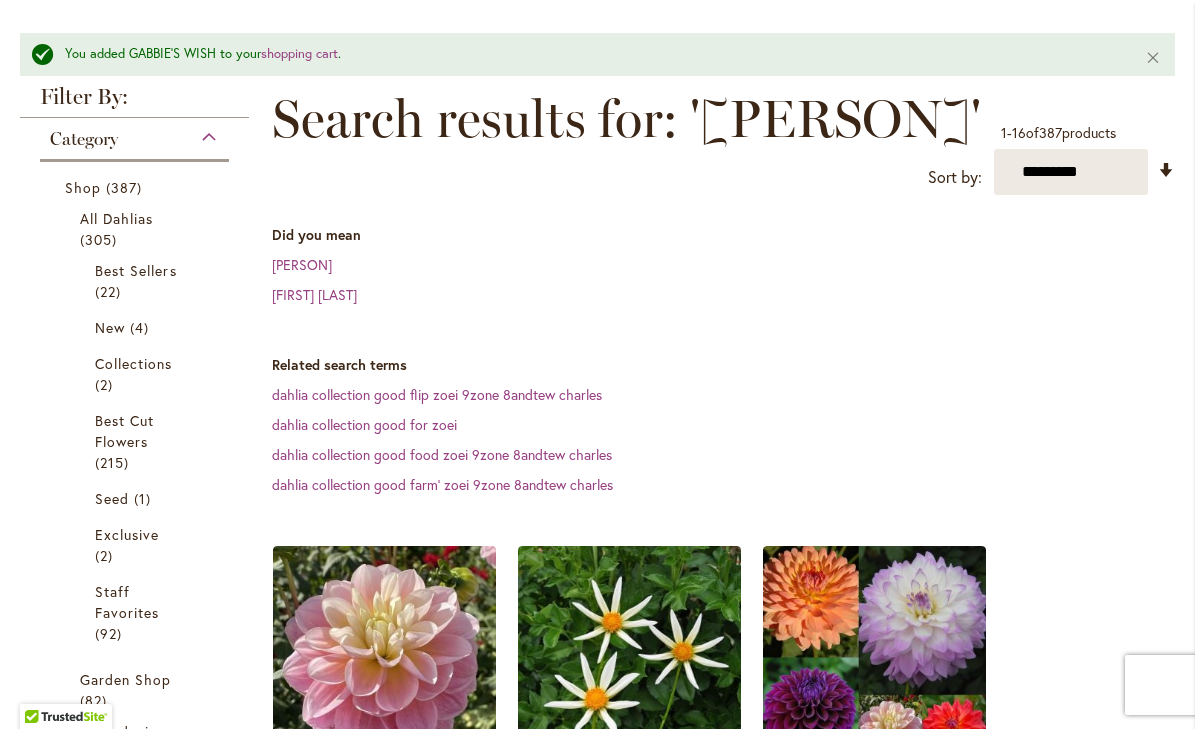 scroll, scrollTop: 98, scrollLeft: 0, axis: vertical 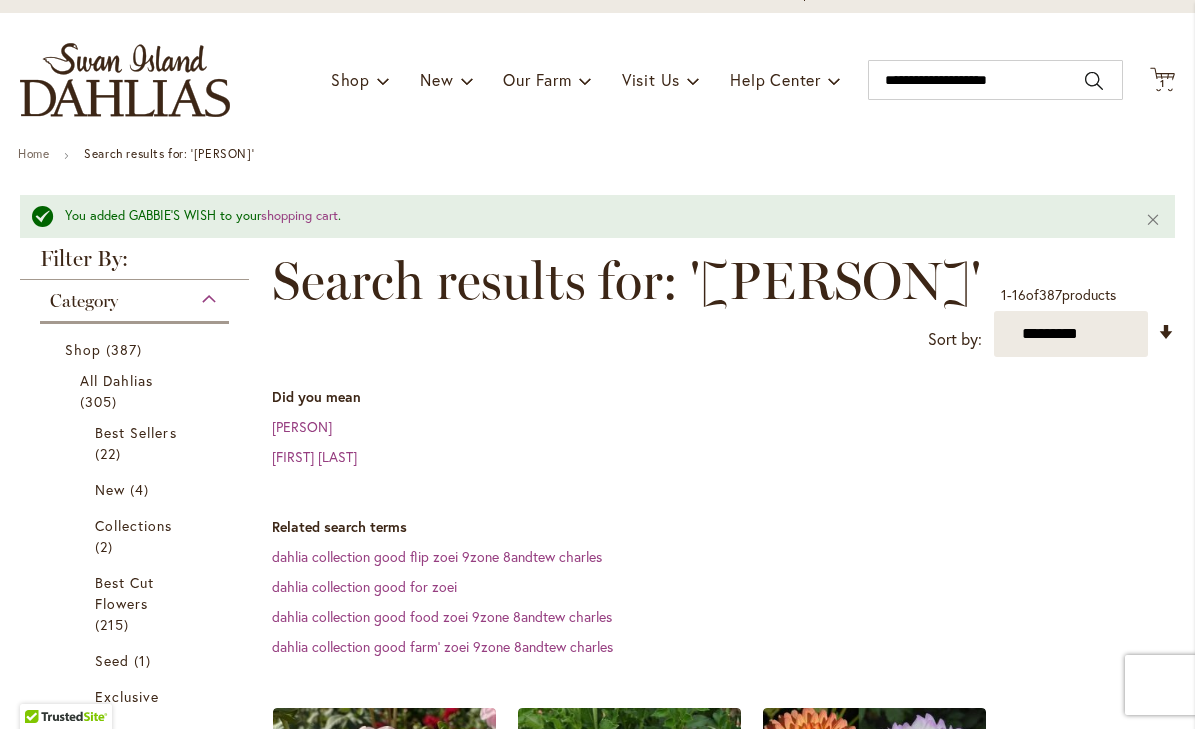 click on "Cart
.cls-1 {
fill: #231f20;
}" 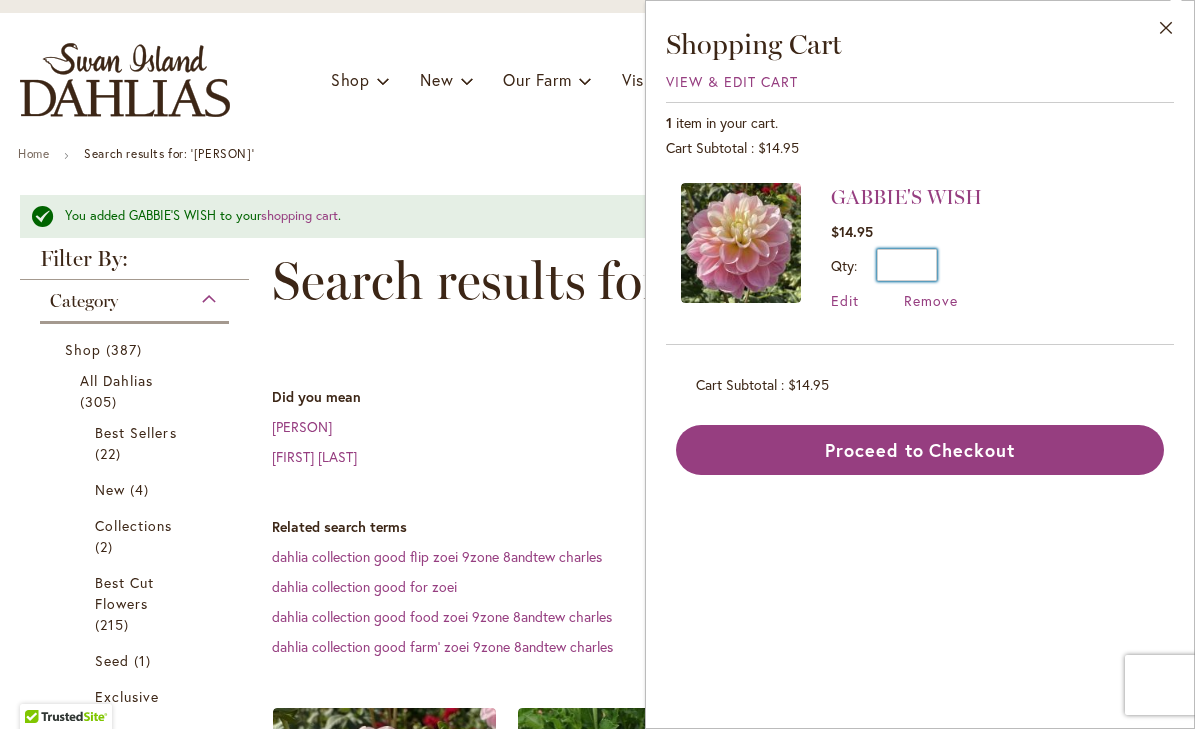 click on "*" at bounding box center [907, 265] 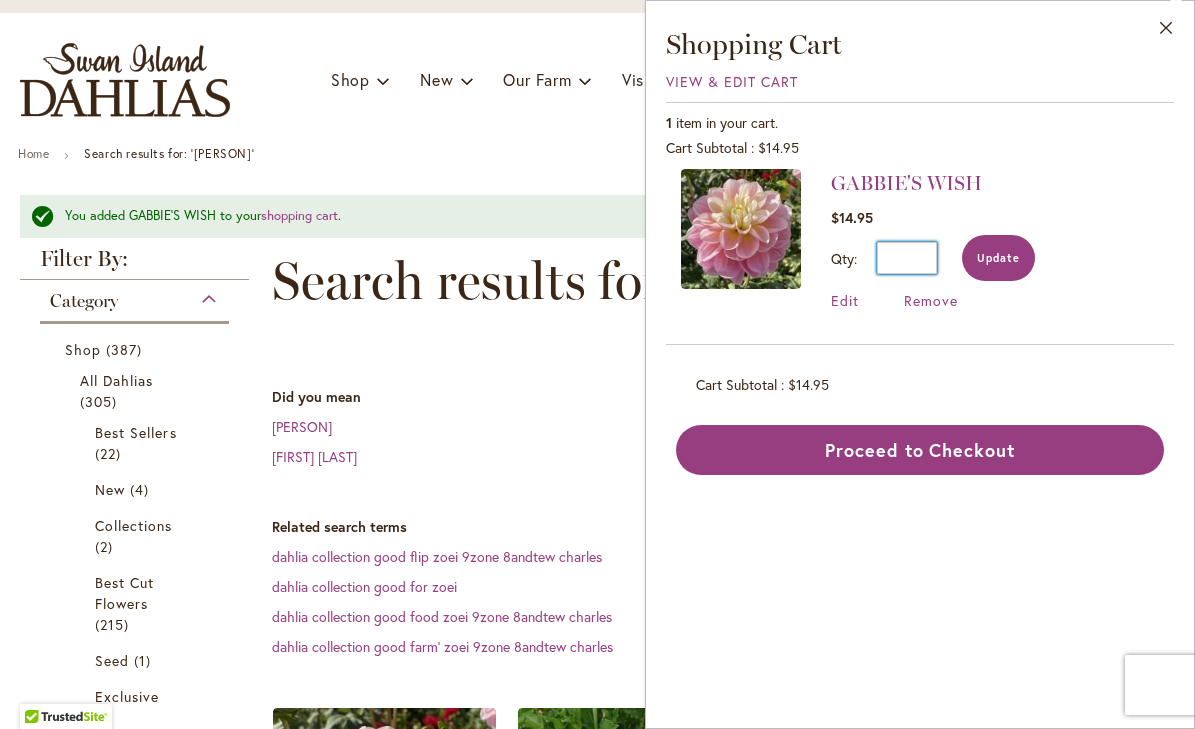 type on "*" 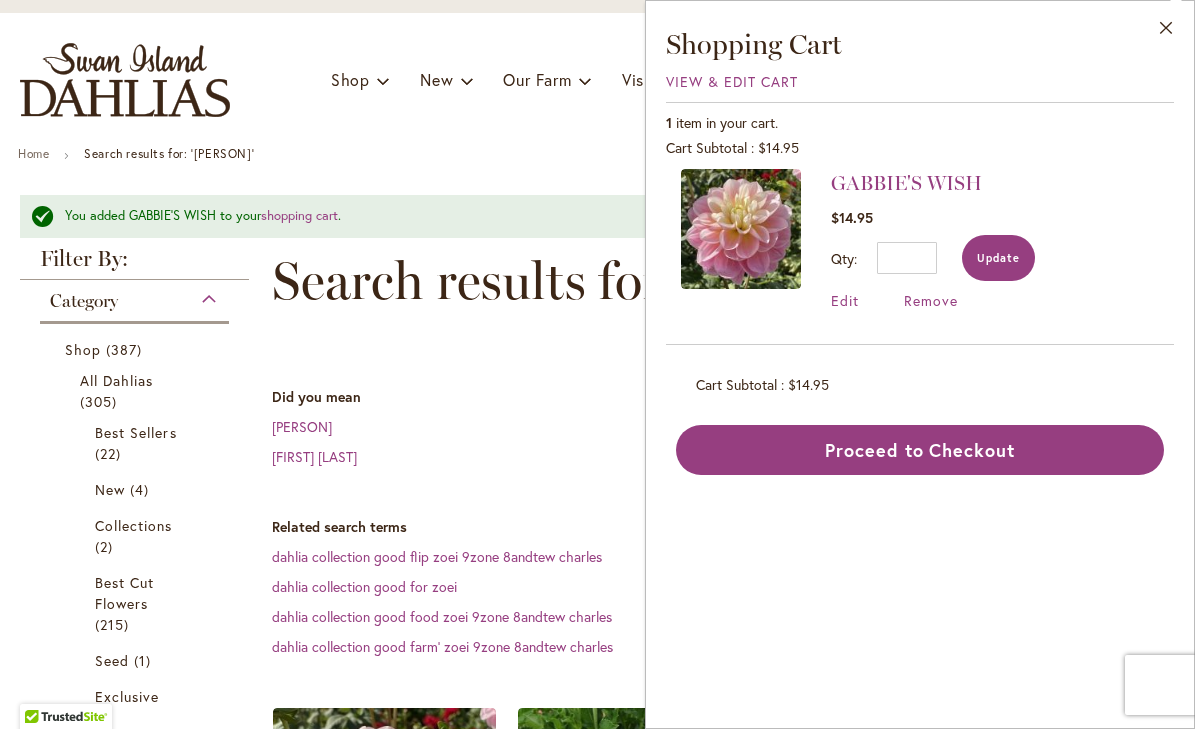 click on "Update" at bounding box center [998, 258] 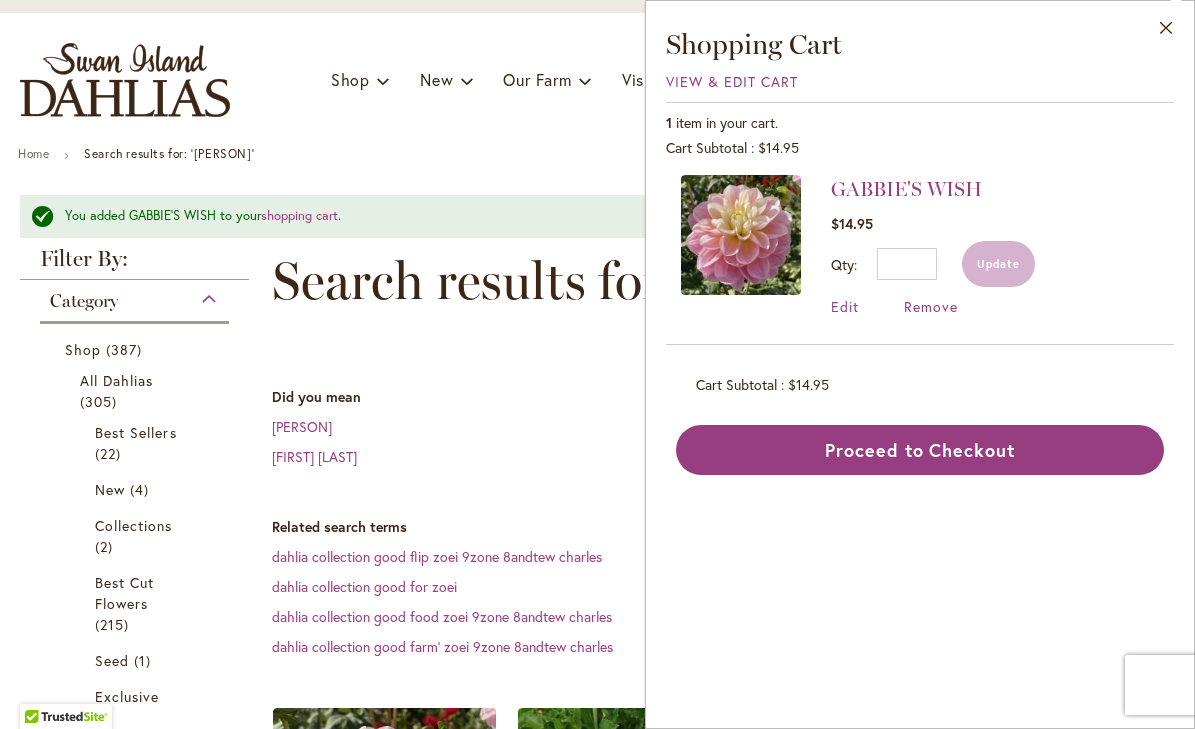scroll, scrollTop: 0, scrollLeft: 0, axis: both 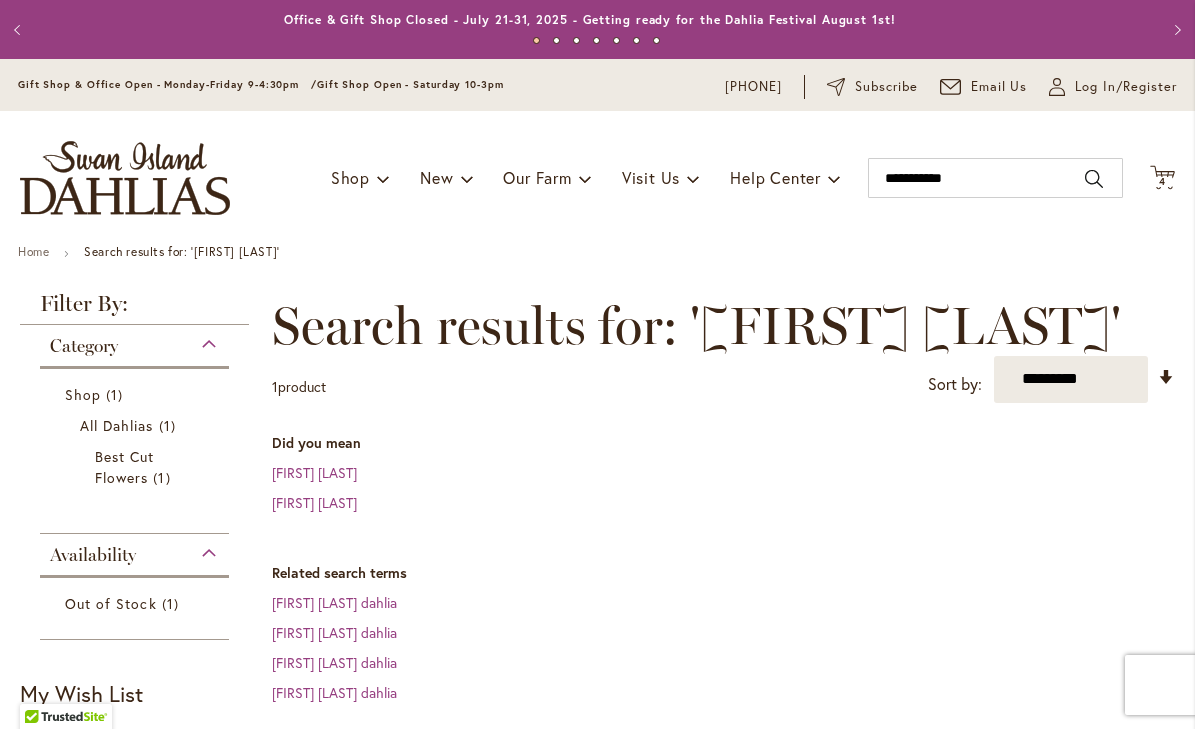 type on "**********" 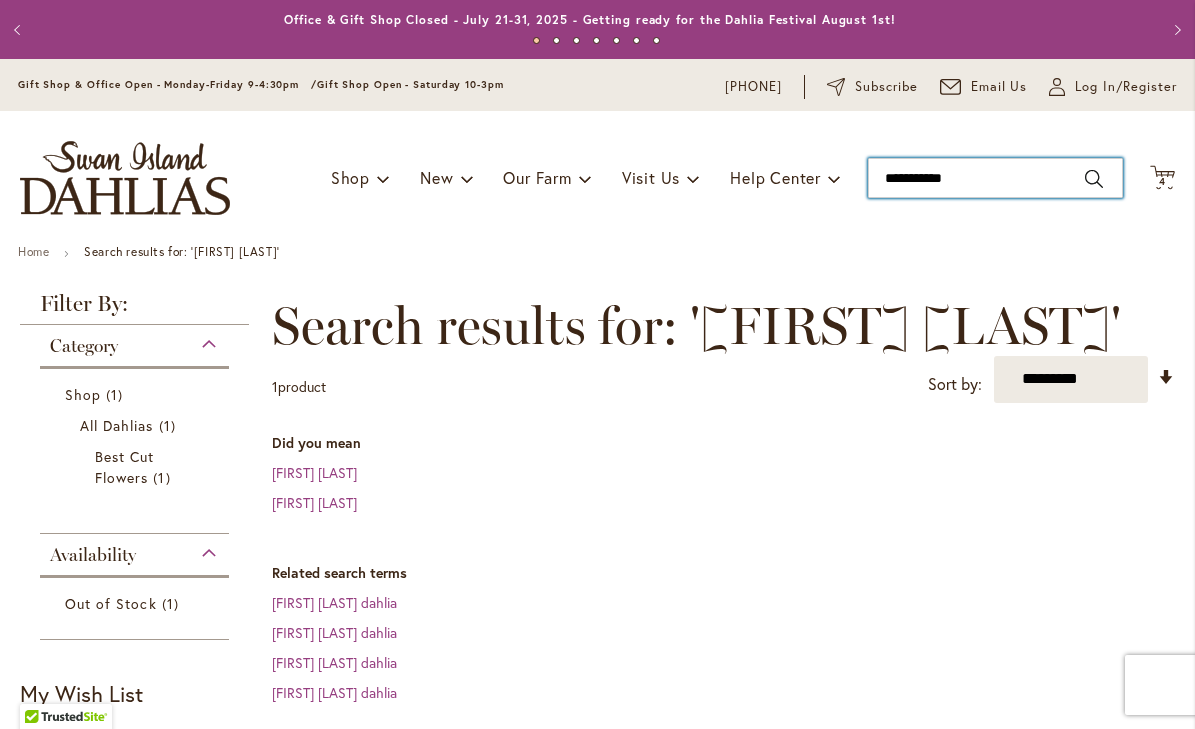 type on "**********" 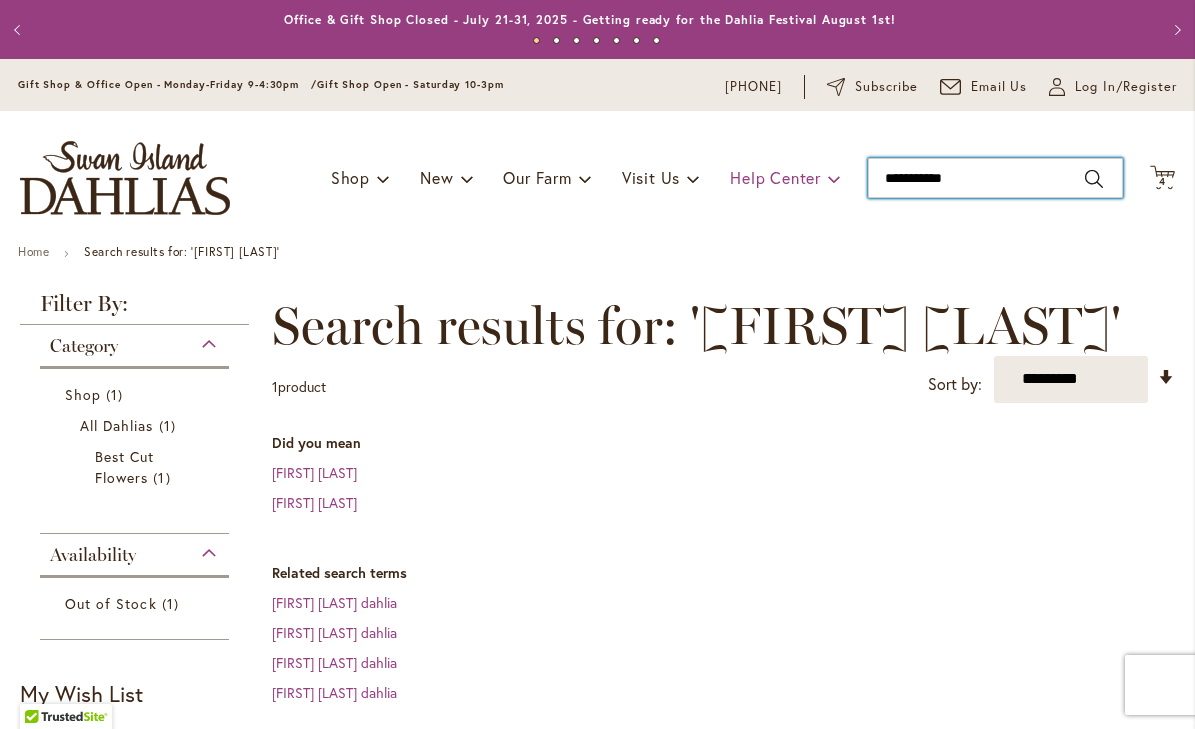 drag, startPoint x: 954, startPoint y: 179, endPoint x: 817, endPoint y: 163, distance: 137.93114 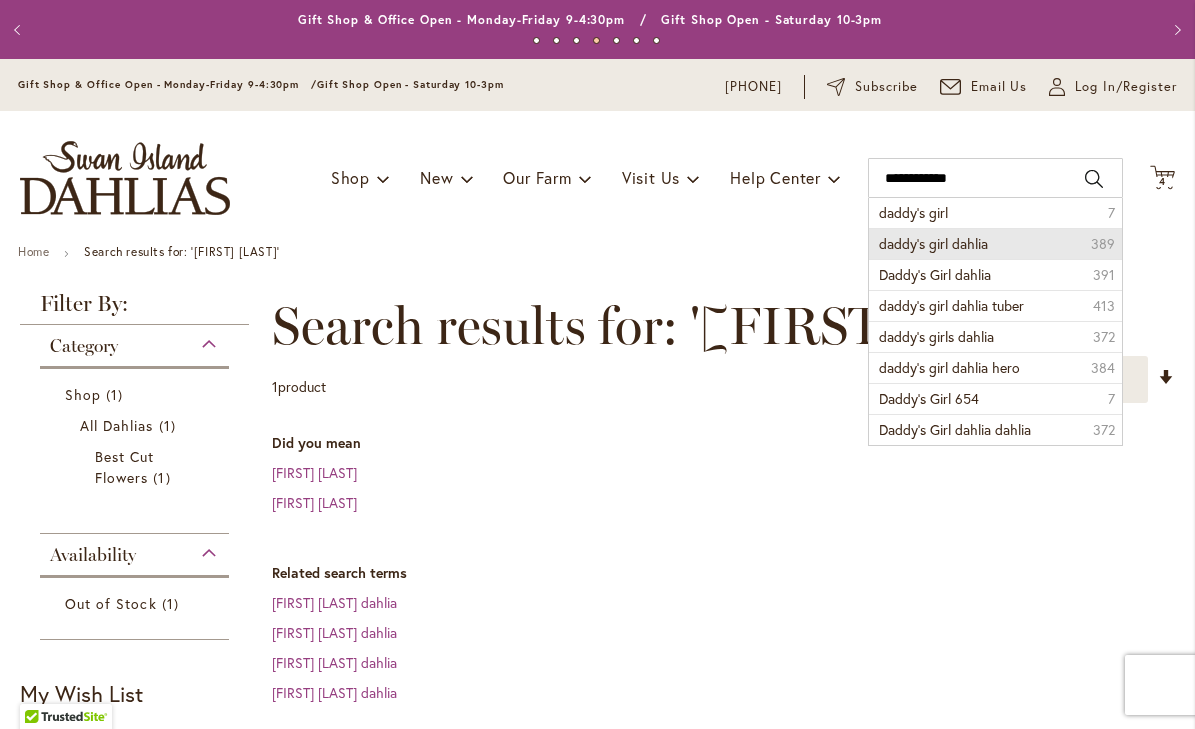 click on "daddy's girl dahlia" at bounding box center [933, 243] 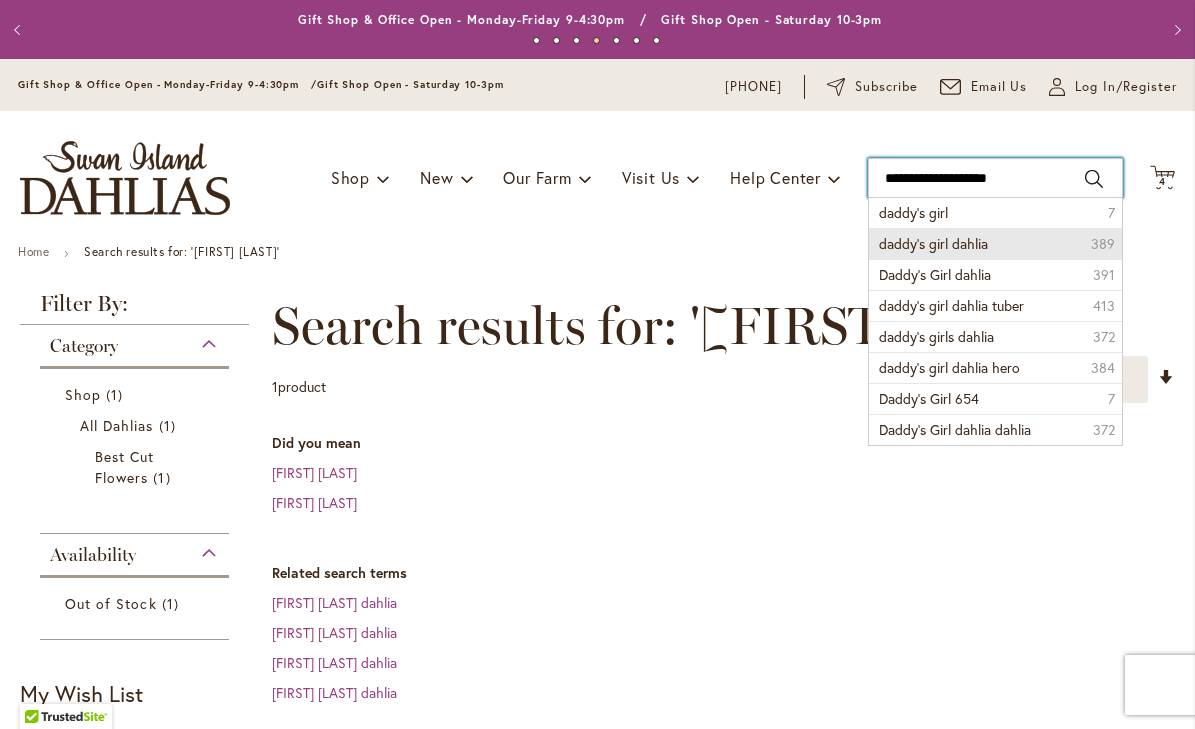 type on "**********" 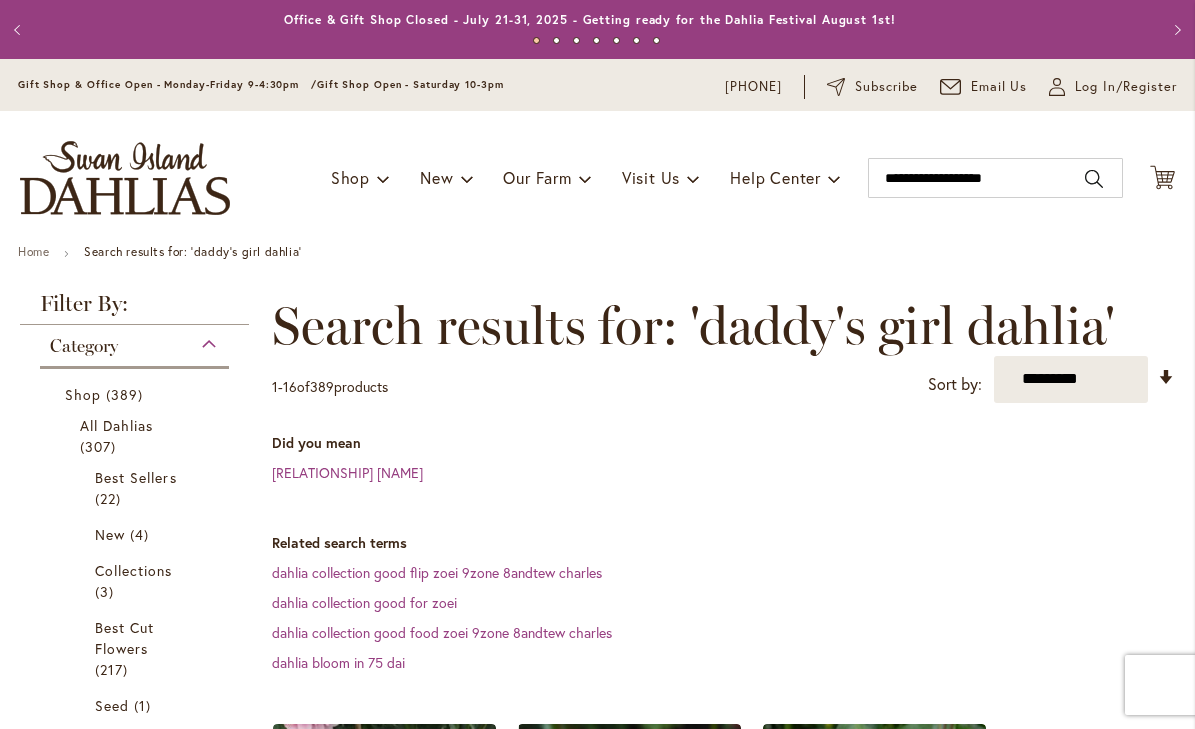 scroll, scrollTop: 0, scrollLeft: 0, axis: both 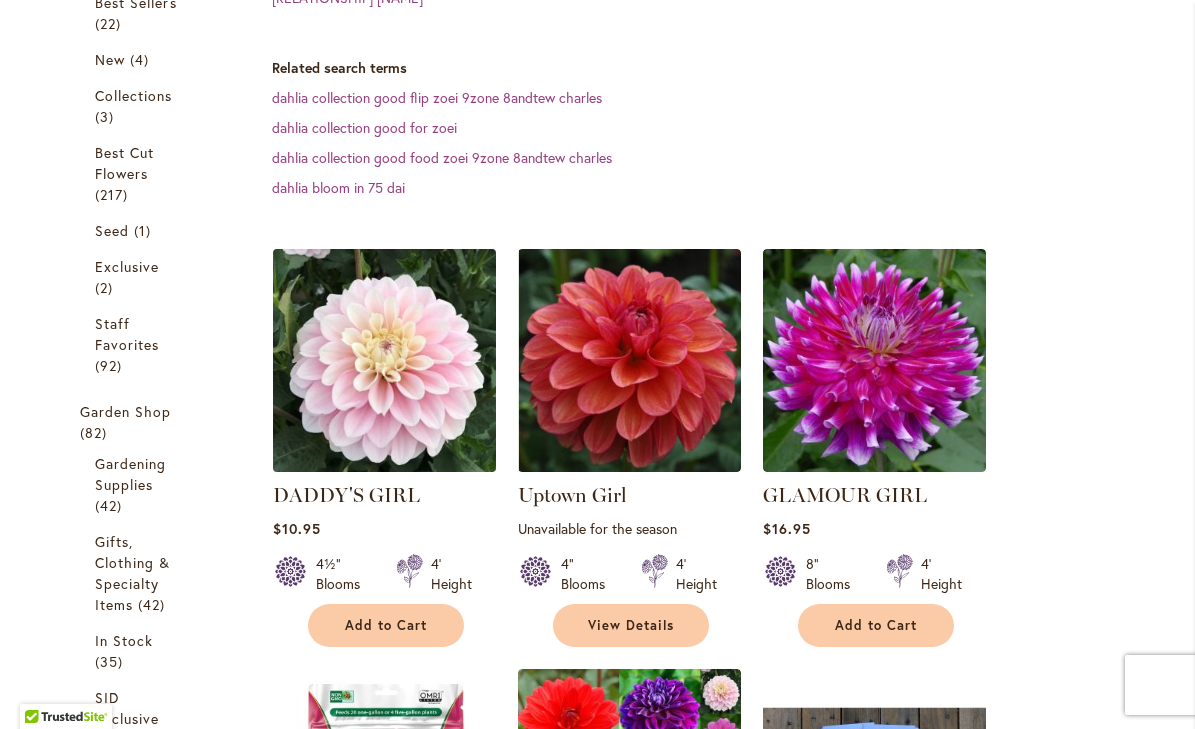 type on "**********" 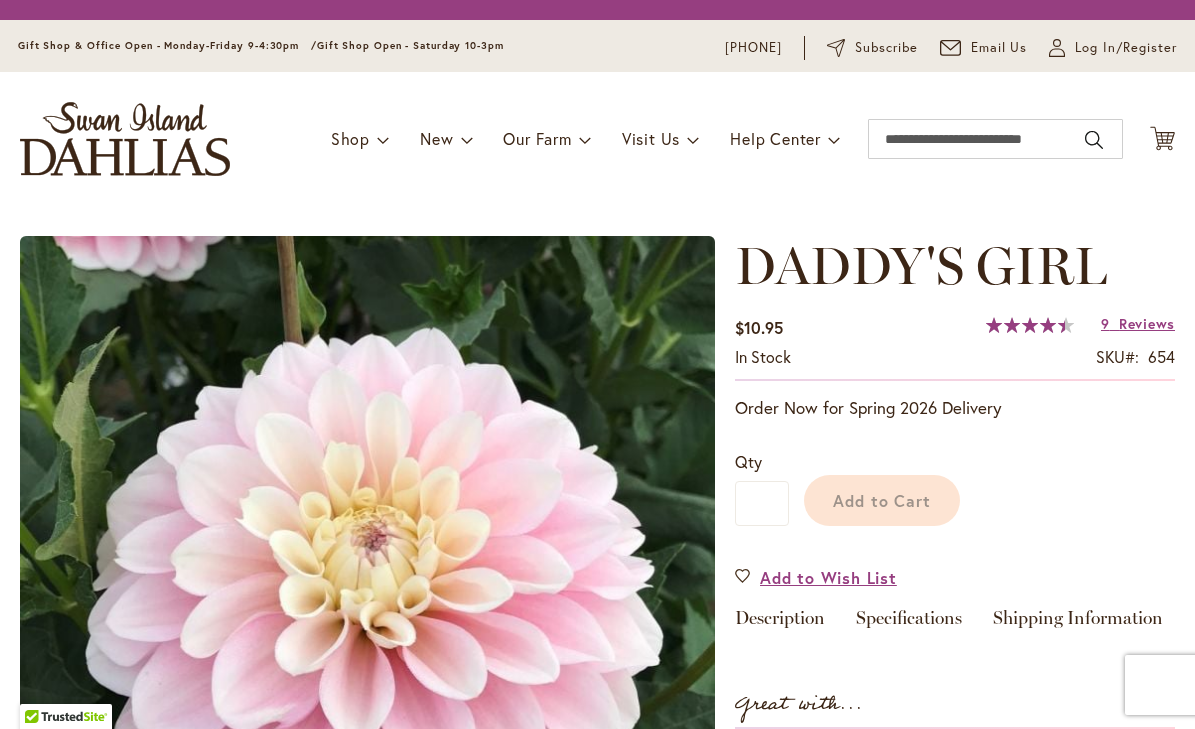 scroll, scrollTop: 0, scrollLeft: 0, axis: both 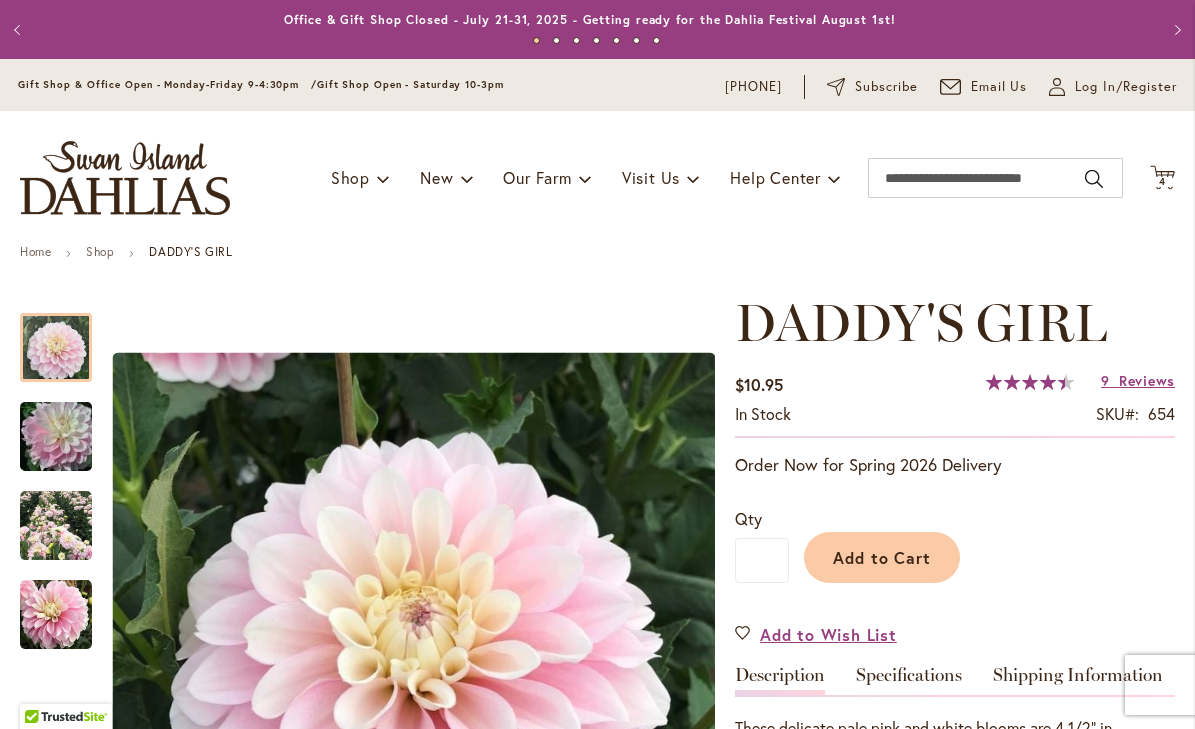 type on "**********" 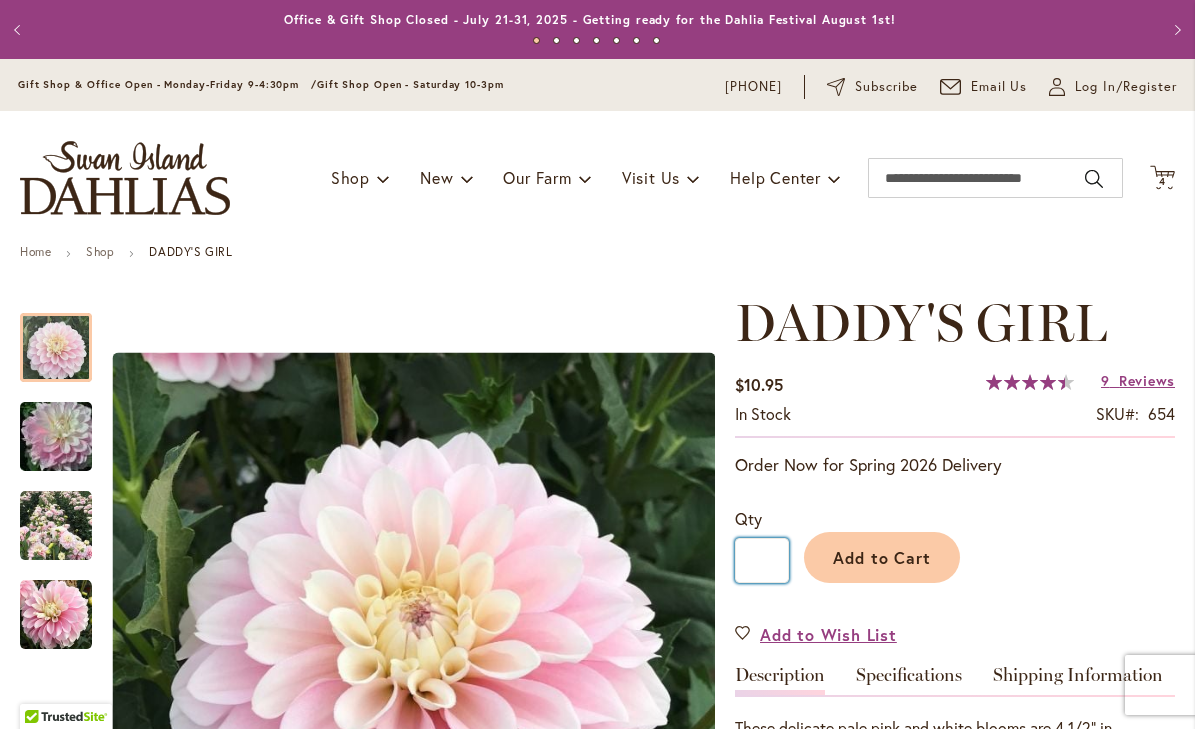 click on "*" at bounding box center [762, 560] 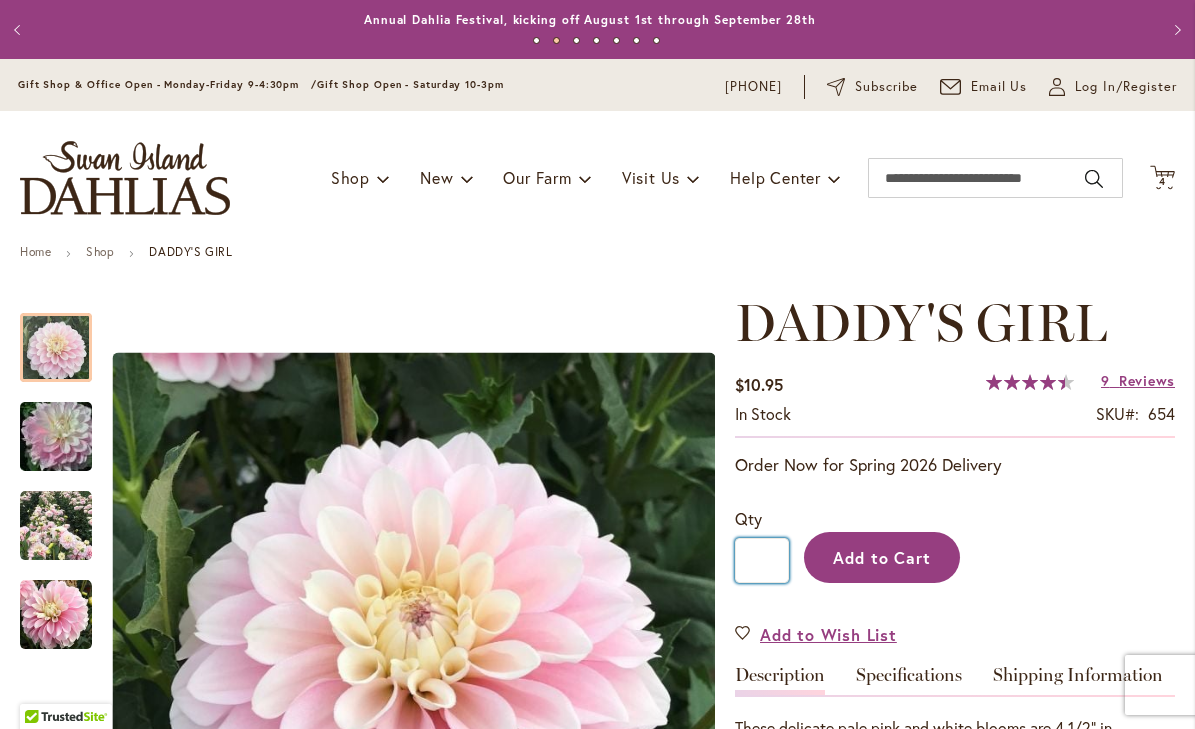 type on "*" 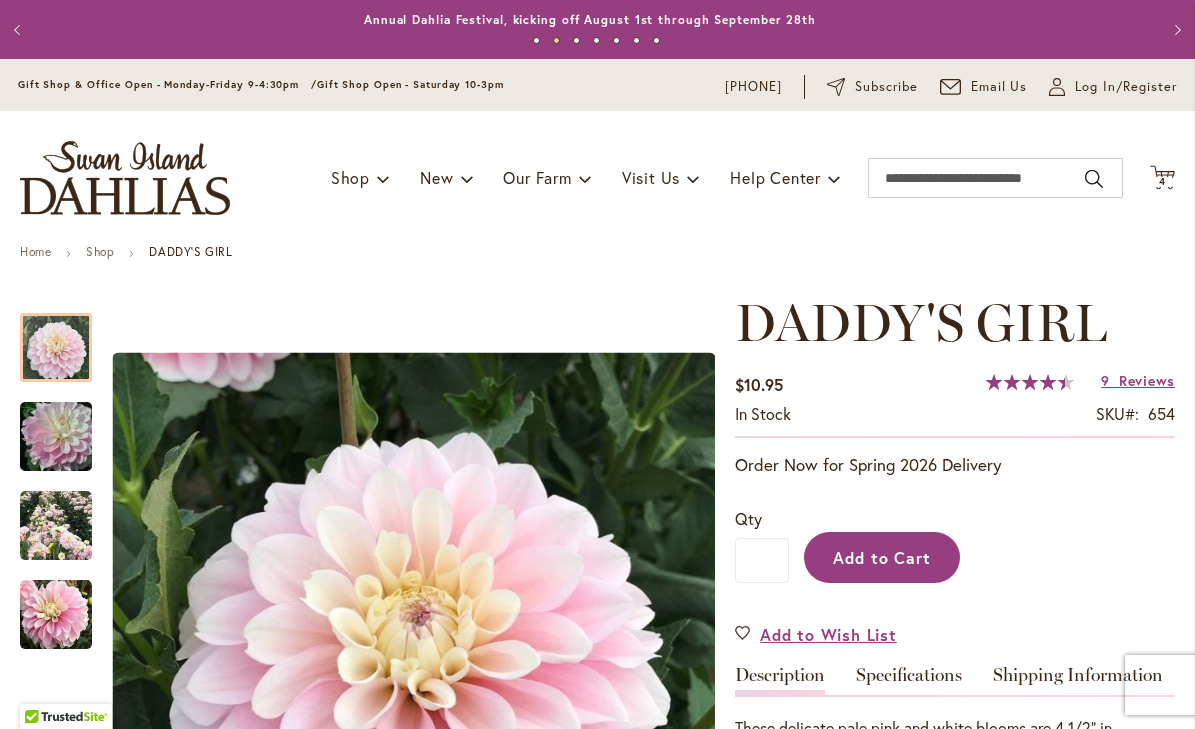click on "Add to Cart" at bounding box center [882, 557] 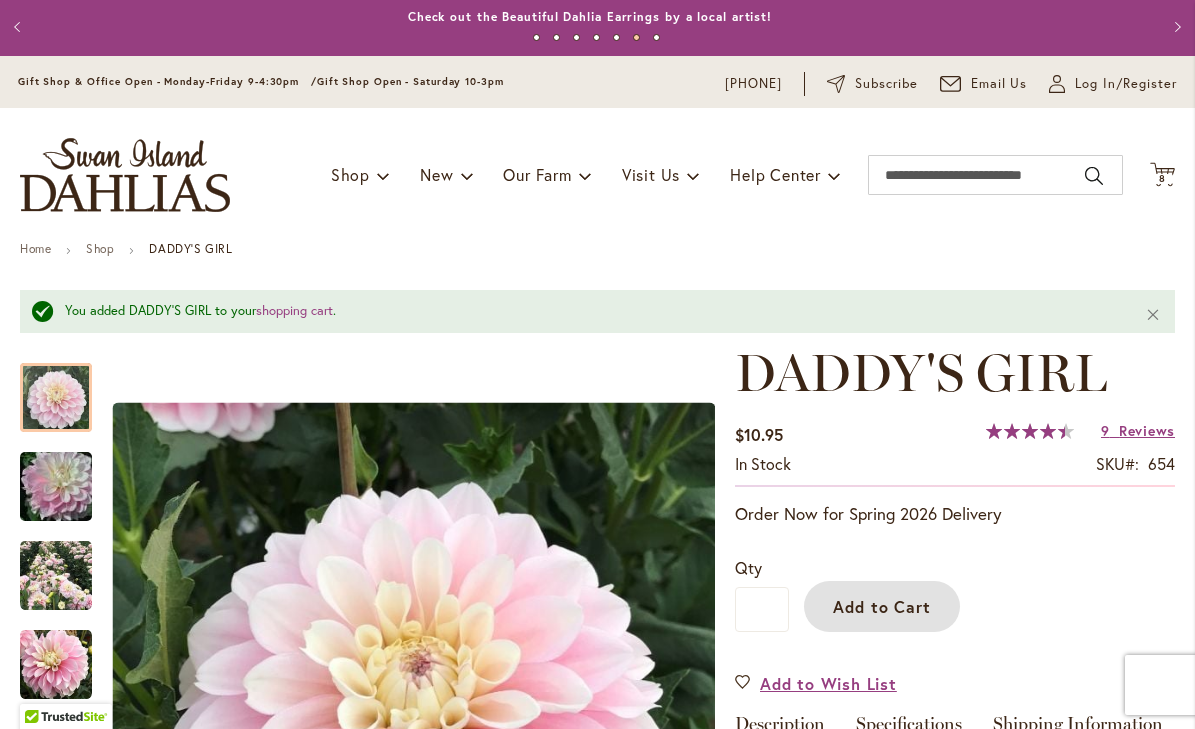 scroll, scrollTop: 0, scrollLeft: 0, axis: both 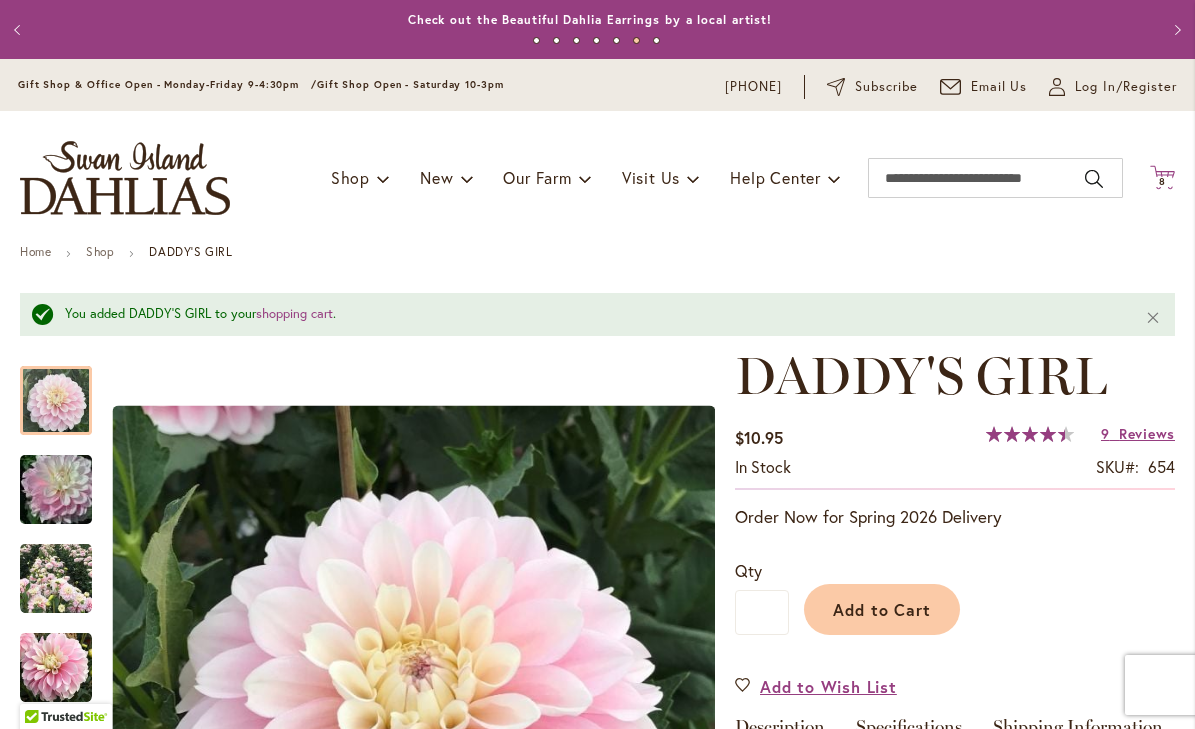 click on "Cart
.cls-1 {
fill: #231f20;
}" 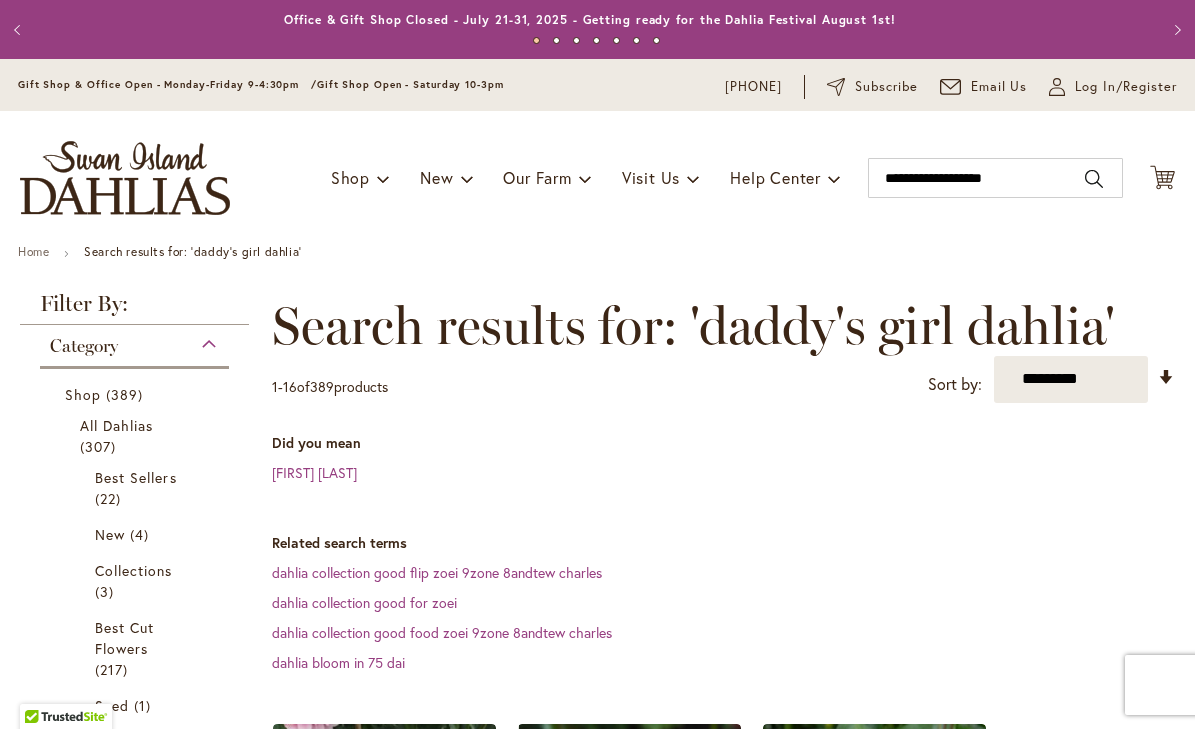 scroll, scrollTop: 0, scrollLeft: 0, axis: both 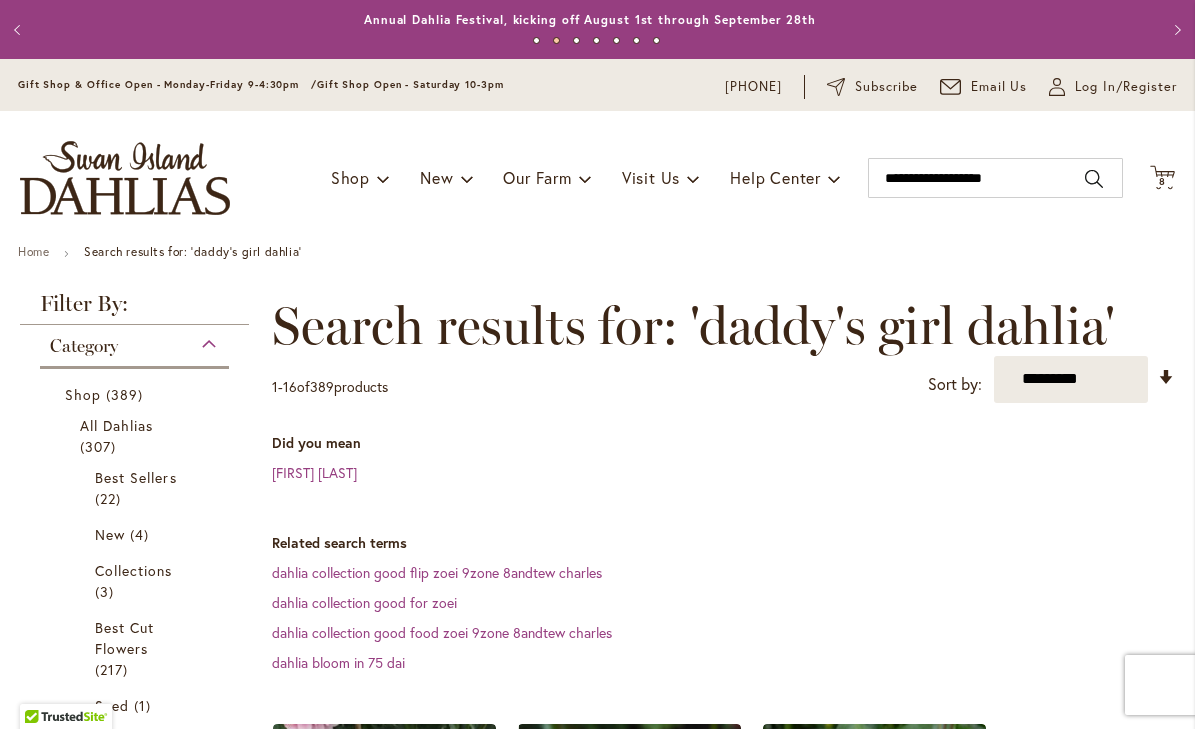 type on "**********" 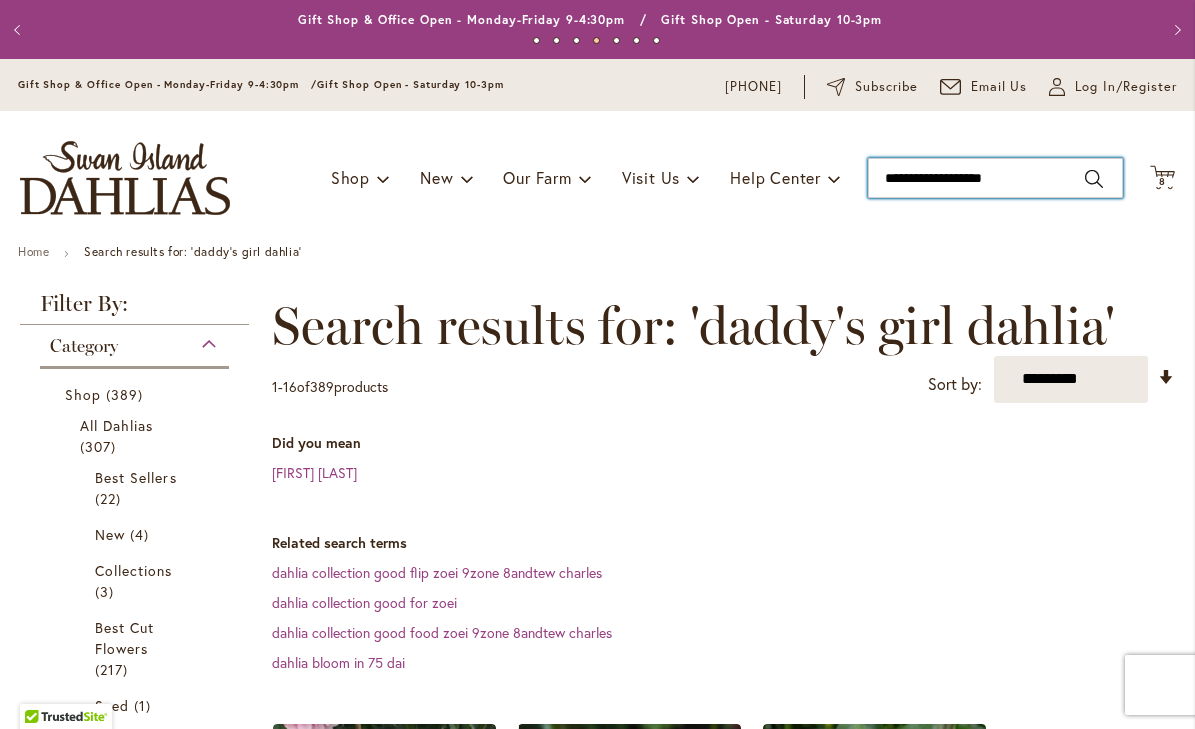 type on "**********" 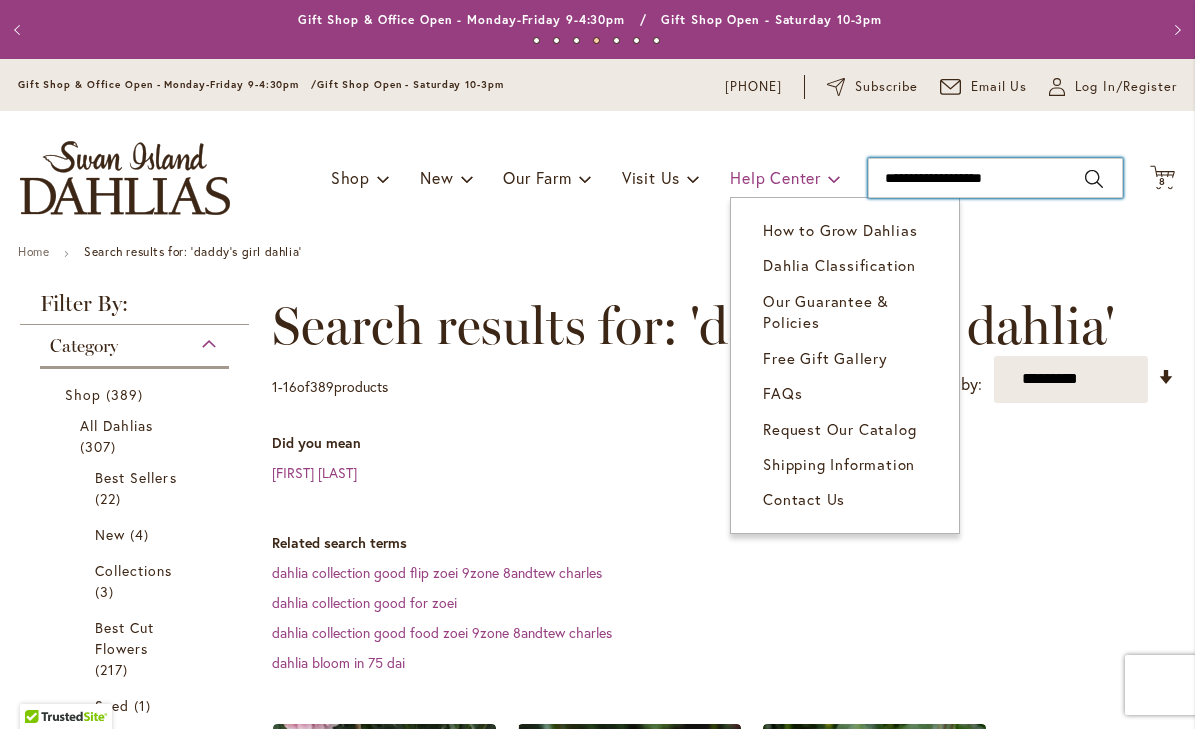 drag, startPoint x: 1006, startPoint y: 177, endPoint x: 732, endPoint y: 168, distance: 274.14777 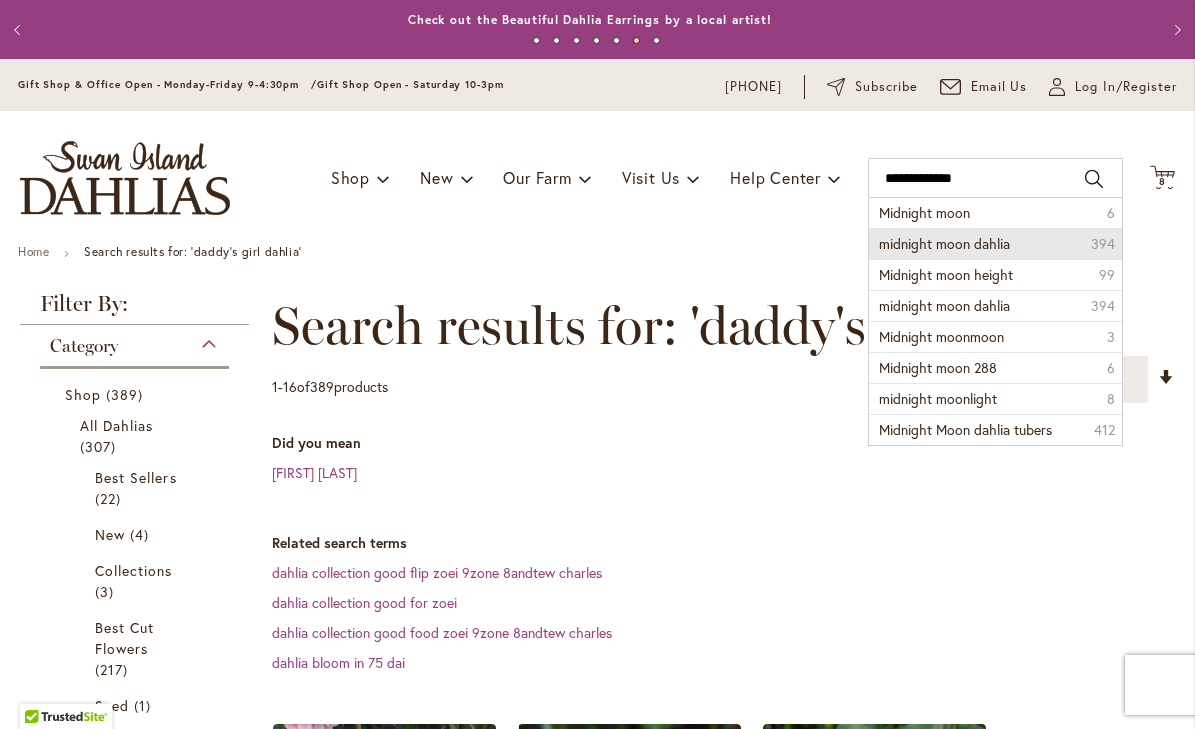 click on "midnight moon dahlia" at bounding box center (944, 243) 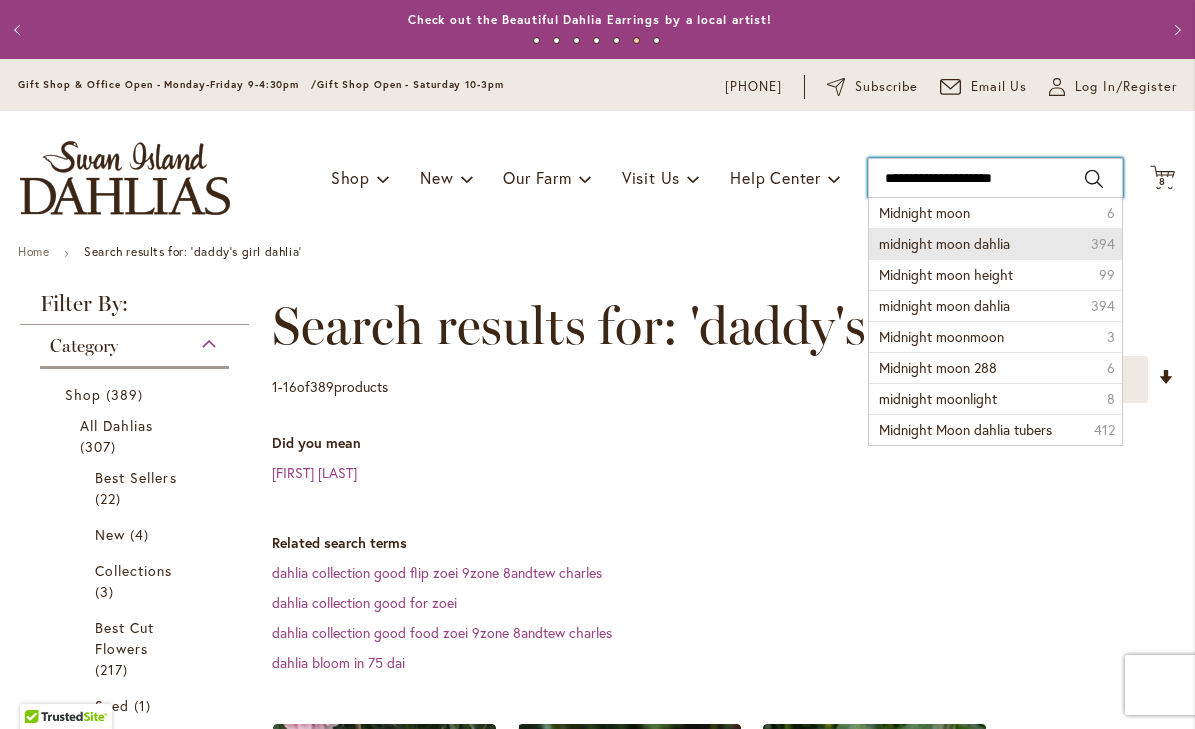 type on "**********" 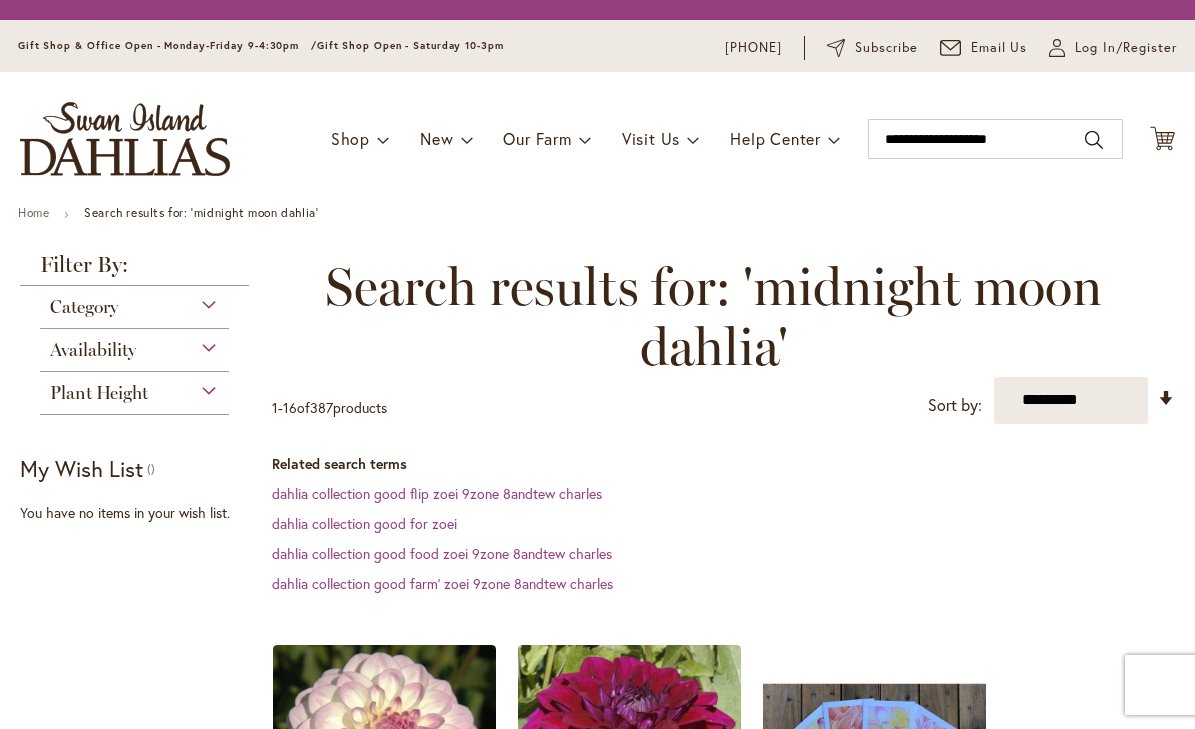 scroll, scrollTop: 0, scrollLeft: 0, axis: both 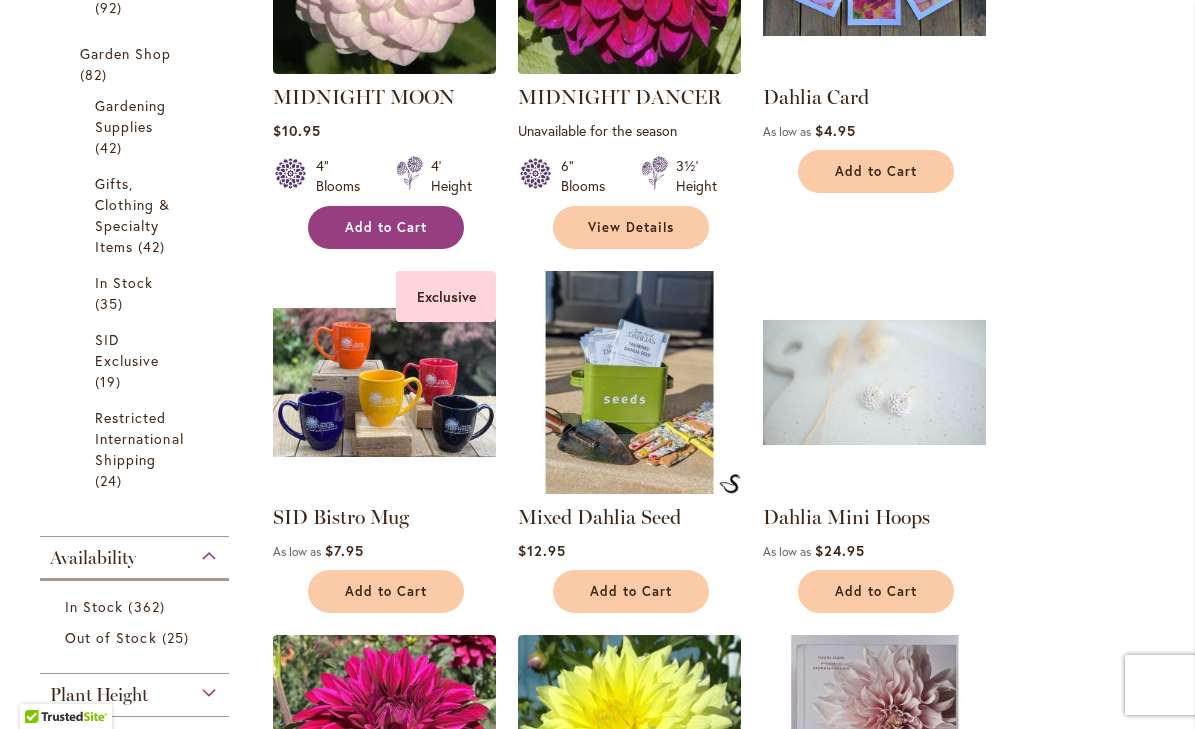 type on "**********" 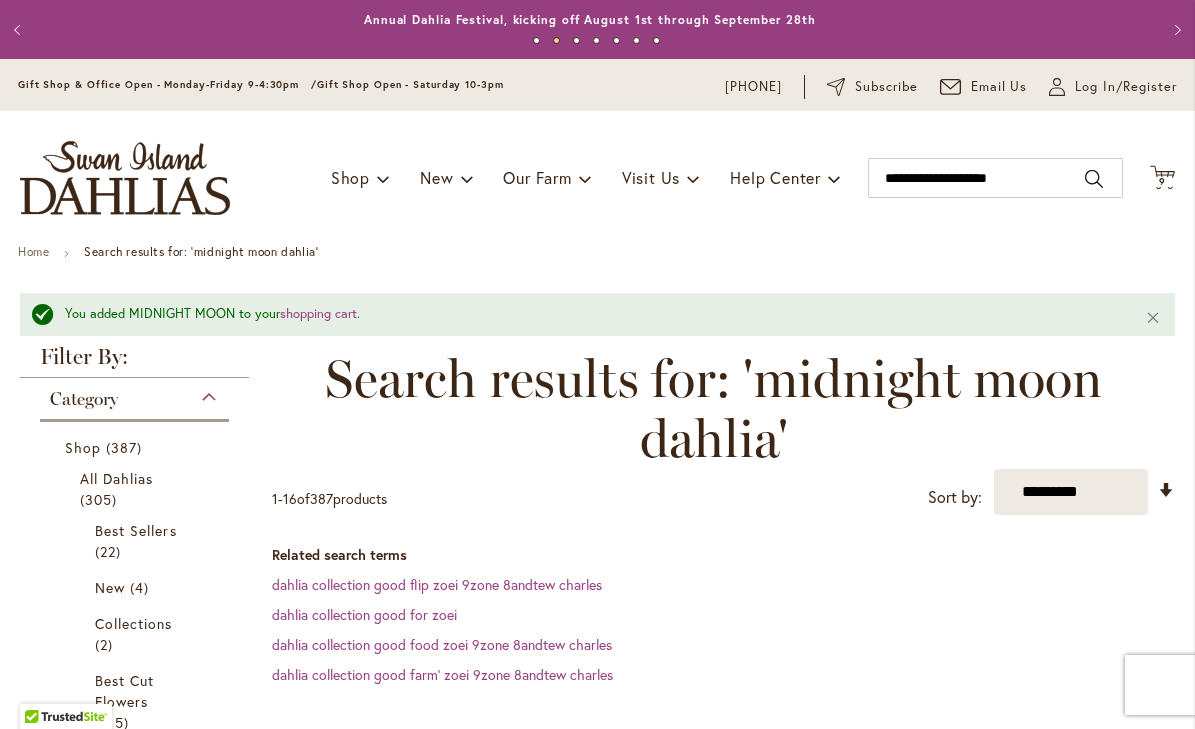 scroll, scrollTop: 1, scrollLeft: 0, axis: vertical 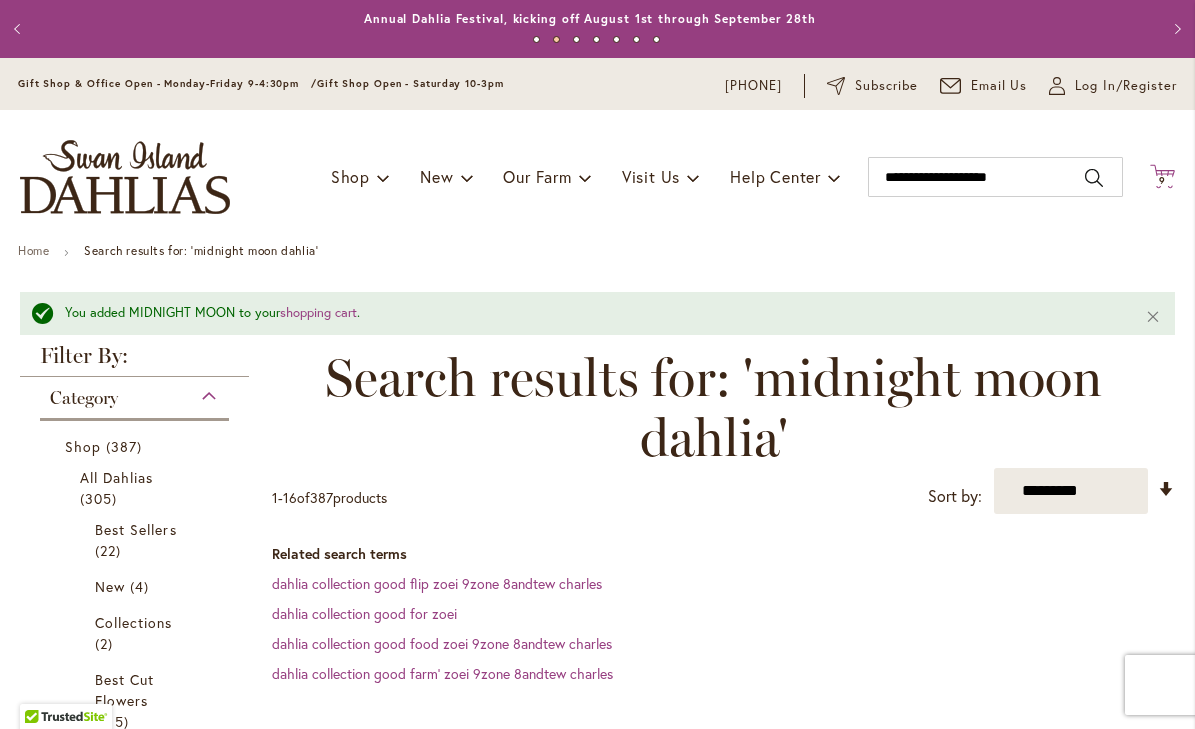 click on "9" at bounding box center [1162, 180] 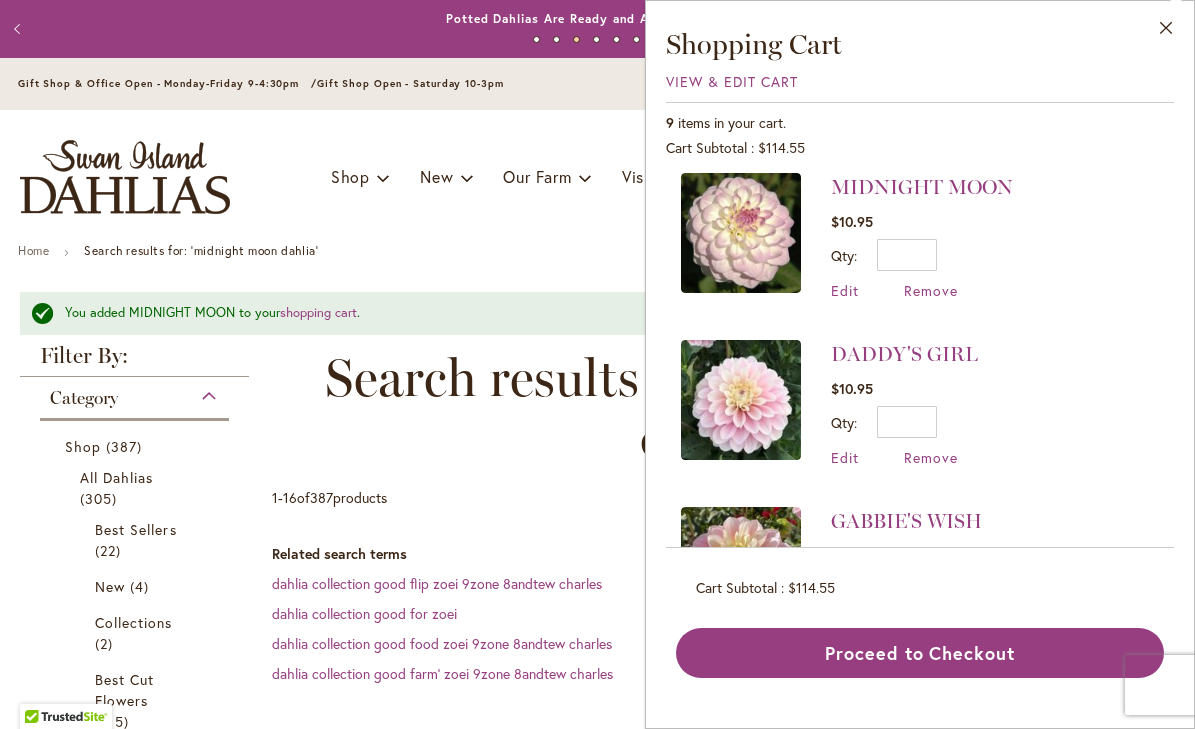 scroll, scrollTop: 56, scrollLeft: 0, axis: vertical 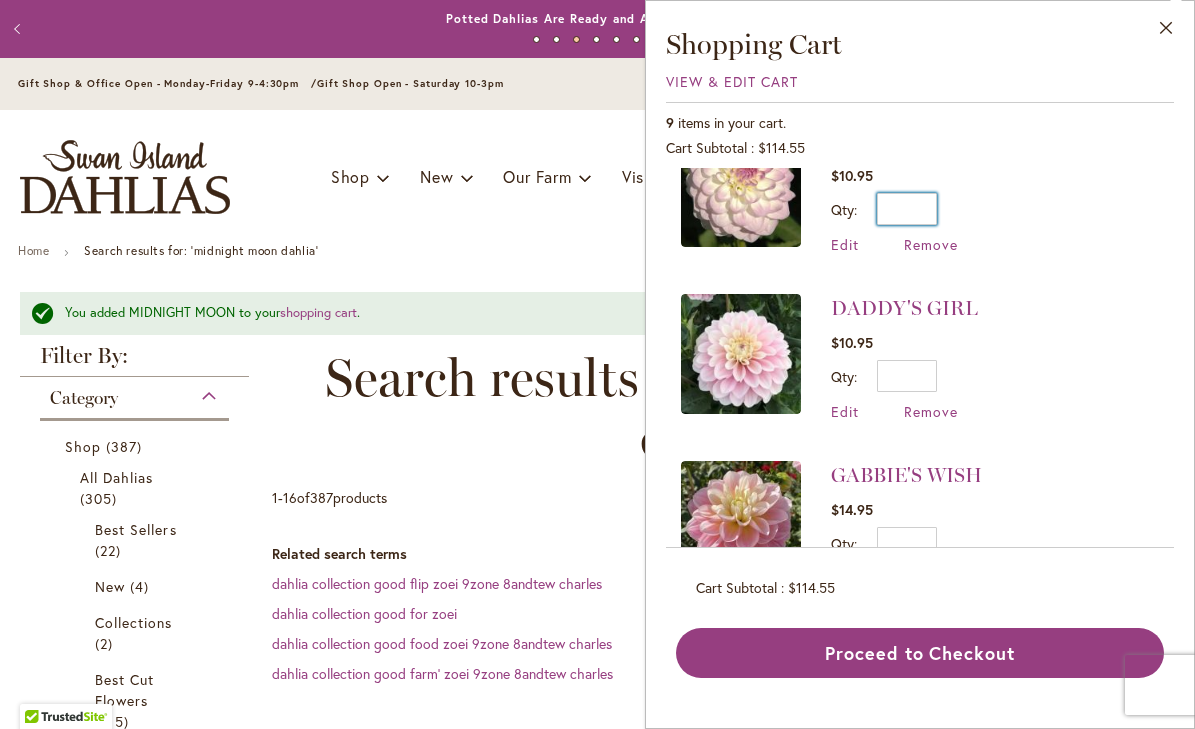 drag, startPoint x: 918, startPoint y: 211, endPoint x: 941, endPoint y: 210, distance: 23.021729 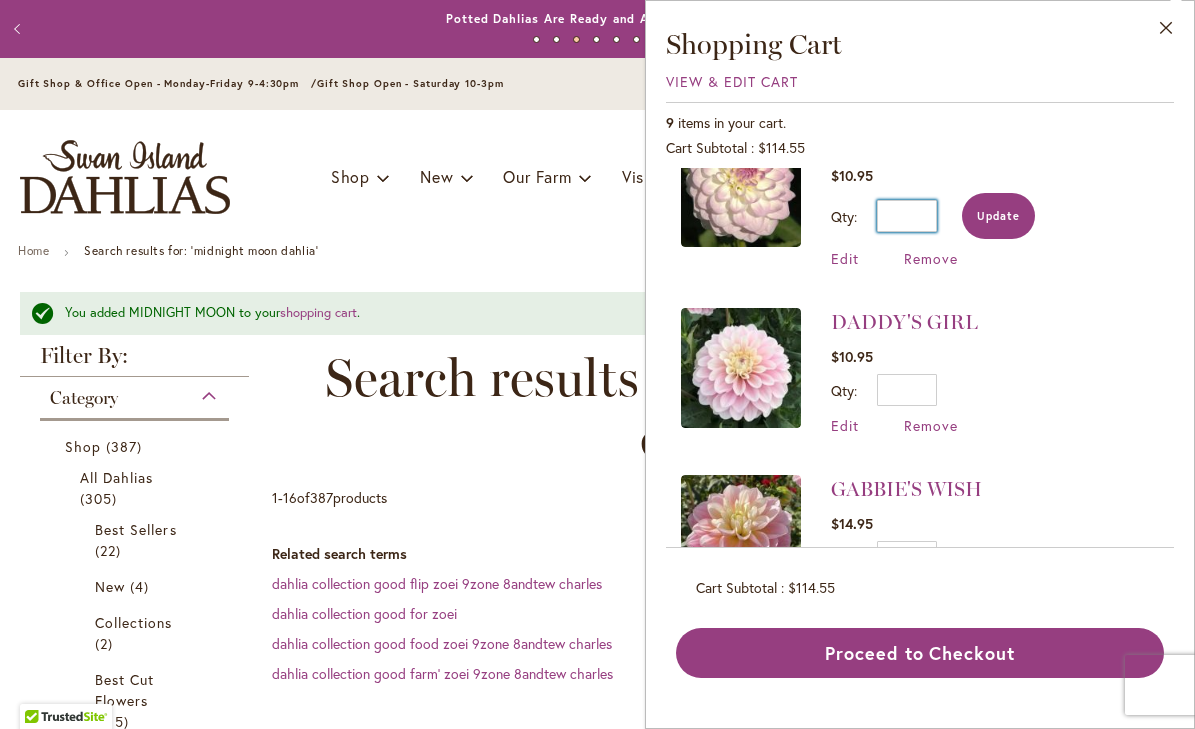 type on "*" 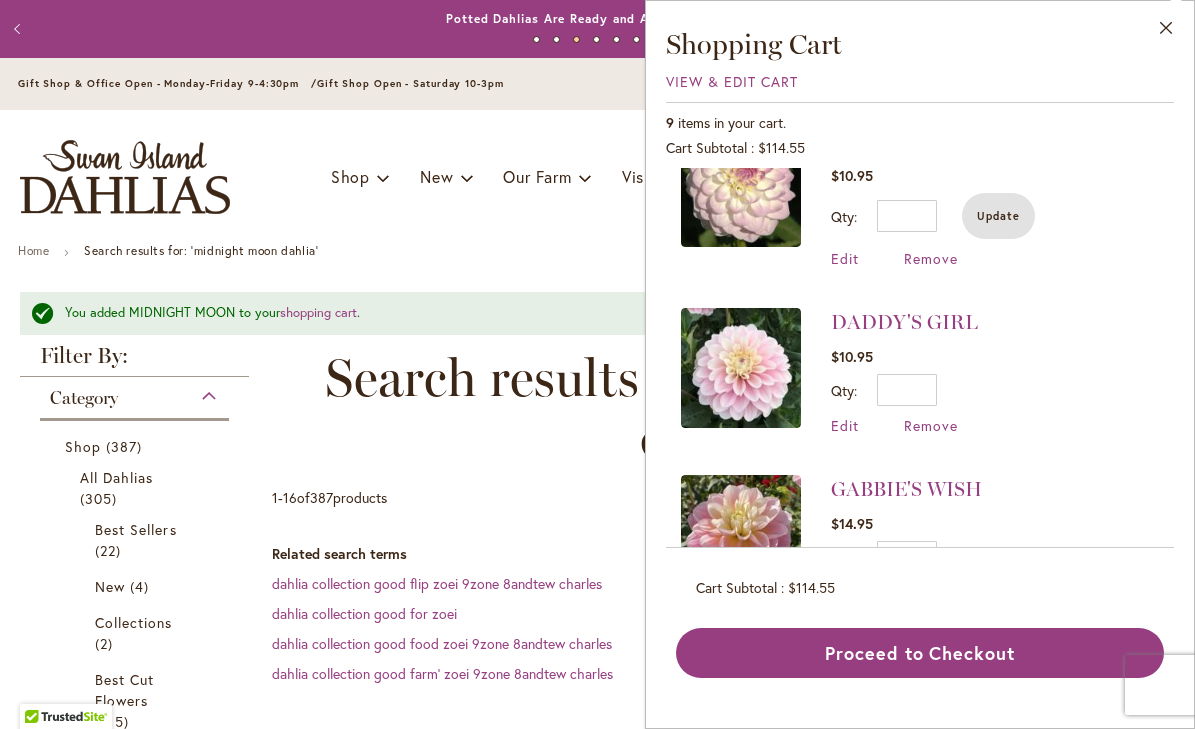 click on "Update" at bounding box center [998, 216] 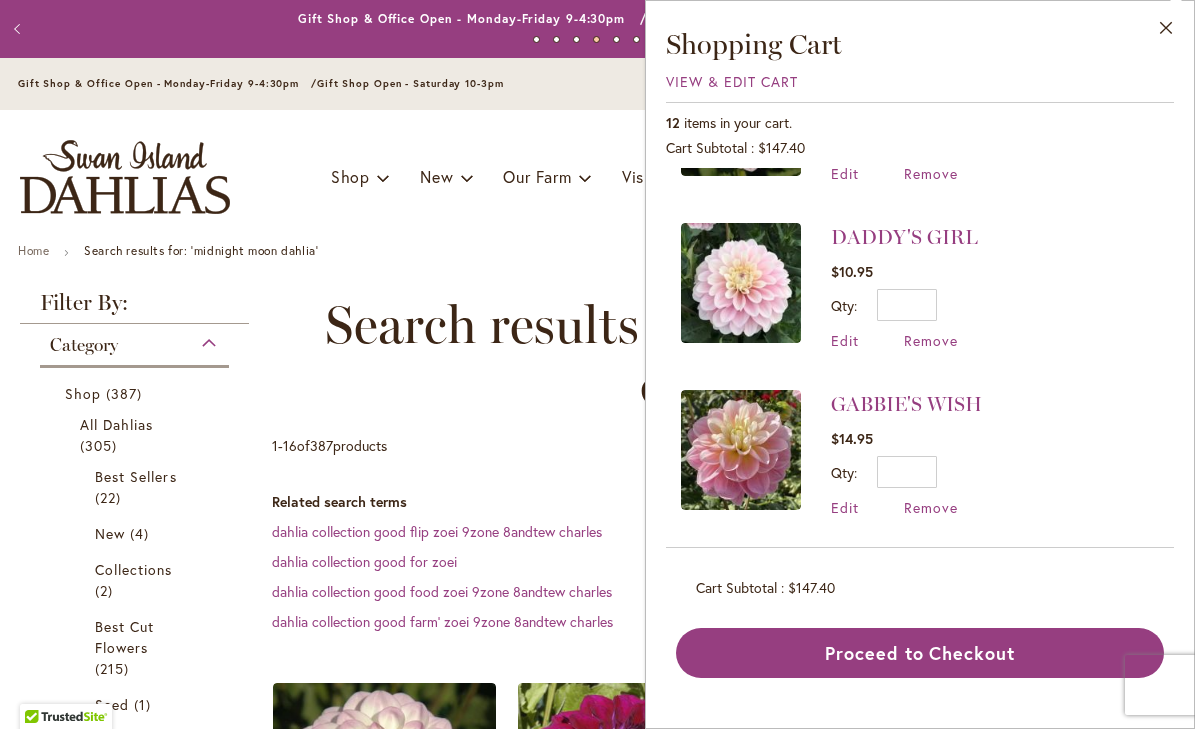 scroll, scrollTop: 0, scrollLeft: 0, axis: both 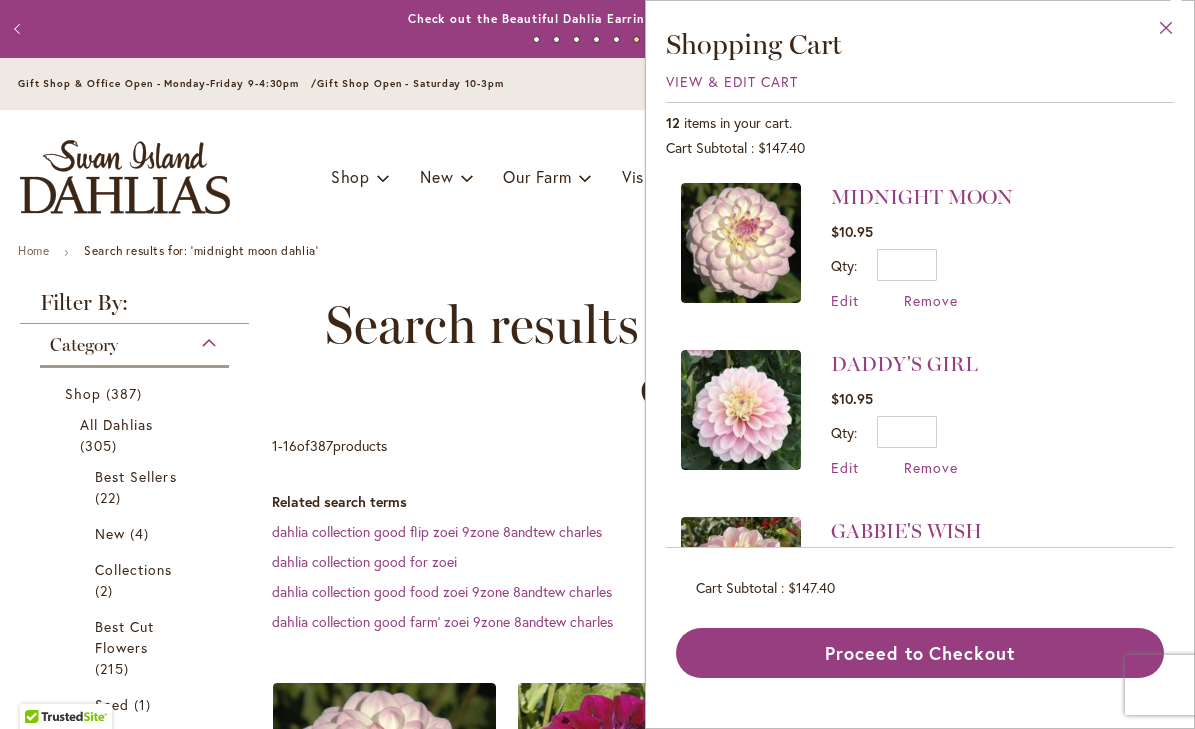 click on "Close" at bounding box center (1166, 32) 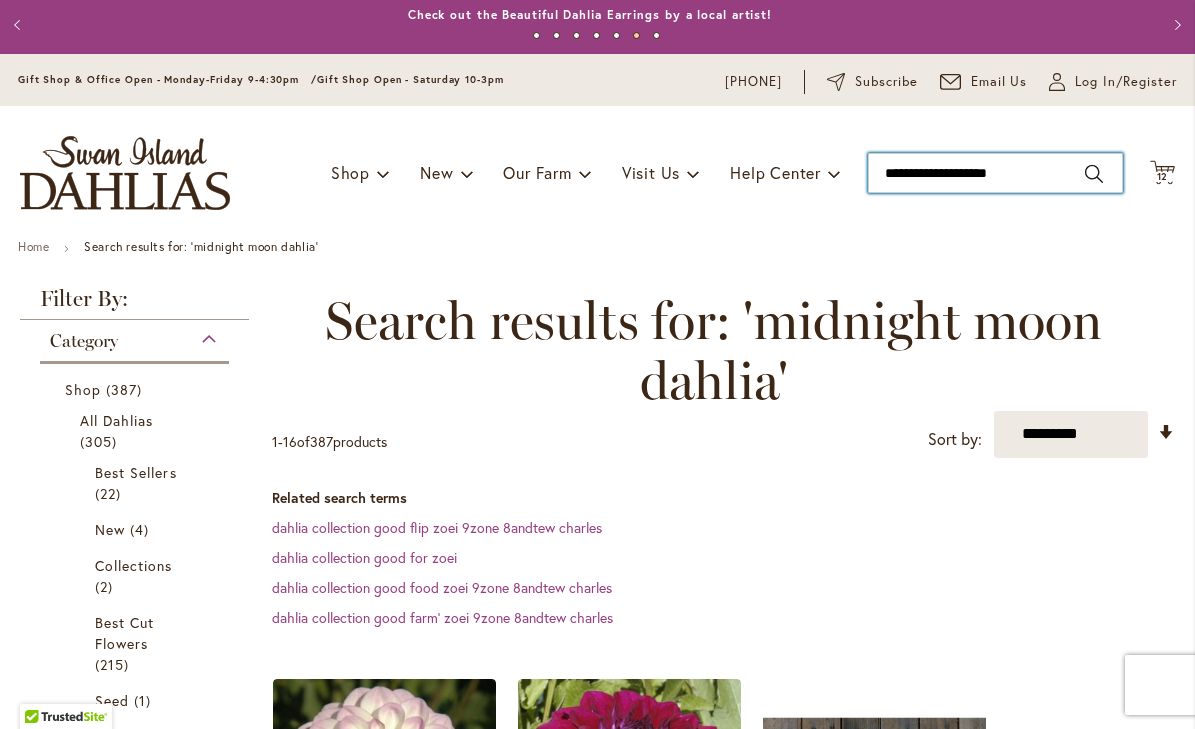 type on "**********" 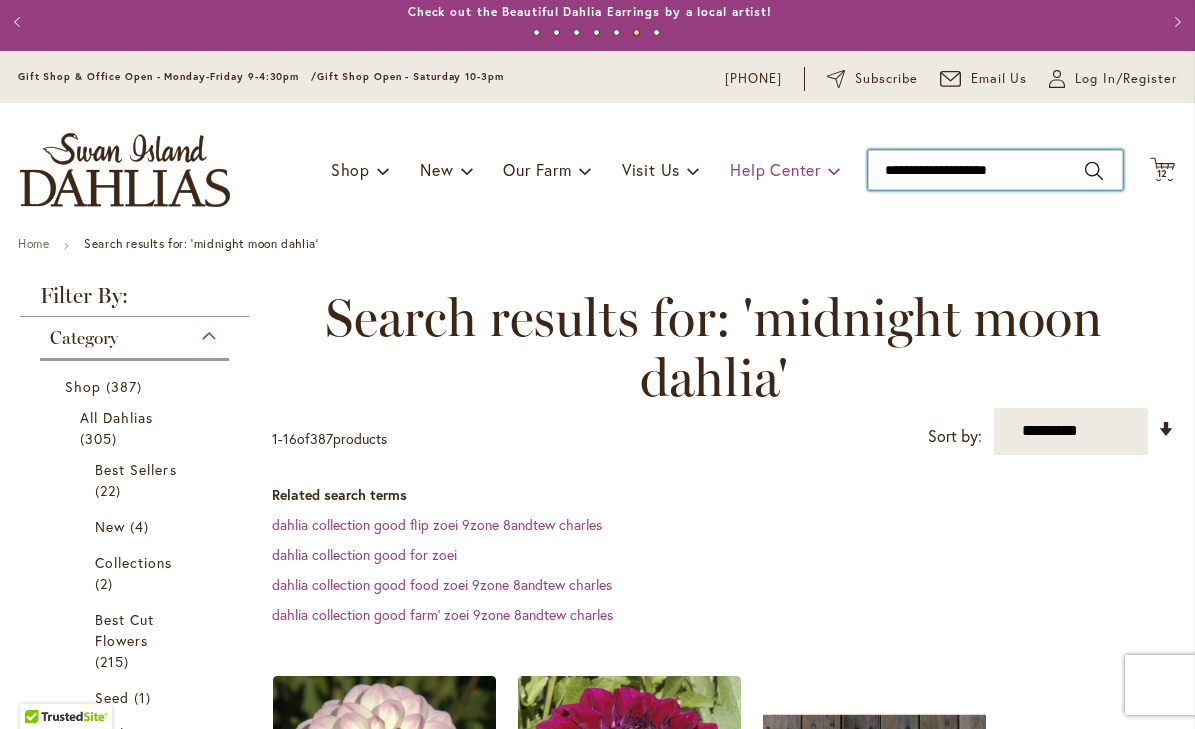 drag, startPoint x: 1040, startPoint y: 167, endPoint x: 772, endPoint y: 168, distance: 268.00186 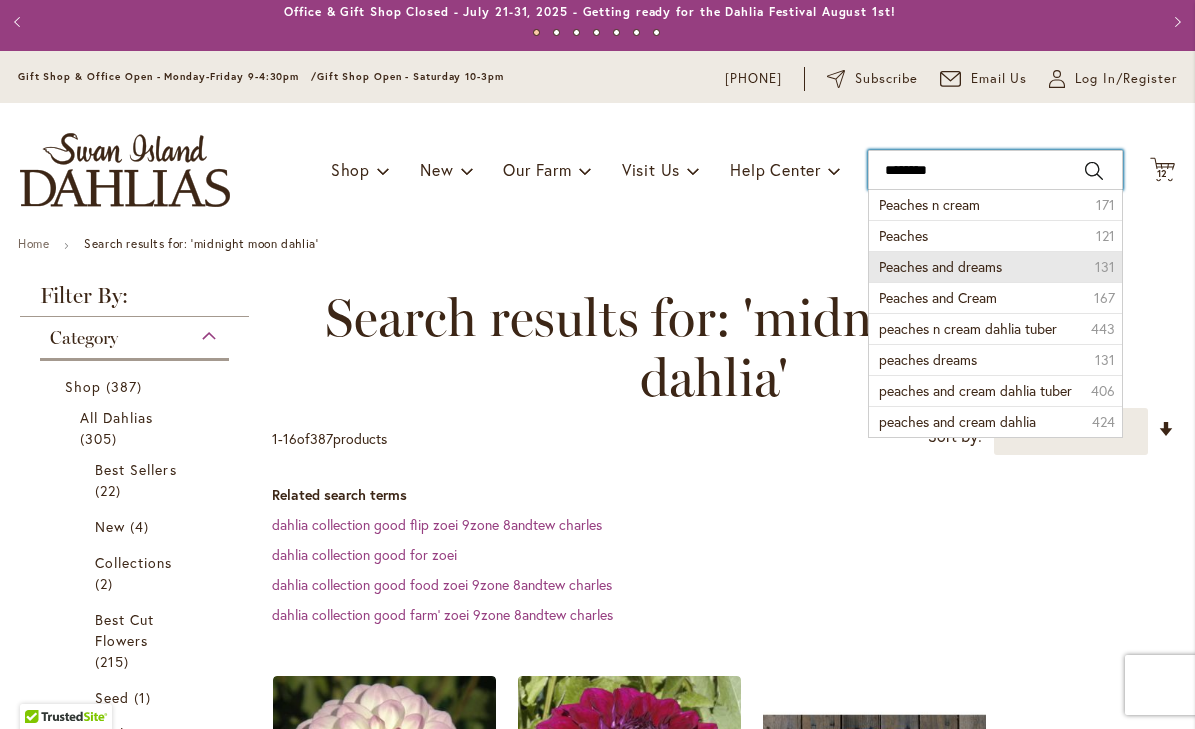 click on "Skip to Content
Gift Shop & Office Open - Monday-Friday 9-4:30pm   /    Gift Shop Open - Saturday 10-3pm
1-866-254-1047
Subscribe
Email Us
My Account
Log In/Register
Toggle Nav
Shop
Dahlia Tubers
Collections
Fresh Cut Dahlias" at bounding box center (597, 1990) 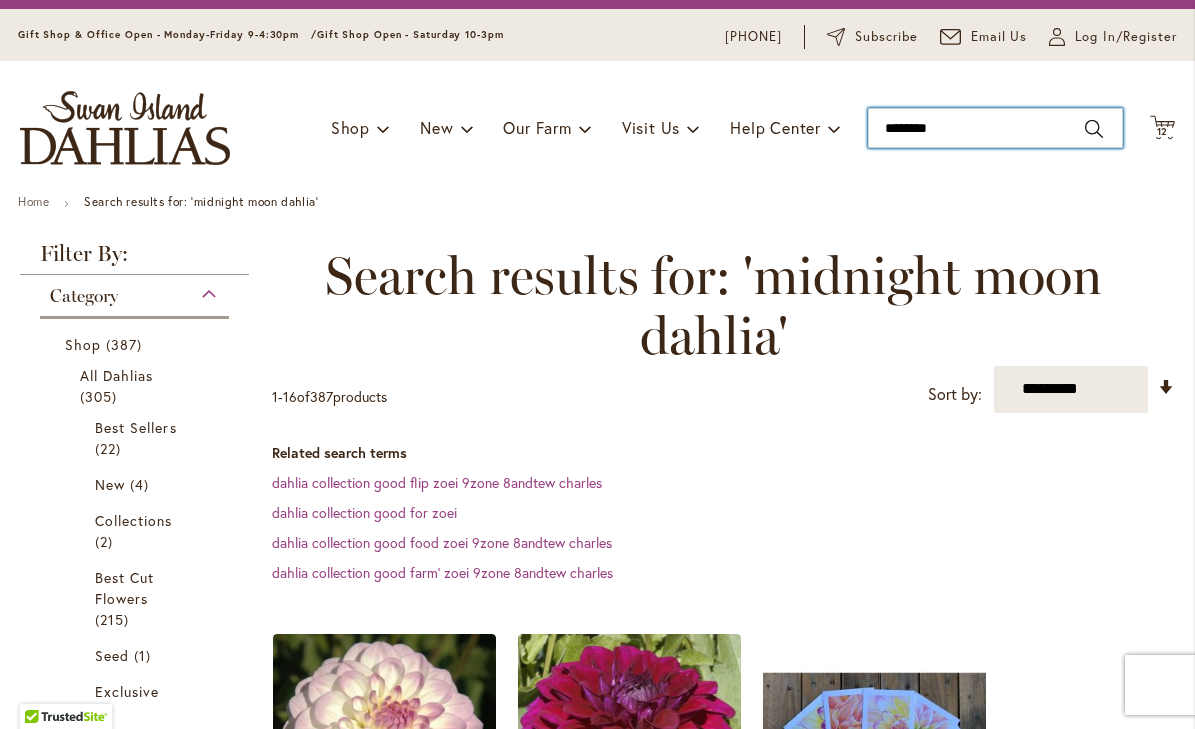 scroll, scrollTop: 61, scrollLeft: 0, axis: vertical 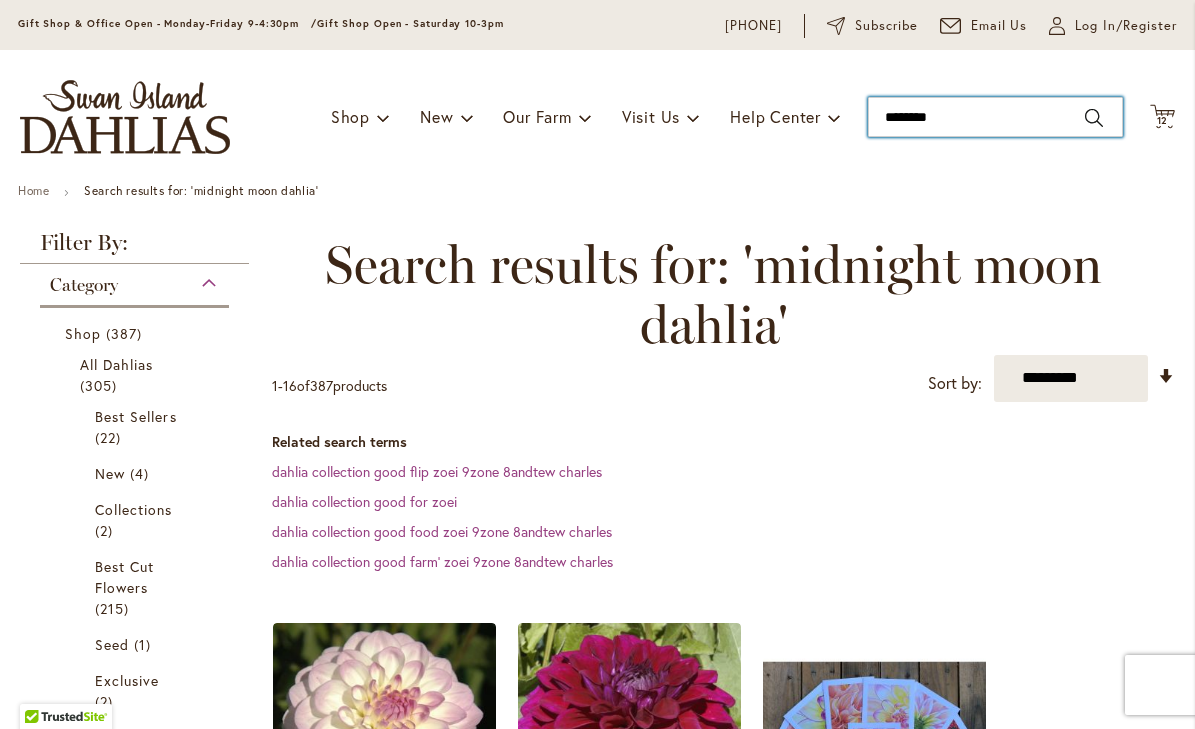 click on "*******" at bounding box center [995, 117] 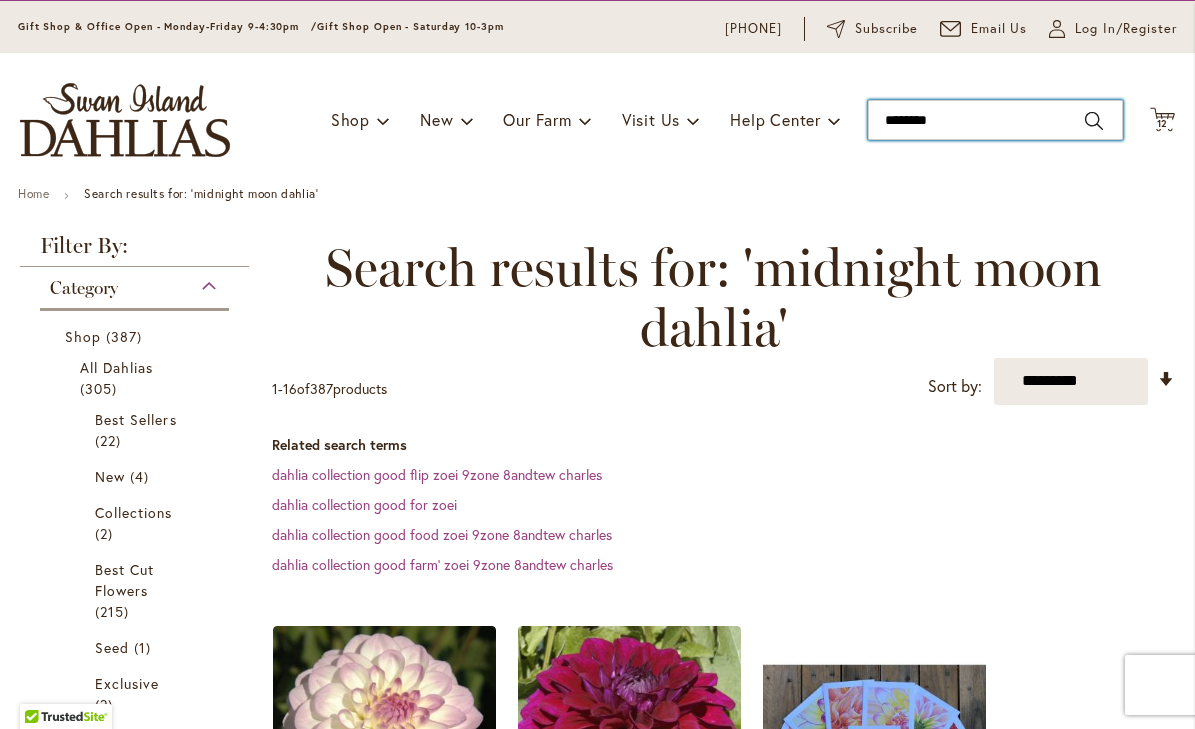 scroll, scrollTop: 57, scrollLeft: 0, axis: vertical 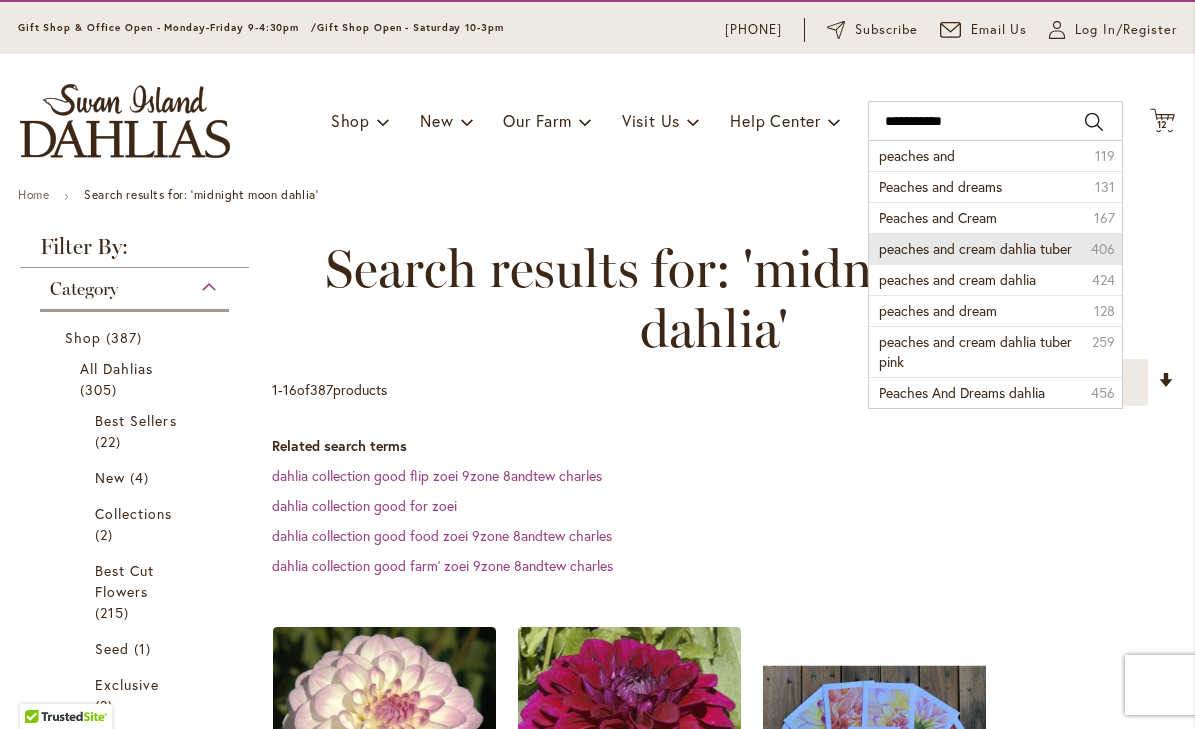 click on "peaches and cream dahlia tuber" at bounding box center [975, 248] 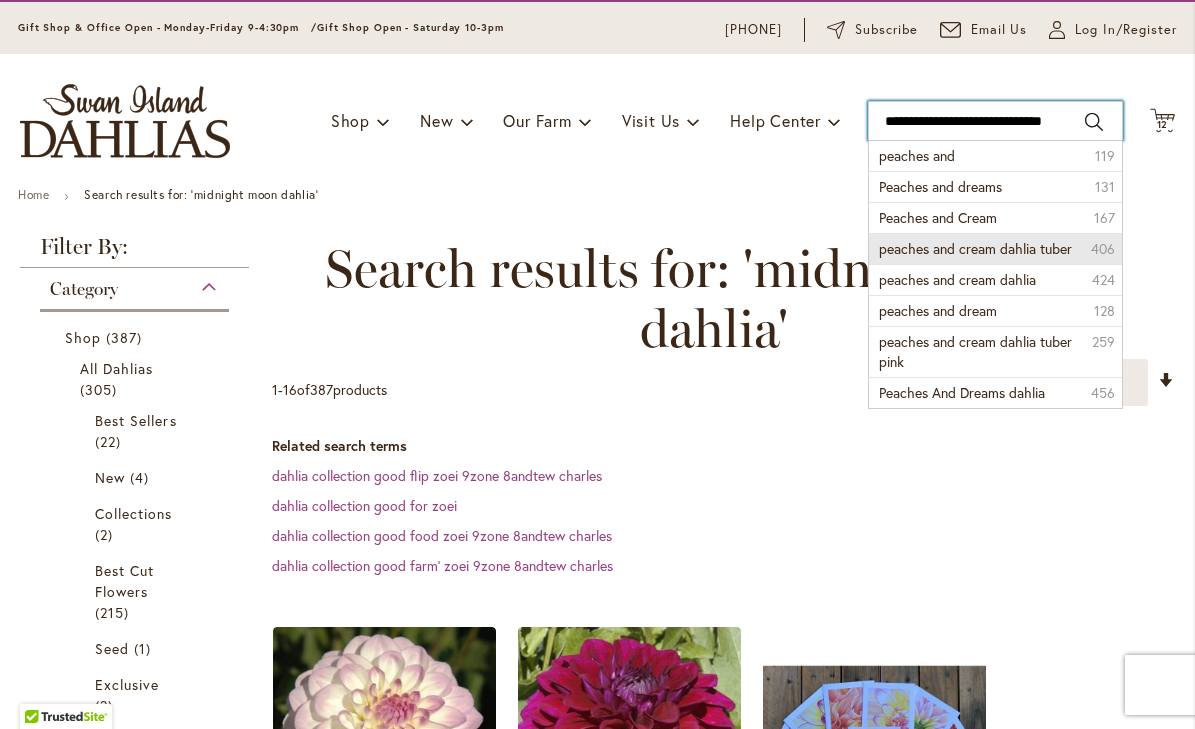 type on "**********" 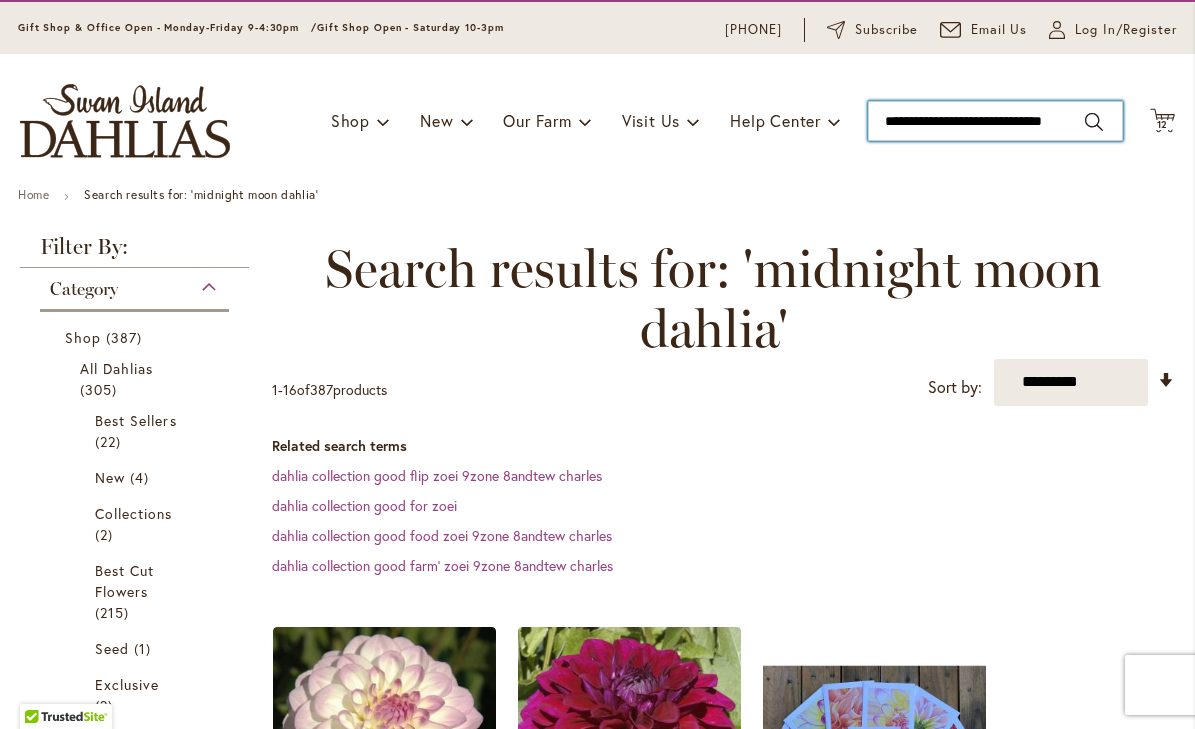 scroll, scrollTop: 0, scrollLeft: 31, axis: horizontal 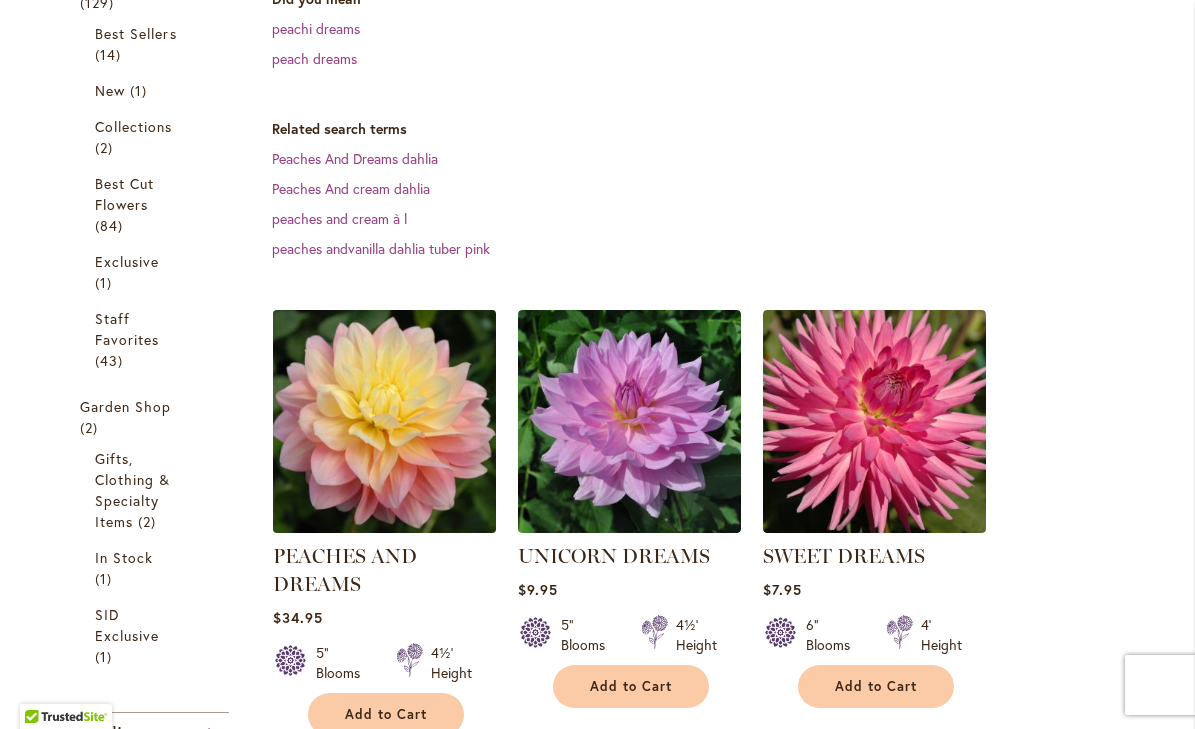 type on "**********" 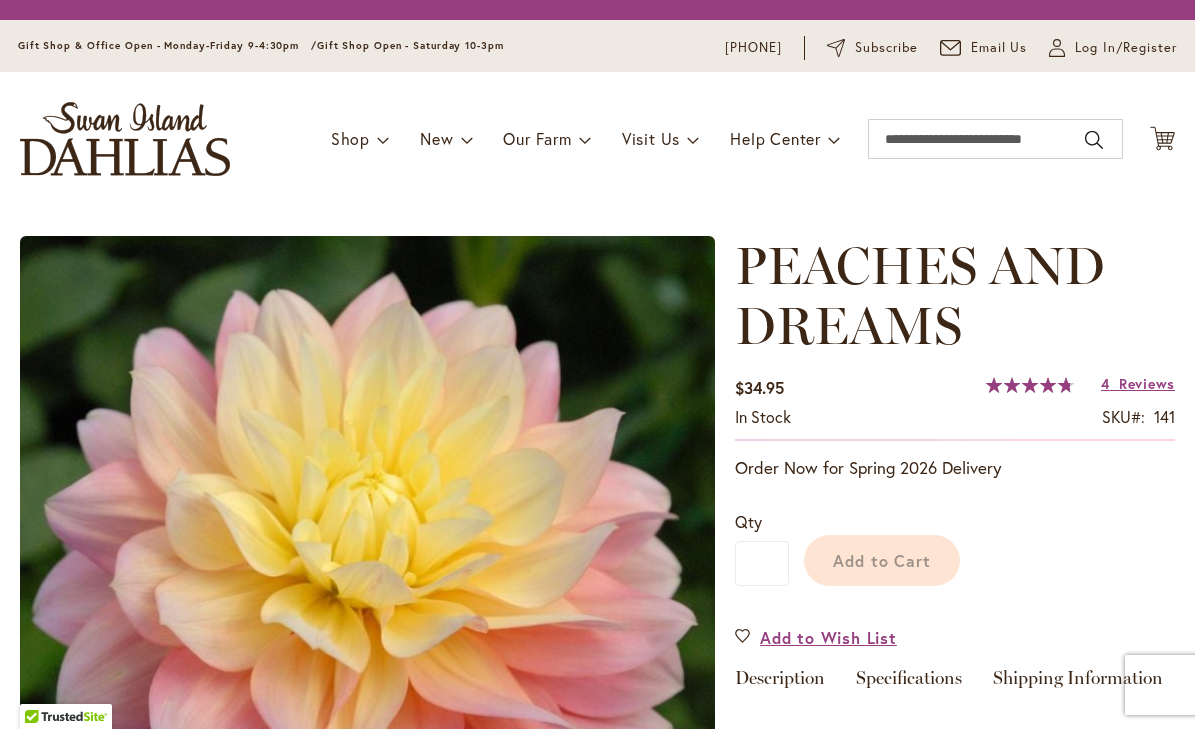 scroll, scrollTop: 0, scrollLeft: 0, axis: both 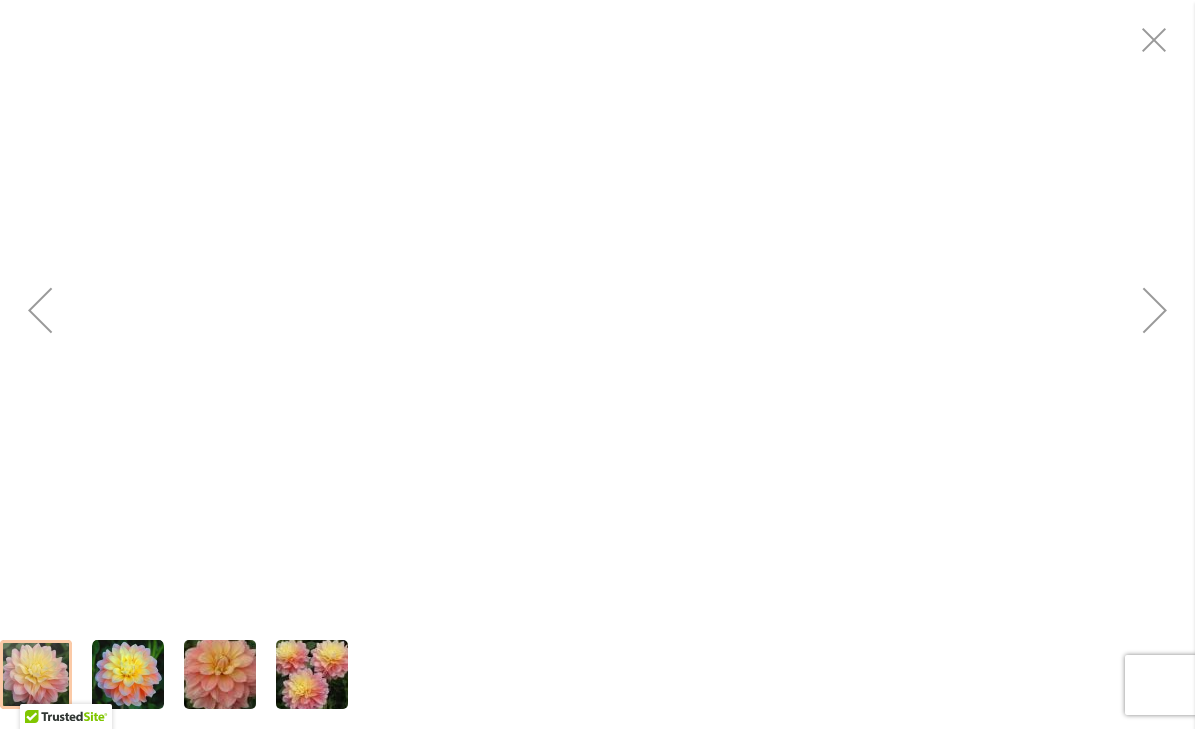 type on "**********" 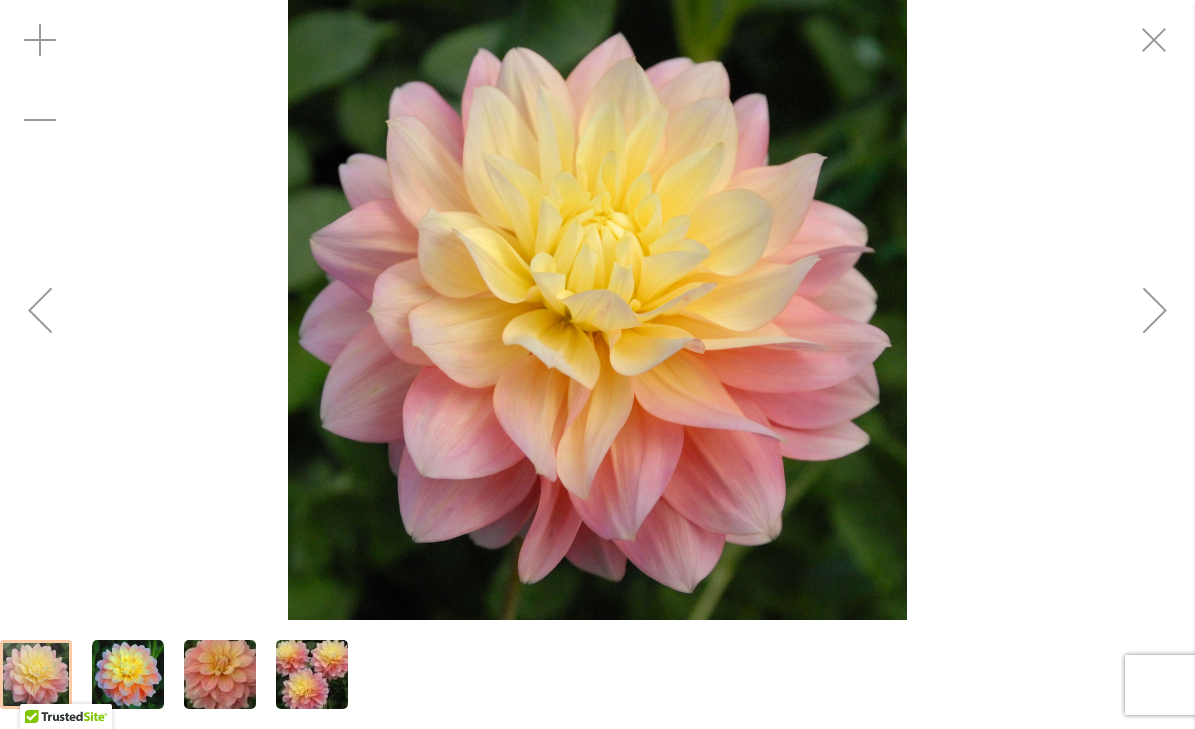 drag, startPoint x: 1145, startPoint y: 40, endPoint x: 1113, endPoint y: 66, distance: 41.231056 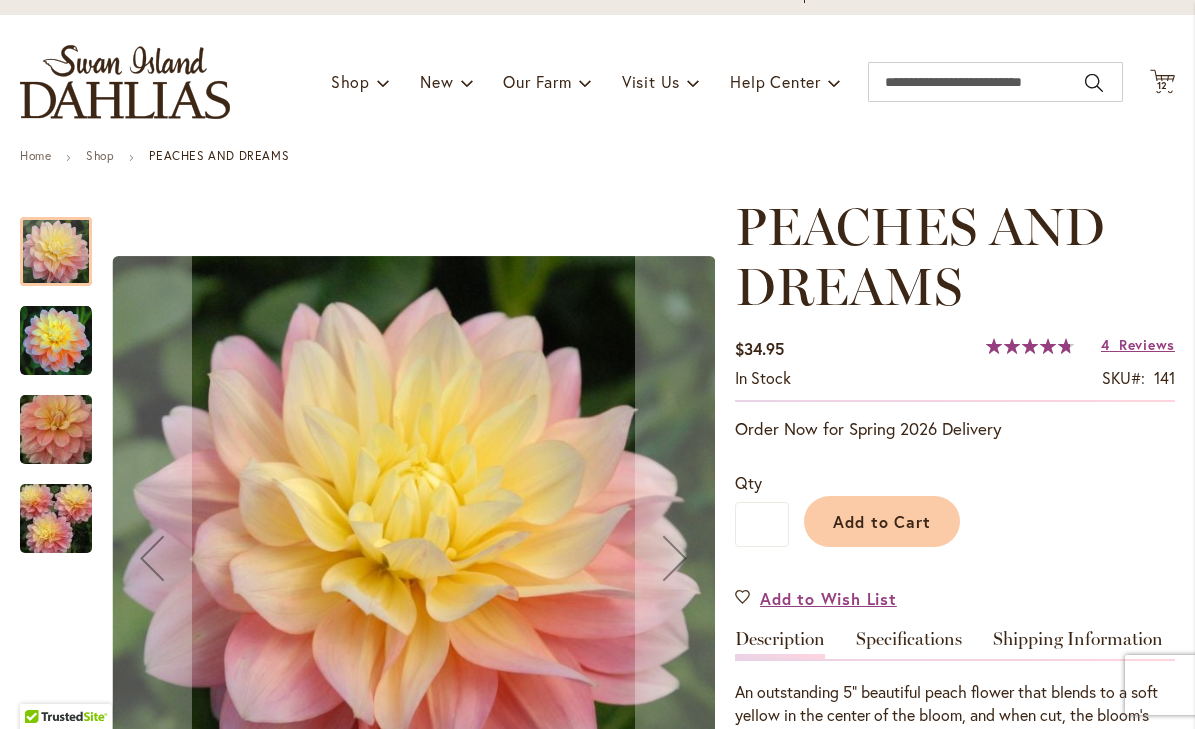 scroll, scrollTop: 101, scrollLeft: 0, axis: vertical 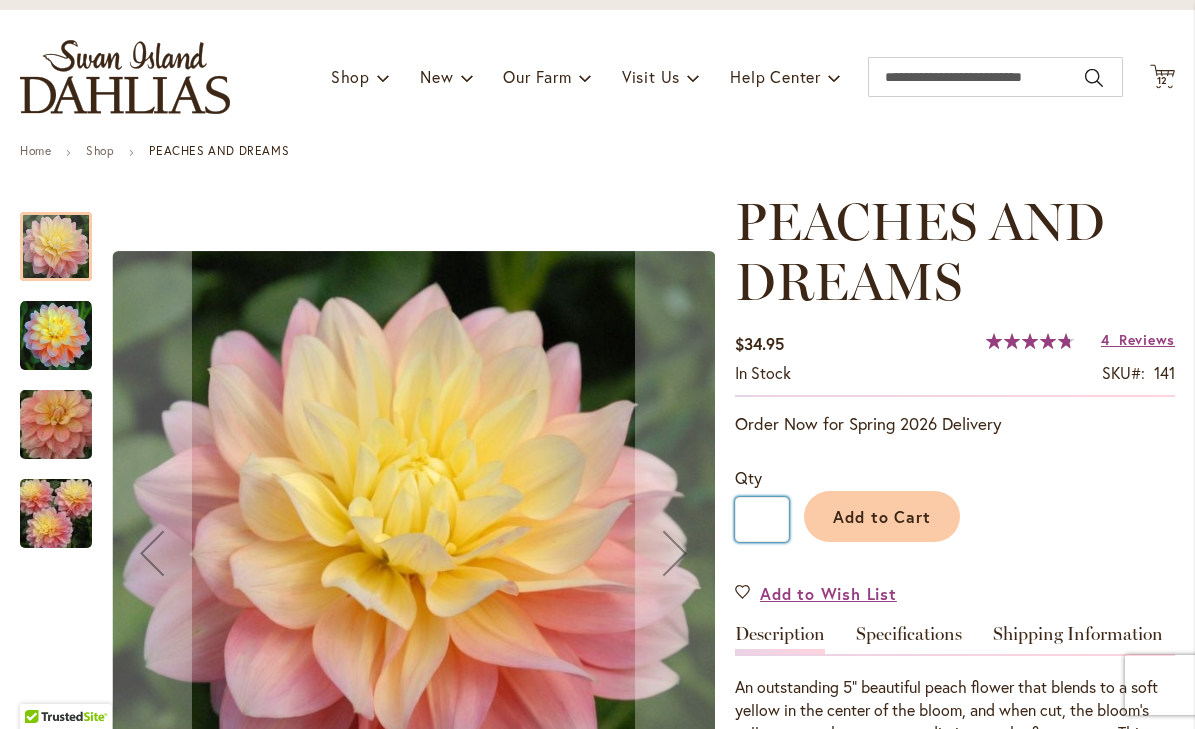 click on "*" at bounding box center [762, 519] 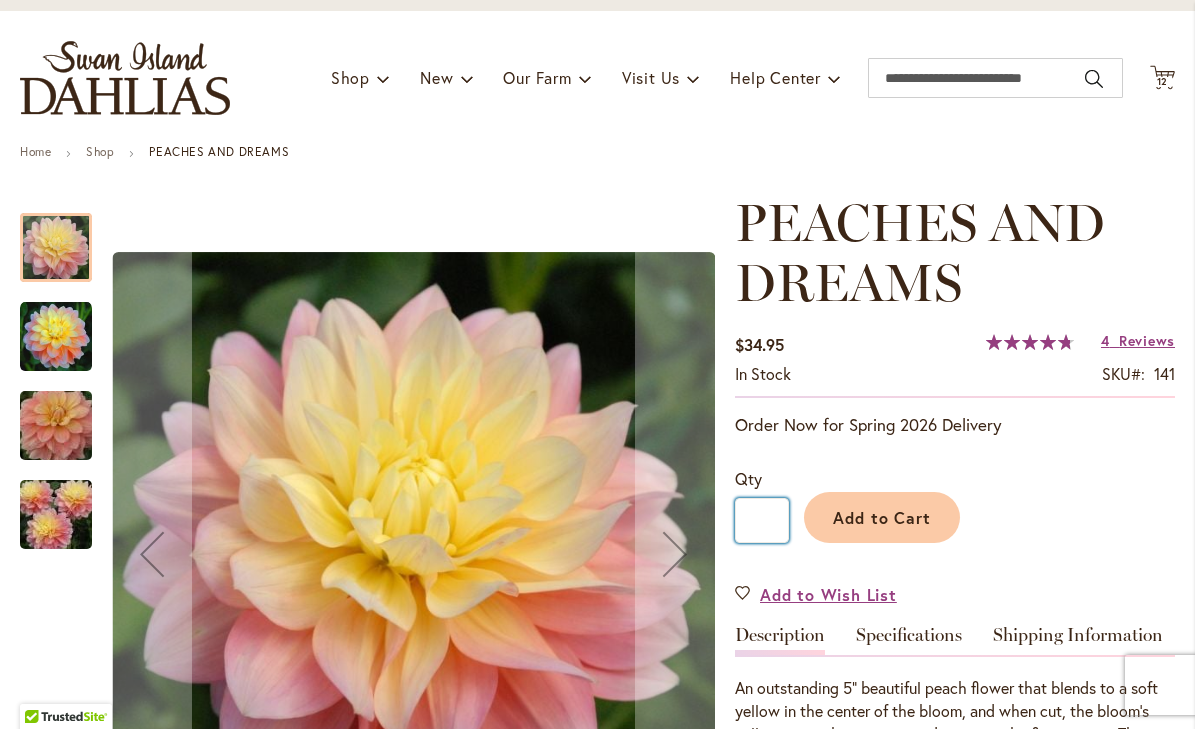 scroll, scrollTop: 103, scrollLeft: 0, axis: vertical 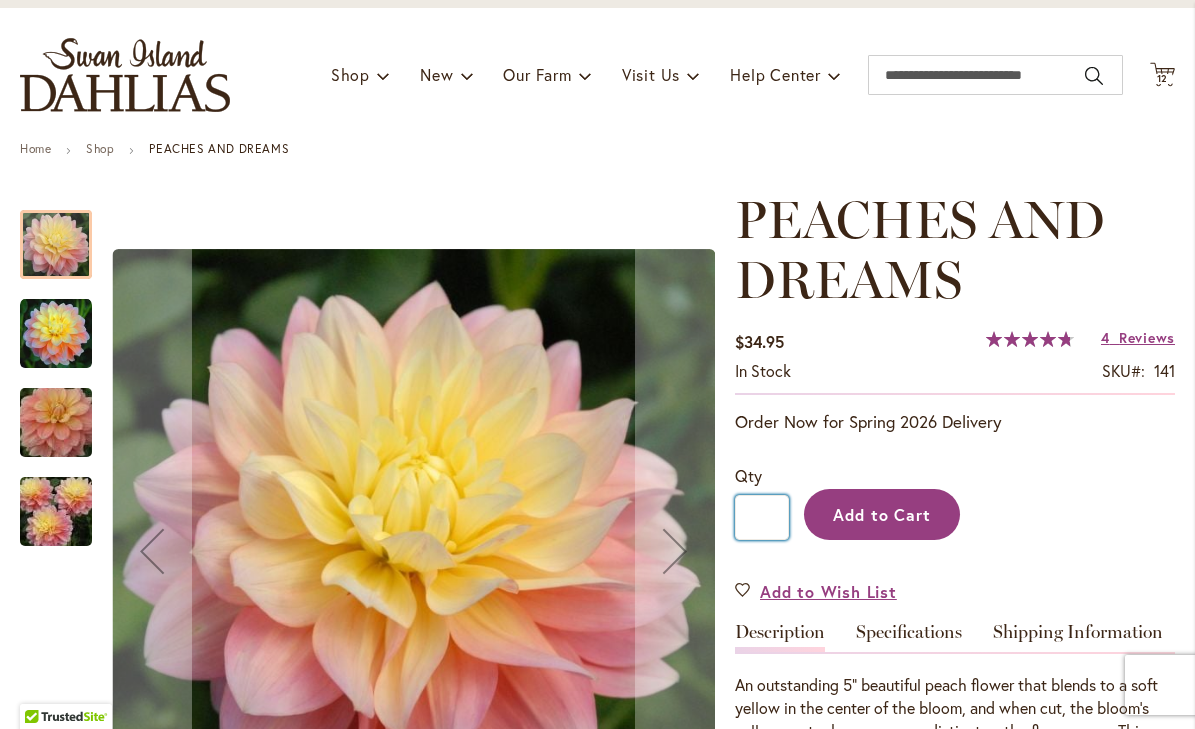 type on "*" 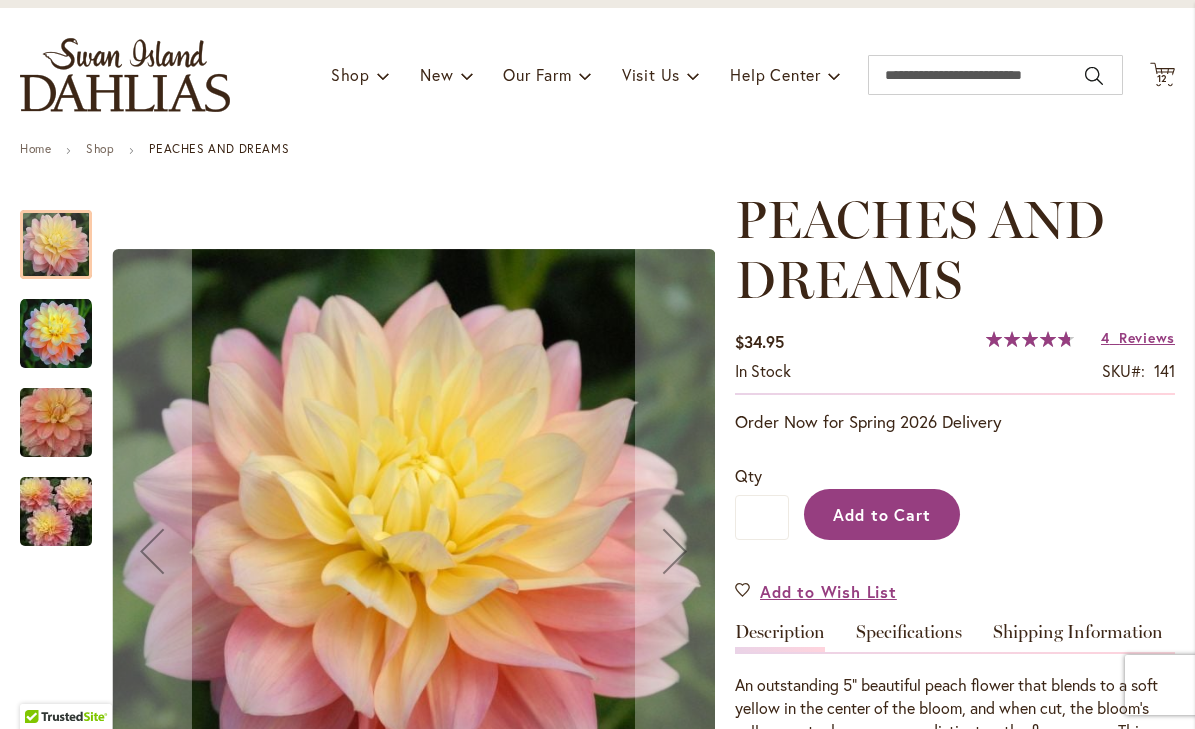 click on "Add to Cart" at bounding box center (882, 514) 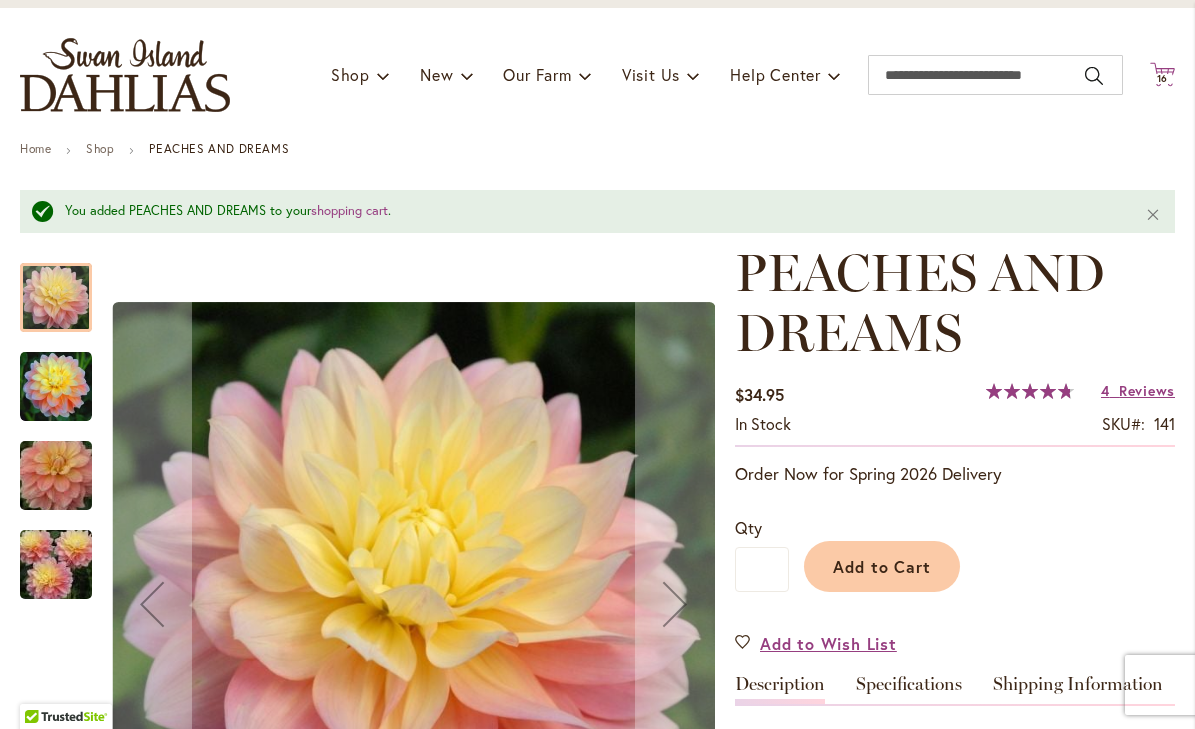 click on "Cart
.cls-1 {
fill: #231f20;
}" 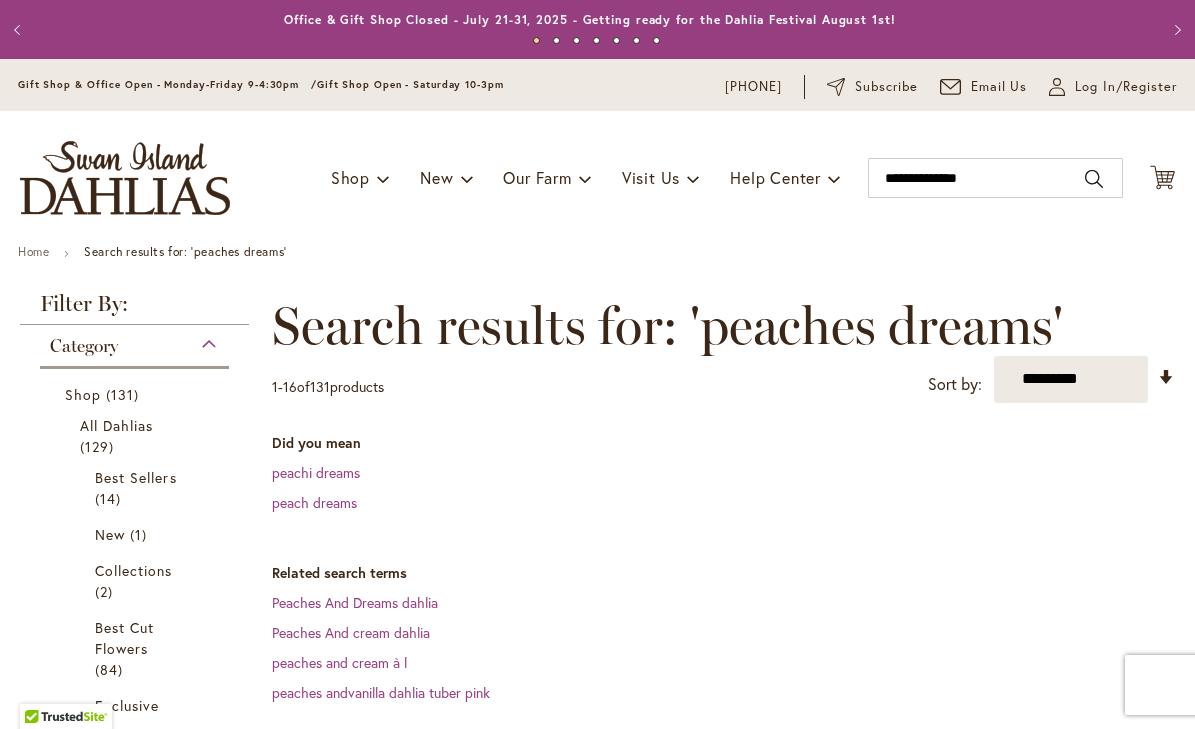 scroll, scrollTop: 0, scrollLeft: 0, axis: both 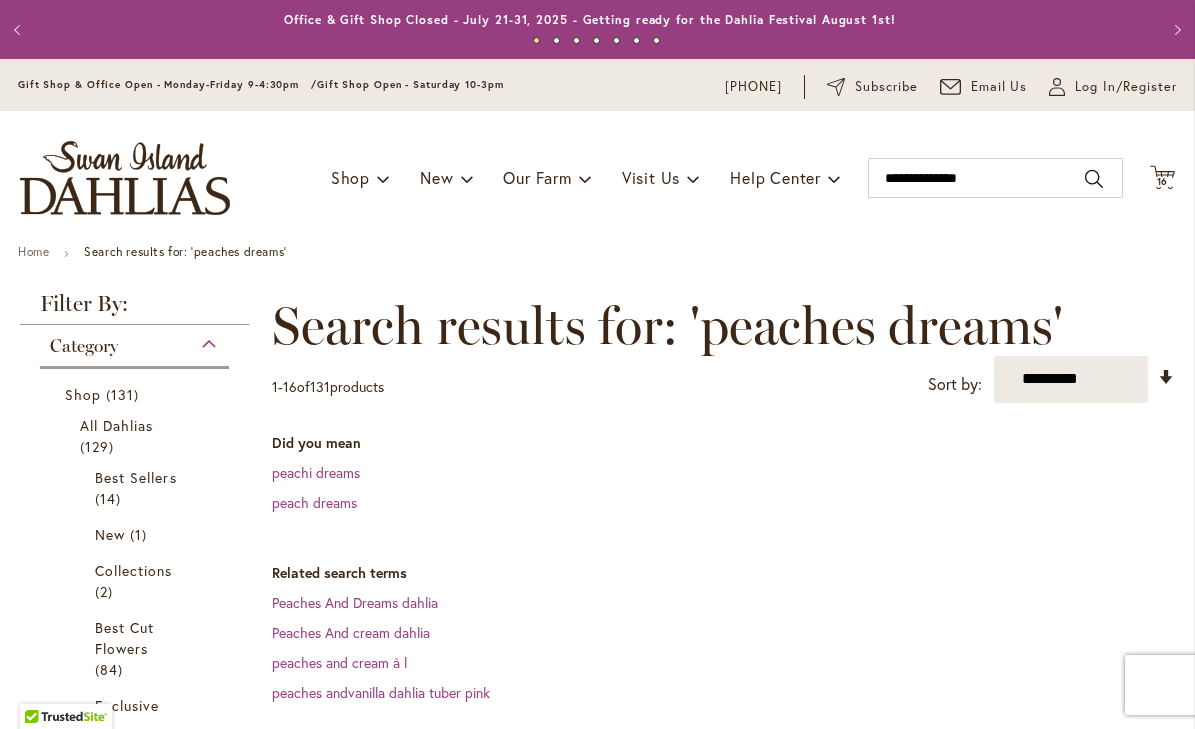 type on "**********" 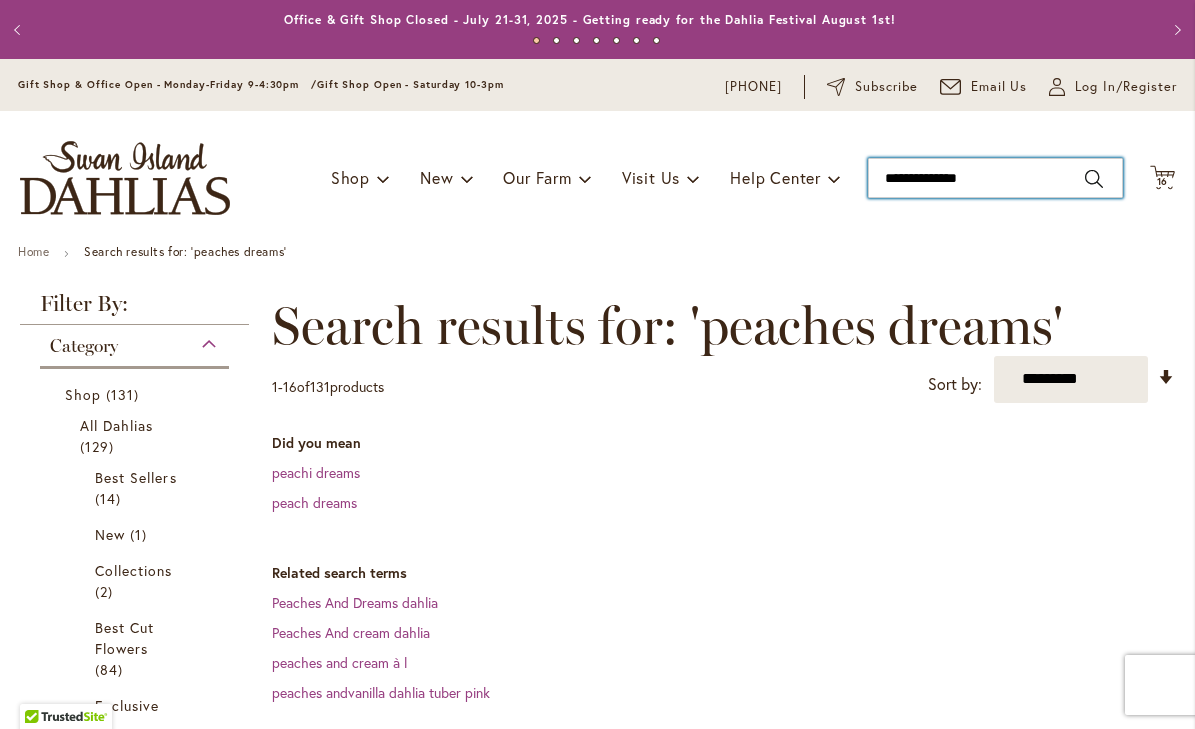 type on "**********" 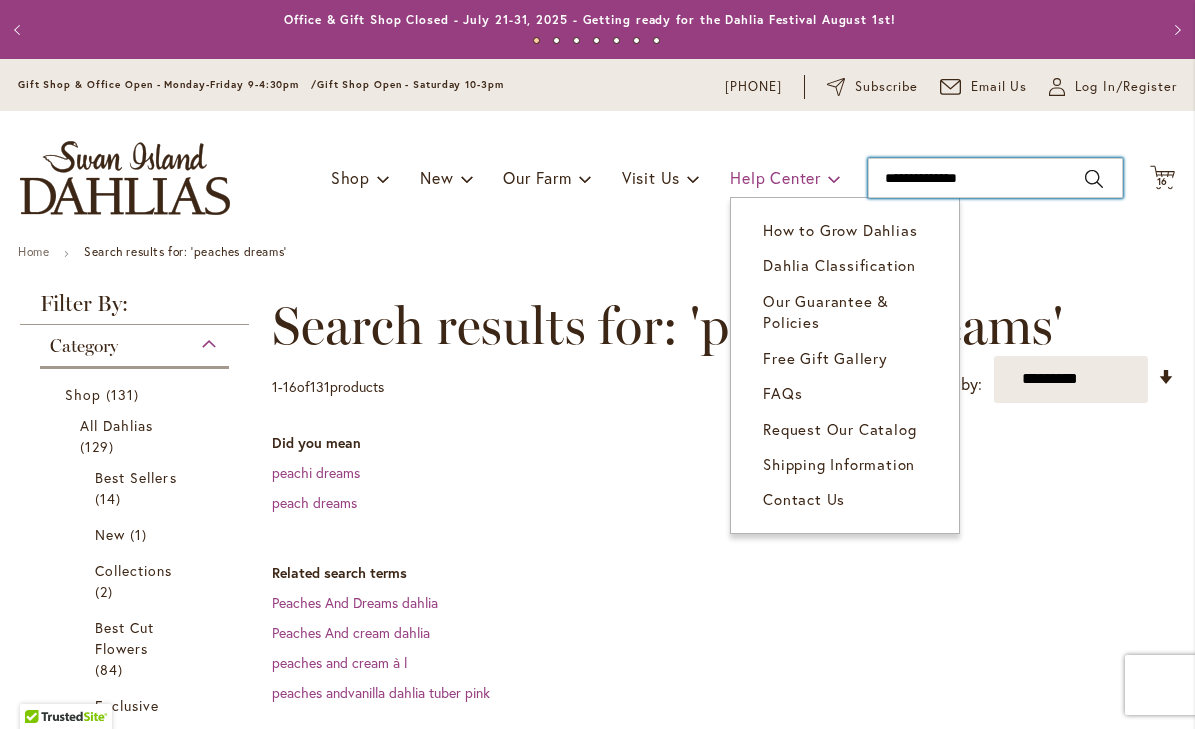 drag, startPoint x: 937, startPoint y: 177, endPoint x: 819, endPoint y: 184, distance: 118.20744 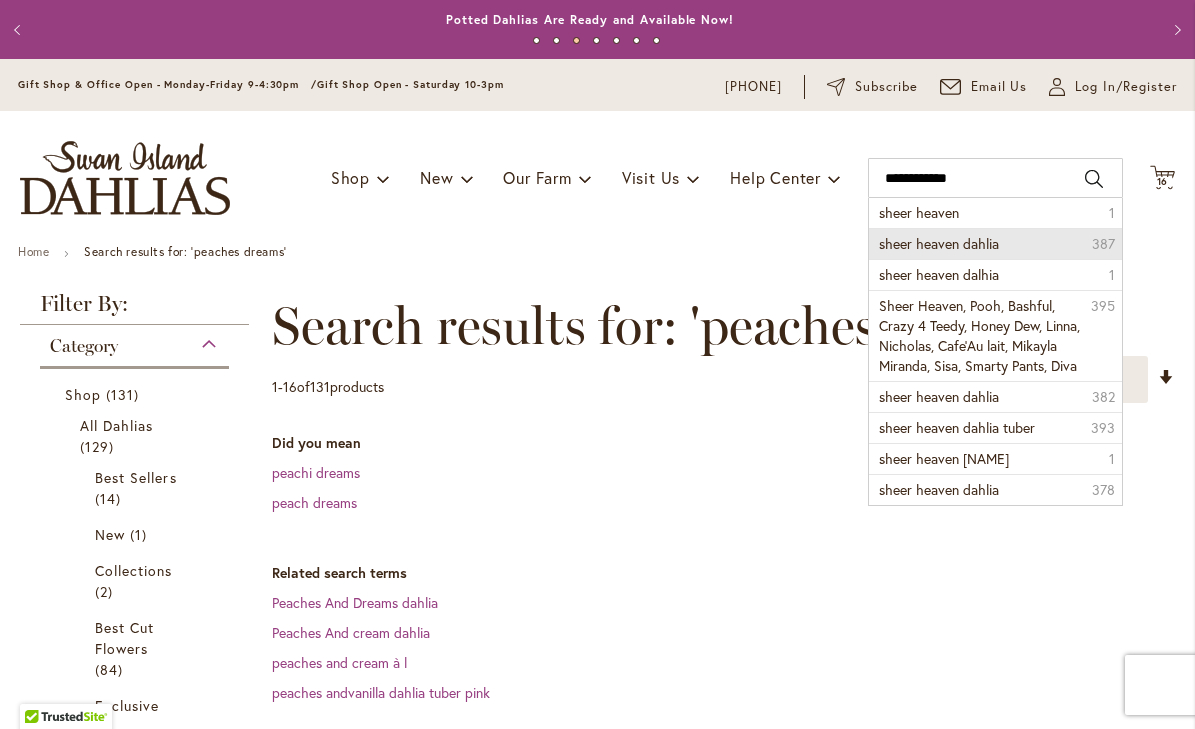 click on "sheer heaven dahlia" at bounding box center [939, 243] 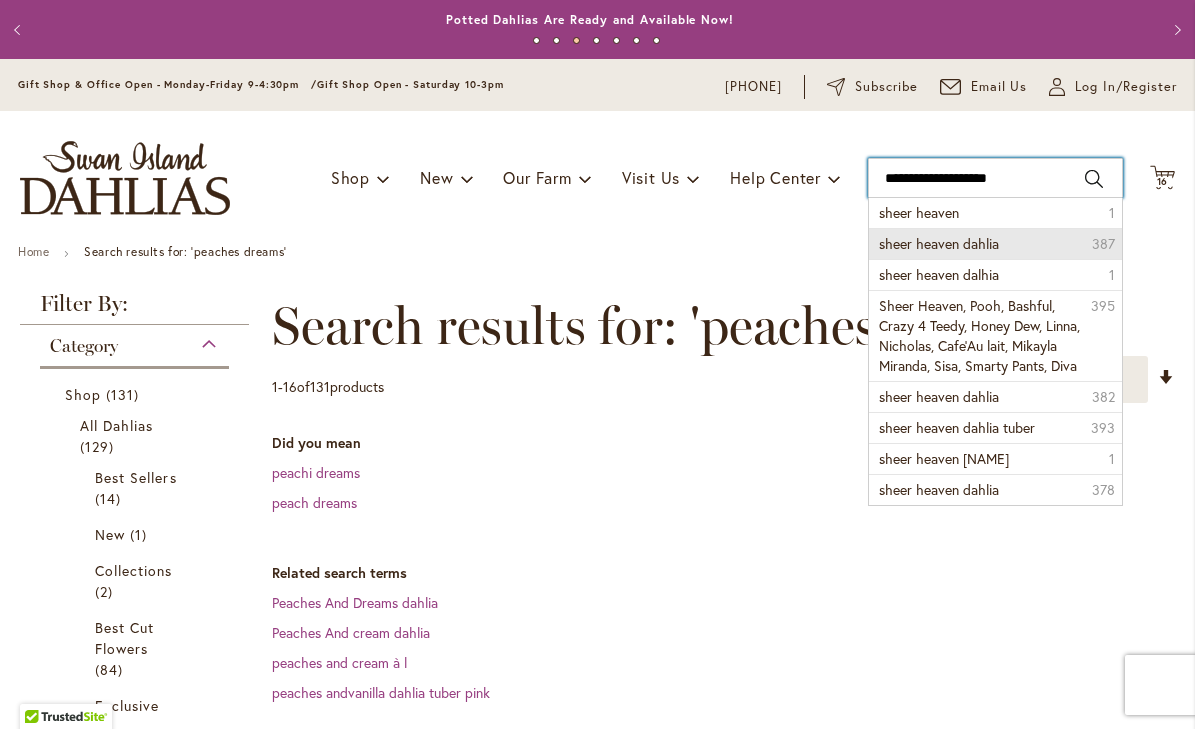 type on "**********" 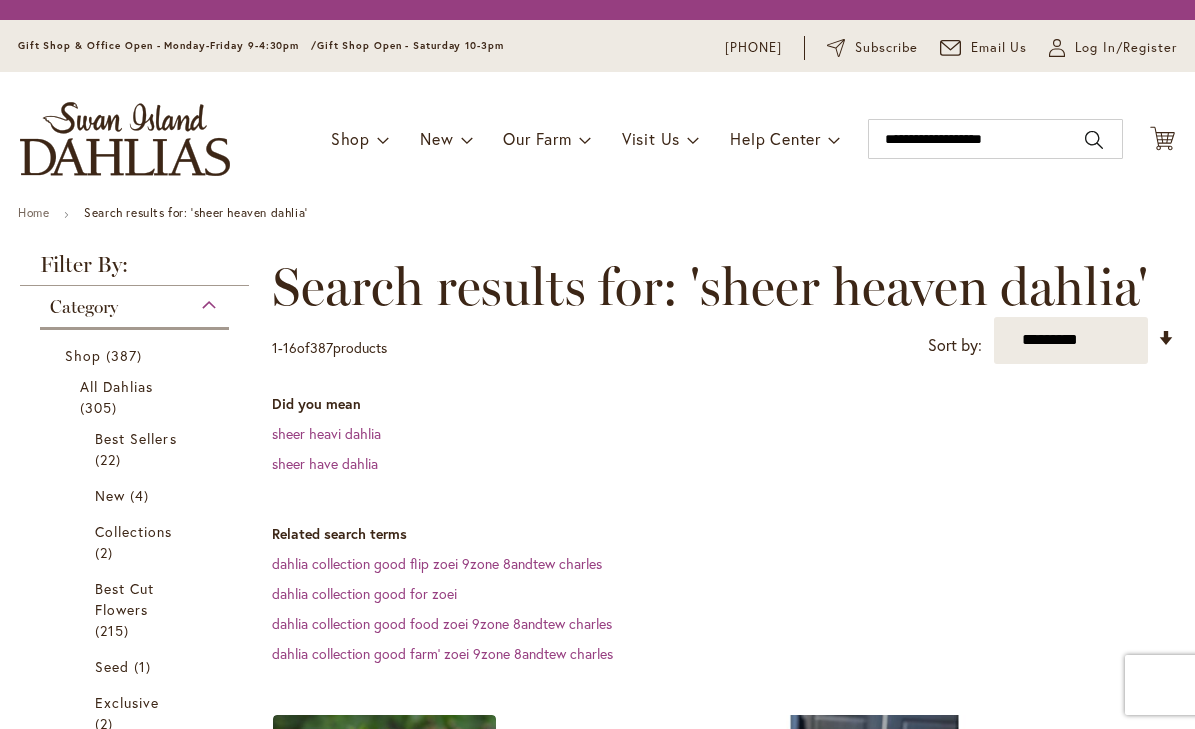 scroll, scrollTop: 0, scrollLeft: 0, axis: both 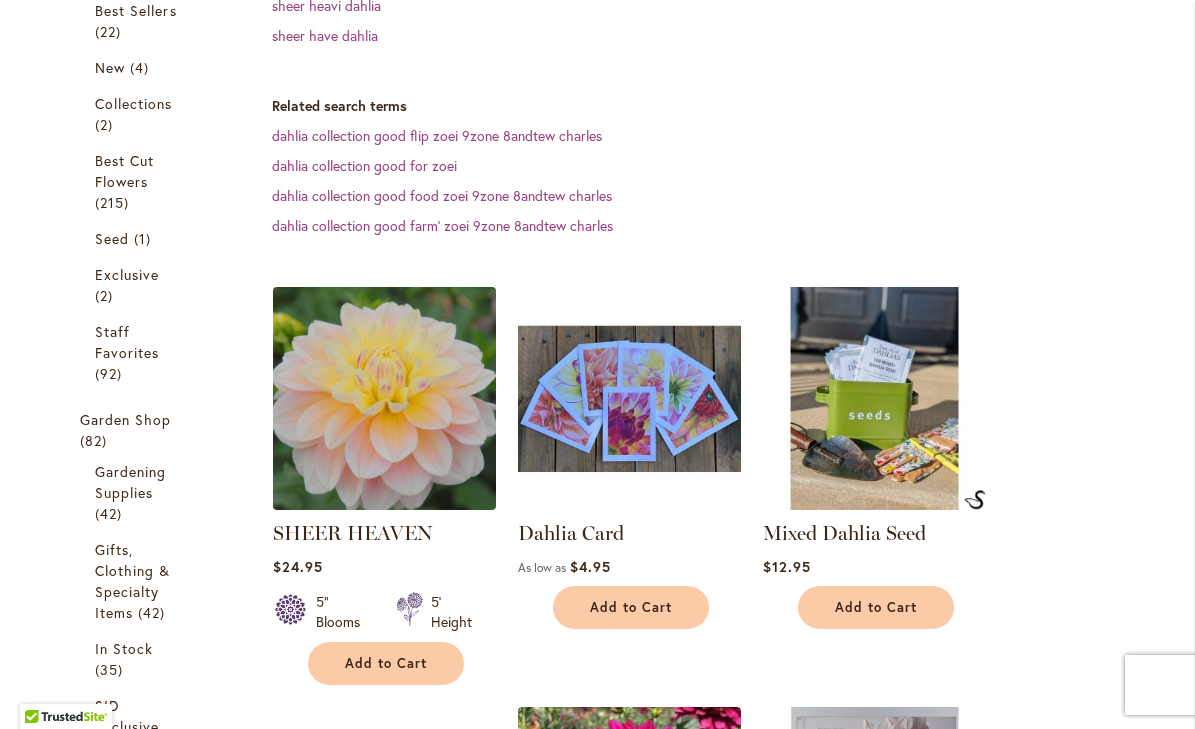 type on "**********" 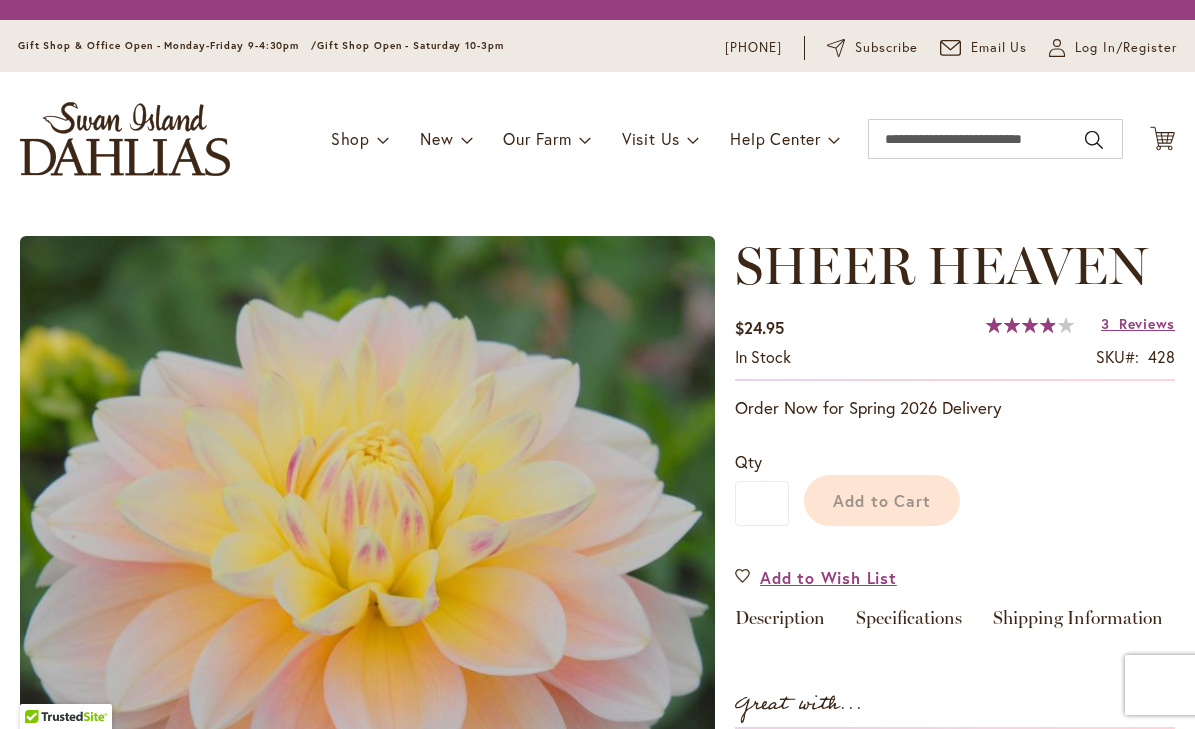scroll, scrollTop: 0, scrollLeft: 0, axis: both 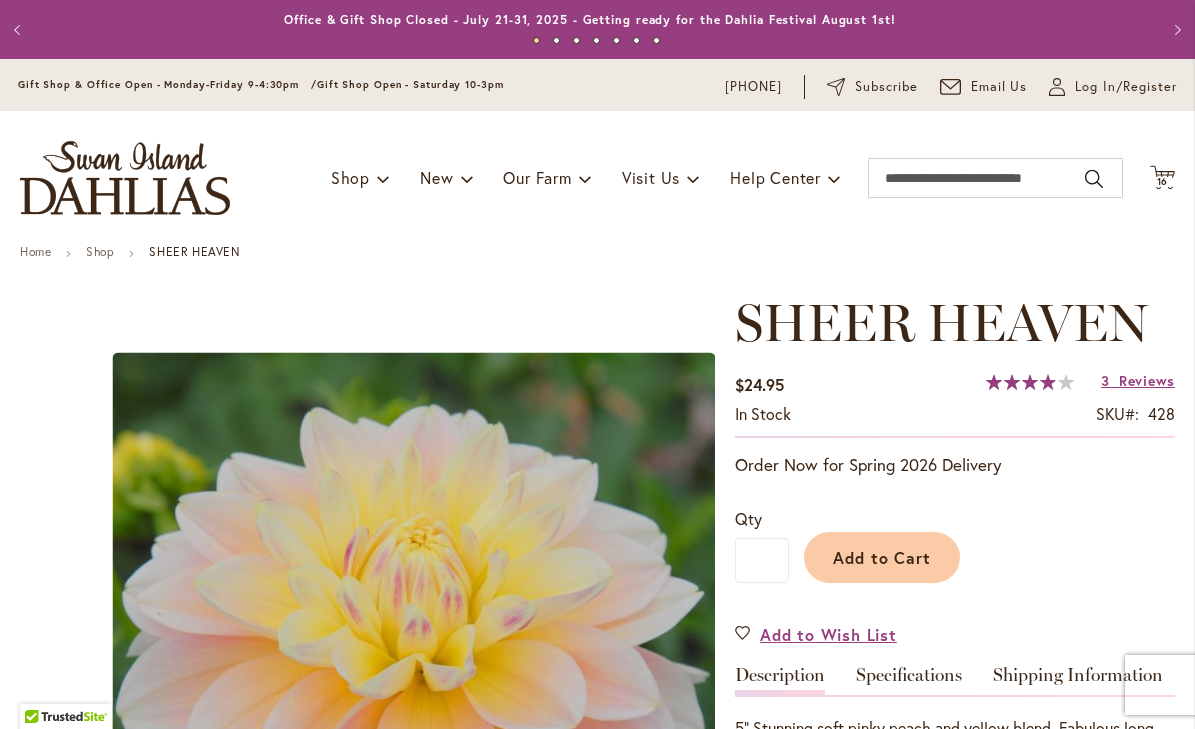 type on "**********" 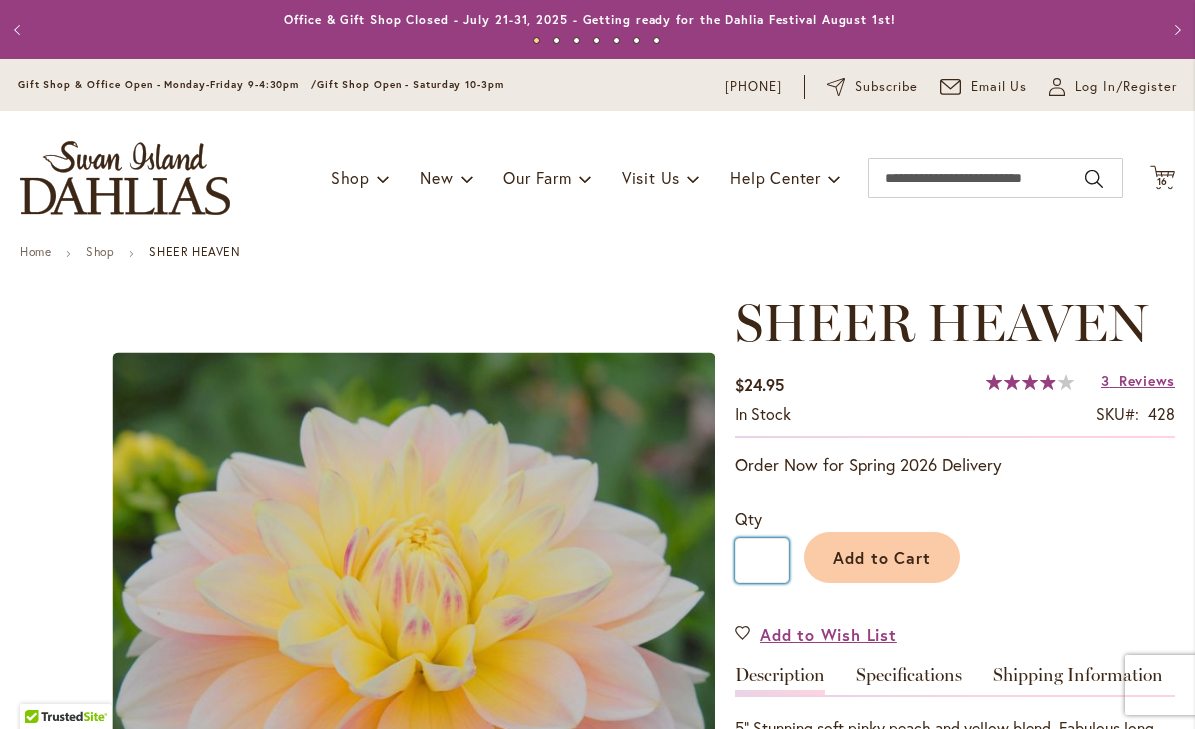 click on "*" at bounding box center [762, 560] 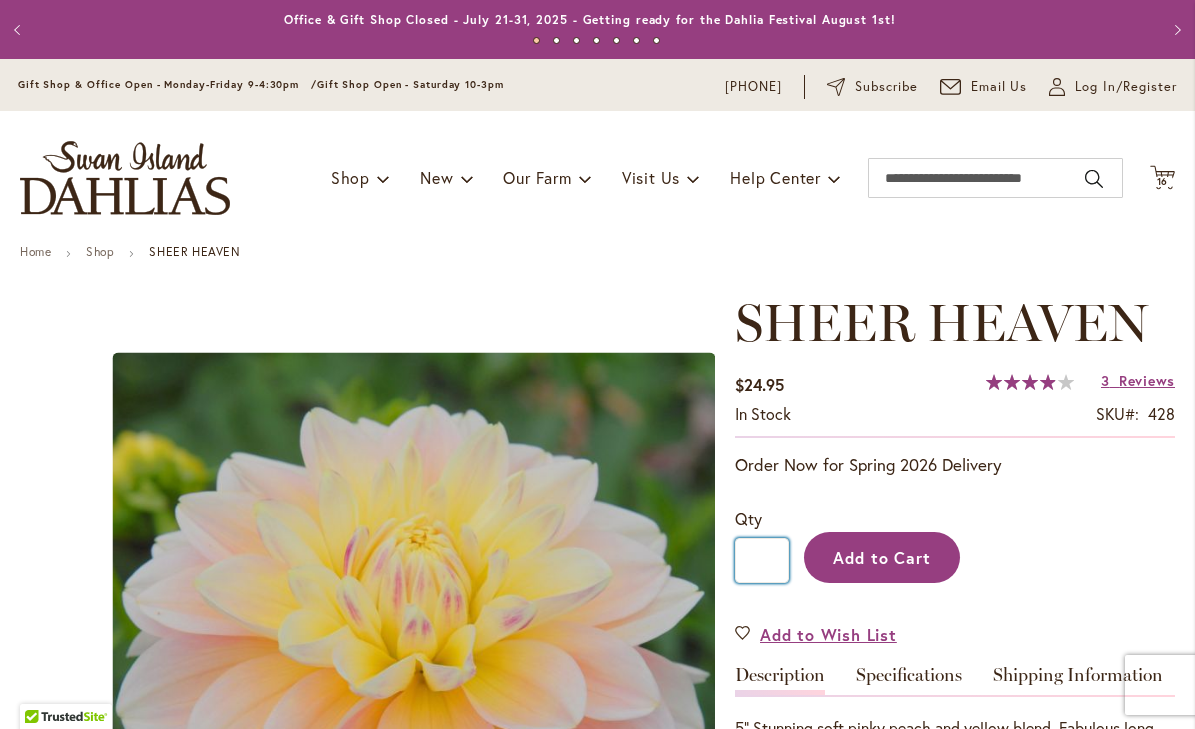 type on "*" 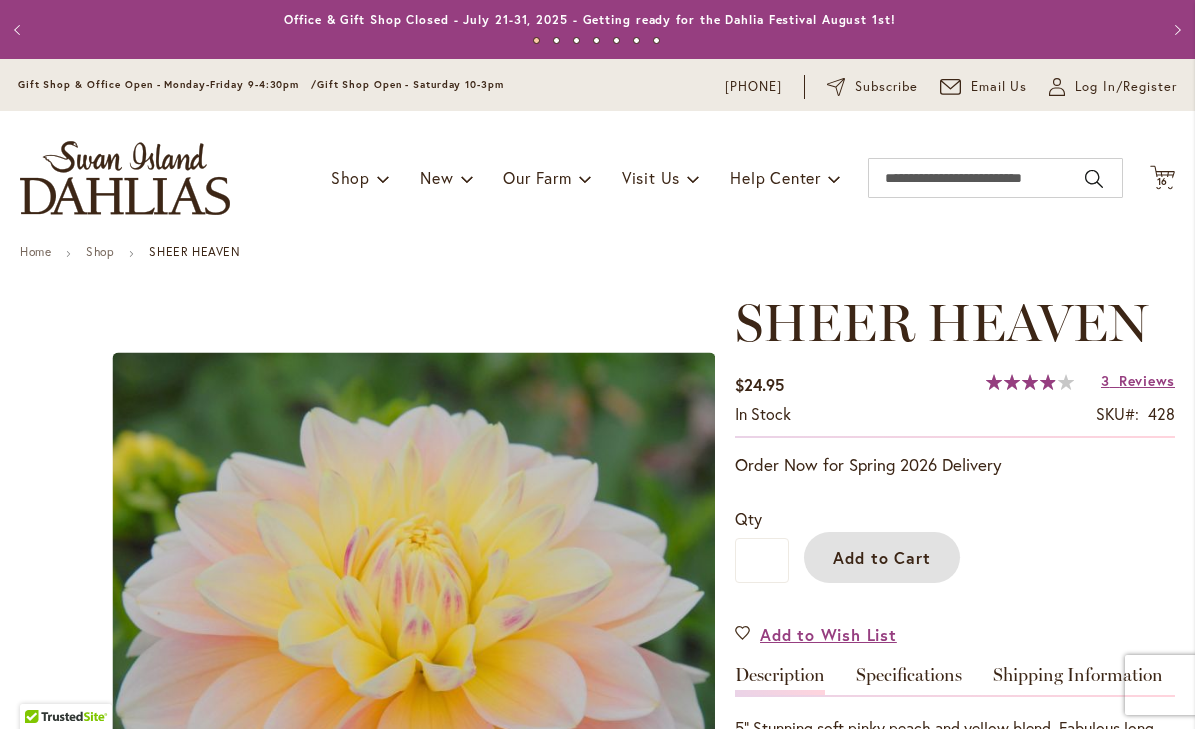 click on "Add to Cart" at bounding box center [882, 557] 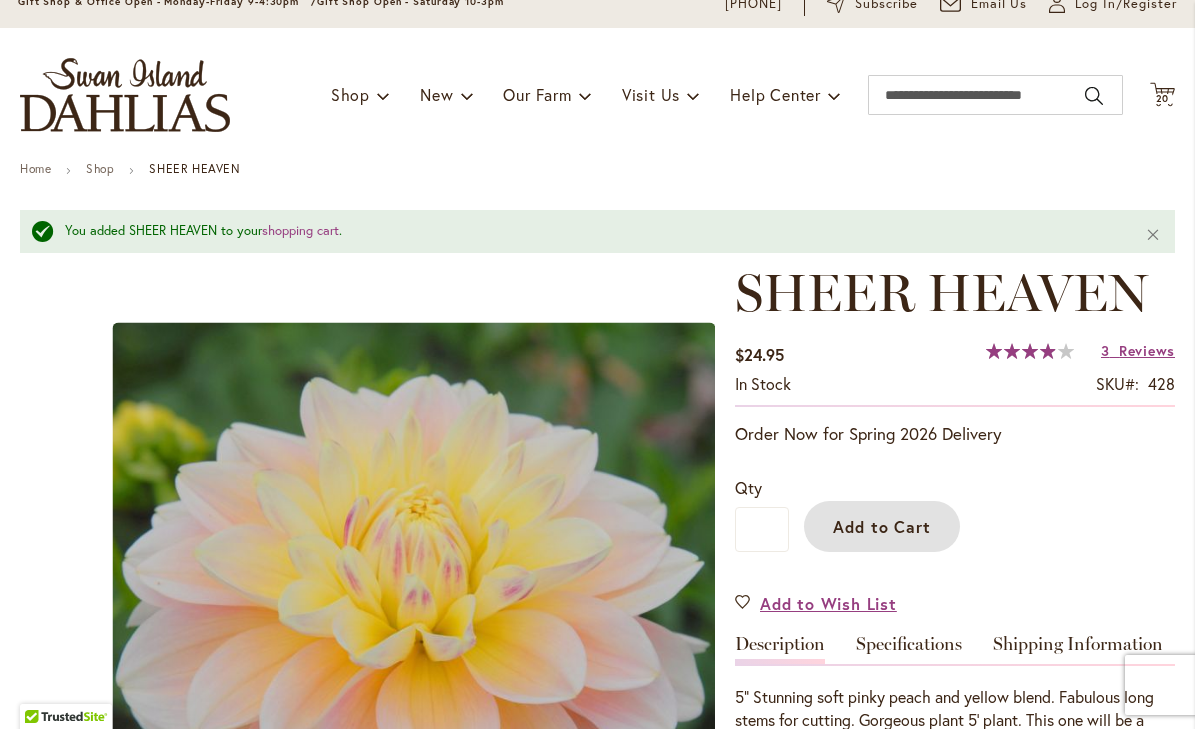 scroll, scrollTop: 0, scrollLeft: 0, axis: both 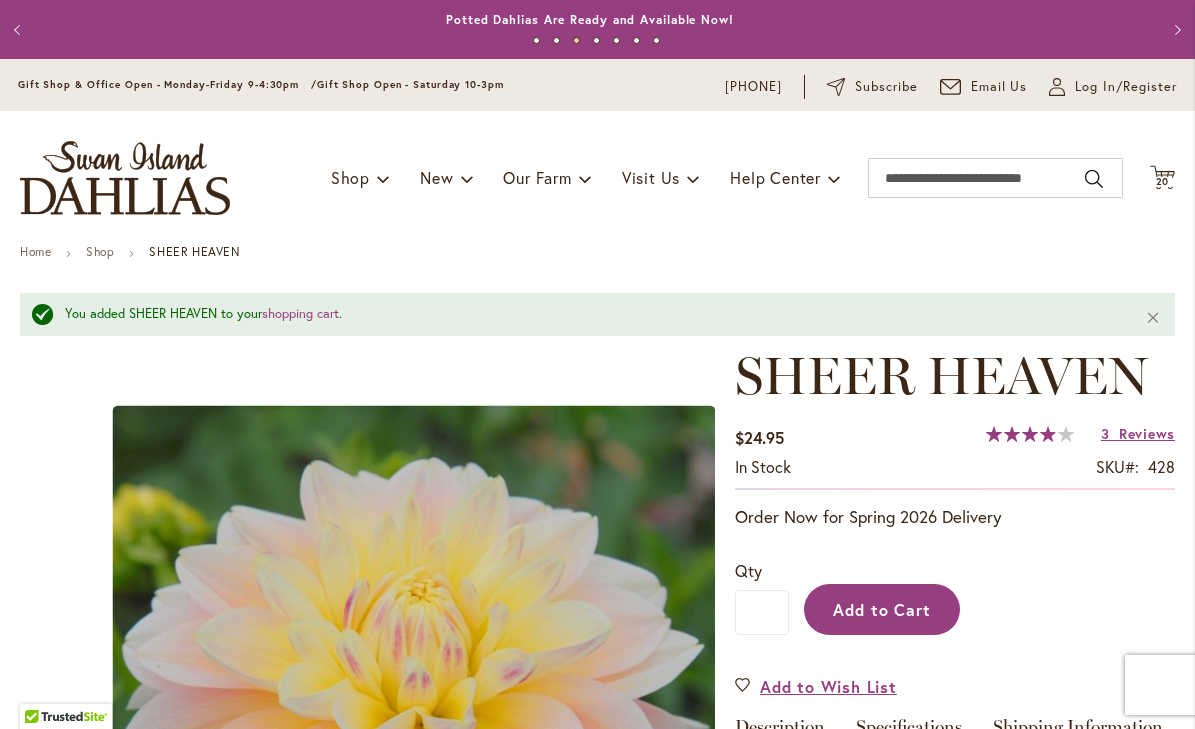 click on "Add to Cart" at bounding box center (882, 609) 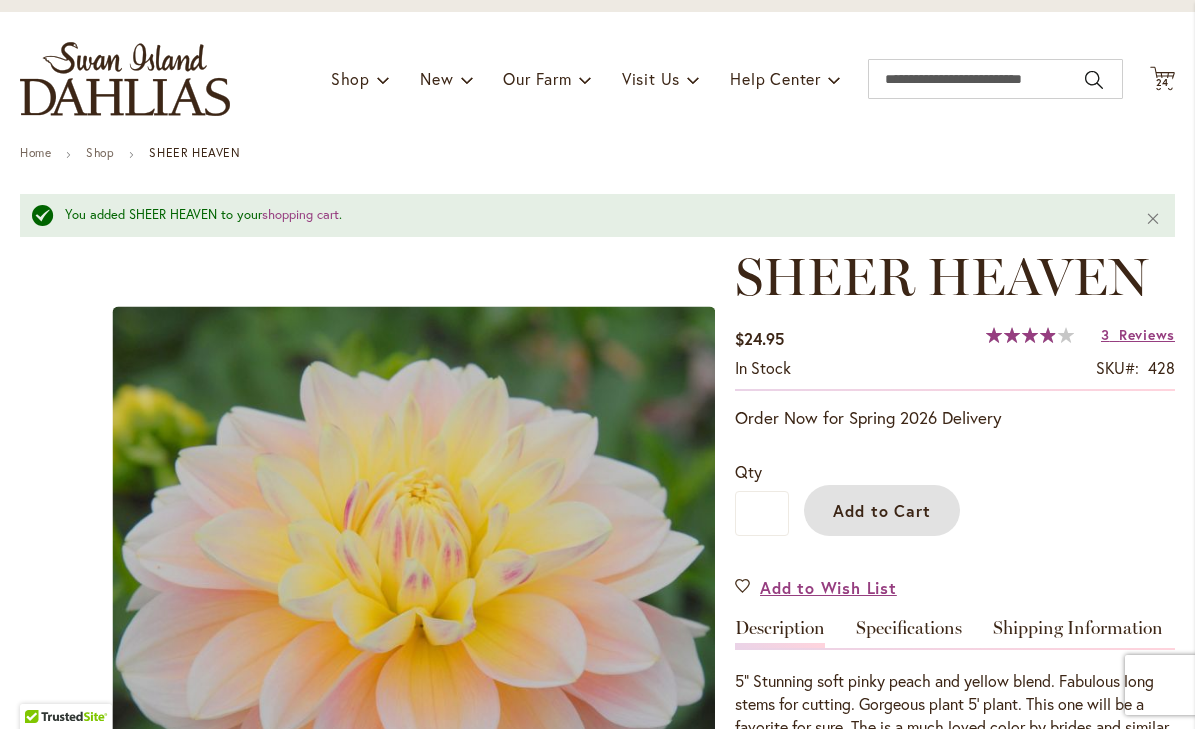 scroll, scrollTop: 0, scrollLeft: 0, axis: both 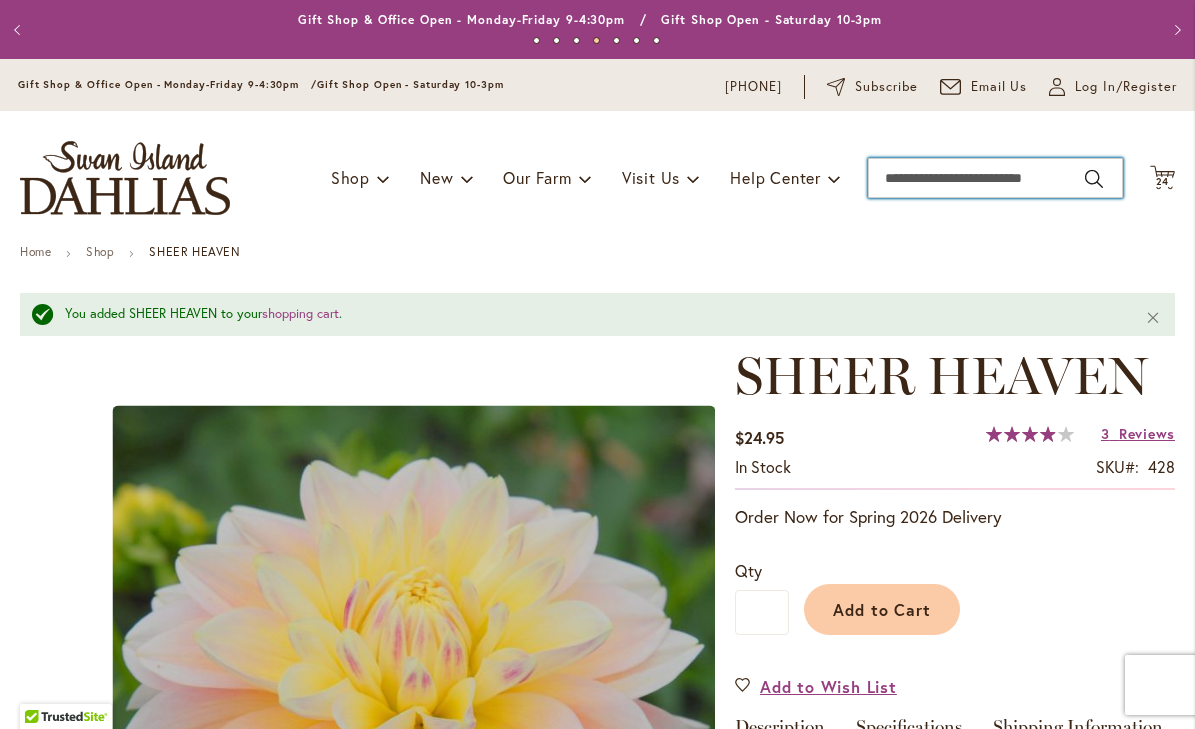 click on "Search" at bounding box center [995, 178] 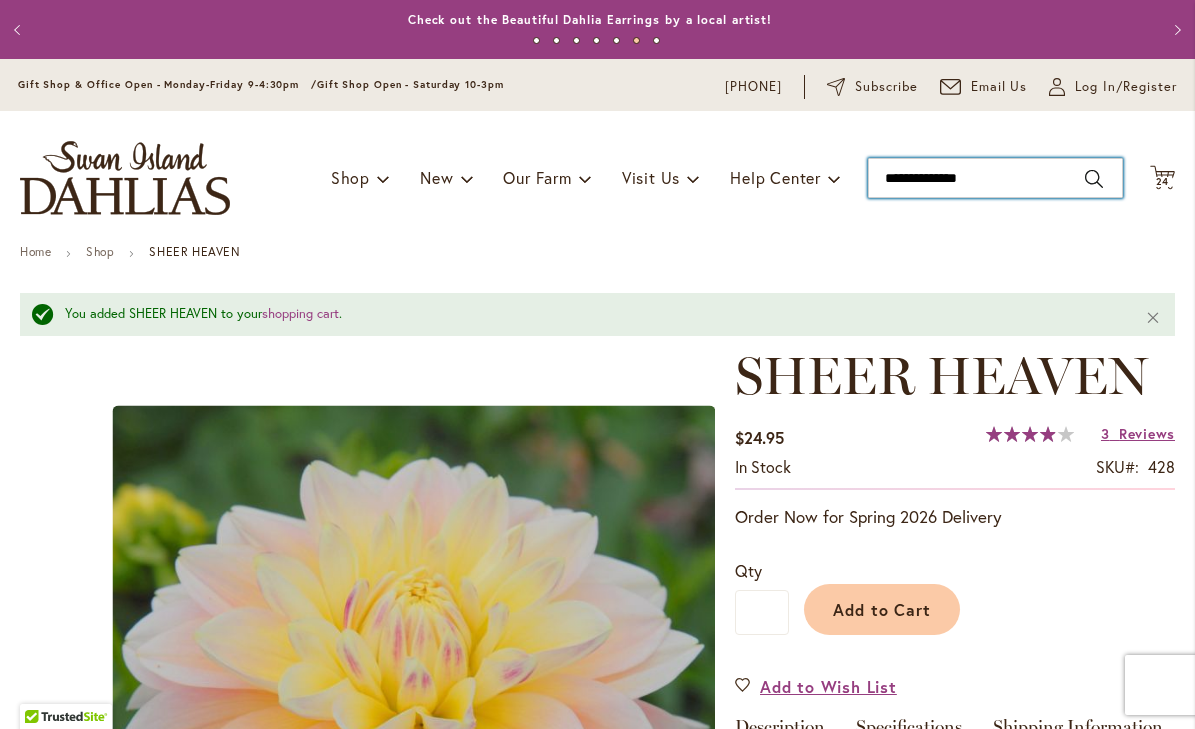 click on "**********" at bounding box center (995, 178) 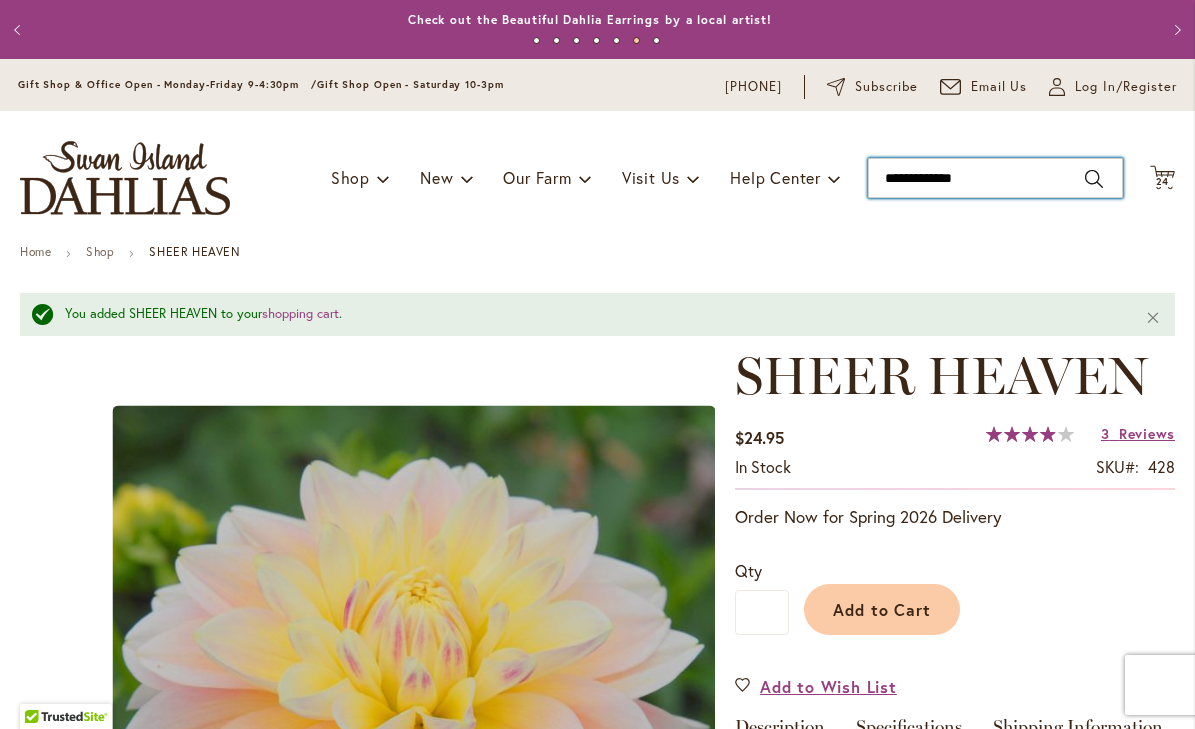 click on "Toggle Nav
Shop
Dahlia Tubers
Collections
Fresh Cut Dahlias
Gardening Supplies
Gift Cards
Request a Catalog
Gifts, Clothing & Specialty Items" at bounding box center (597, 178) 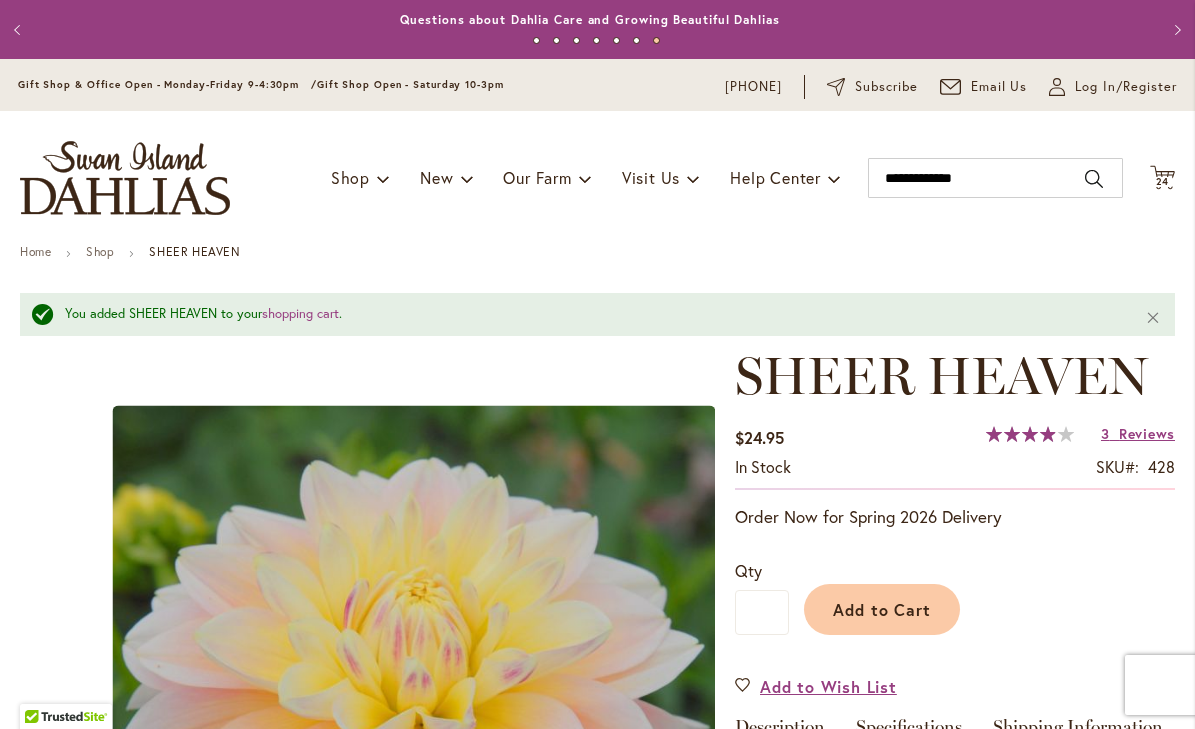 click on "Search" at bounding box center [1094, 179] 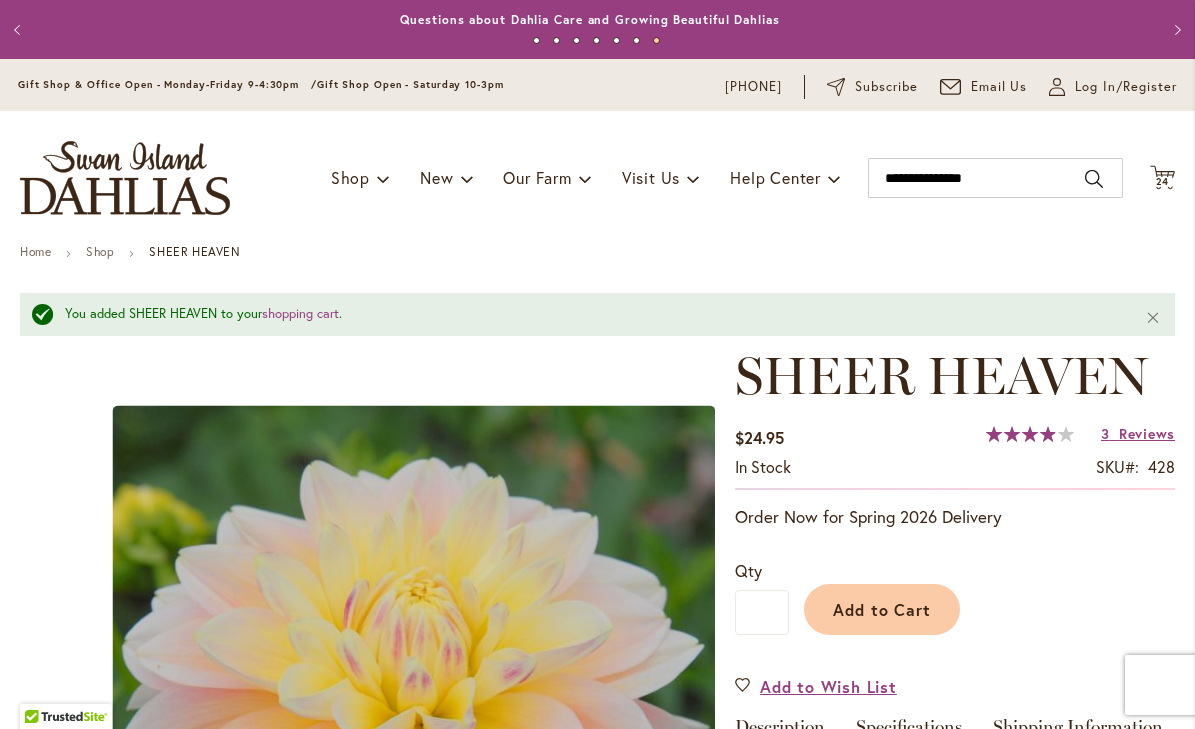 type on "**********" 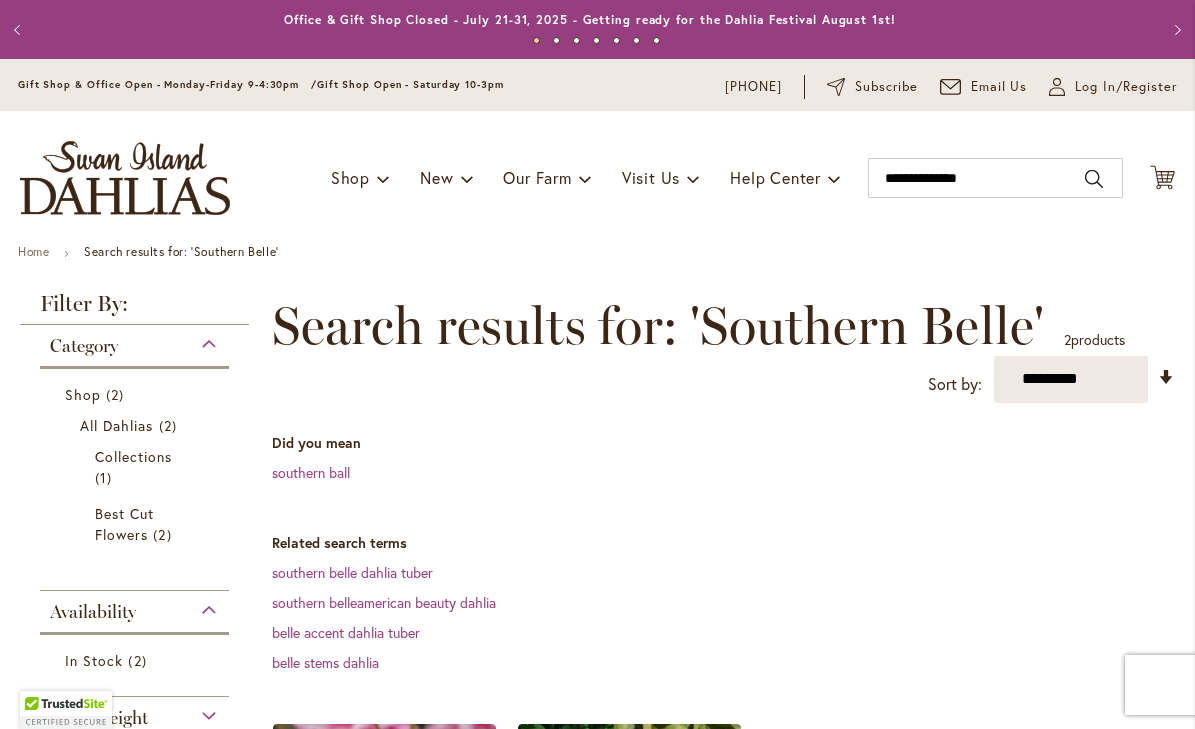 scroll, scrollTop: 0, scrollLeft: 0, axis: both 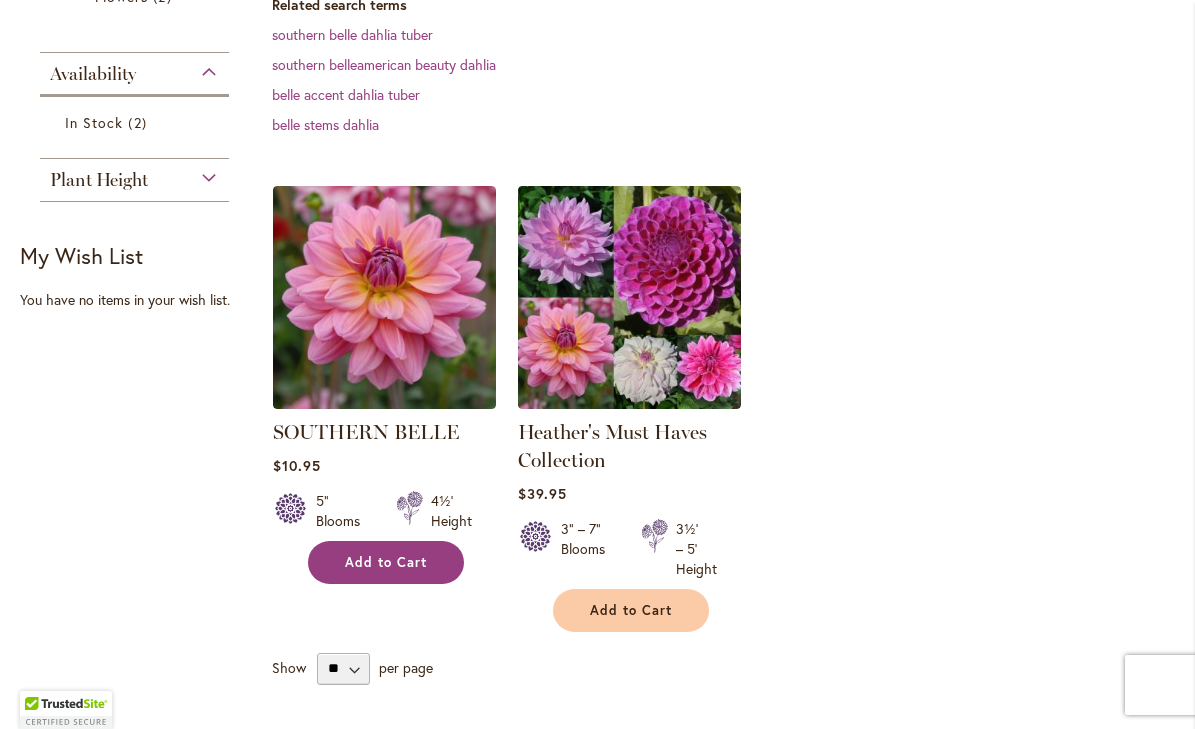 type on "**********" 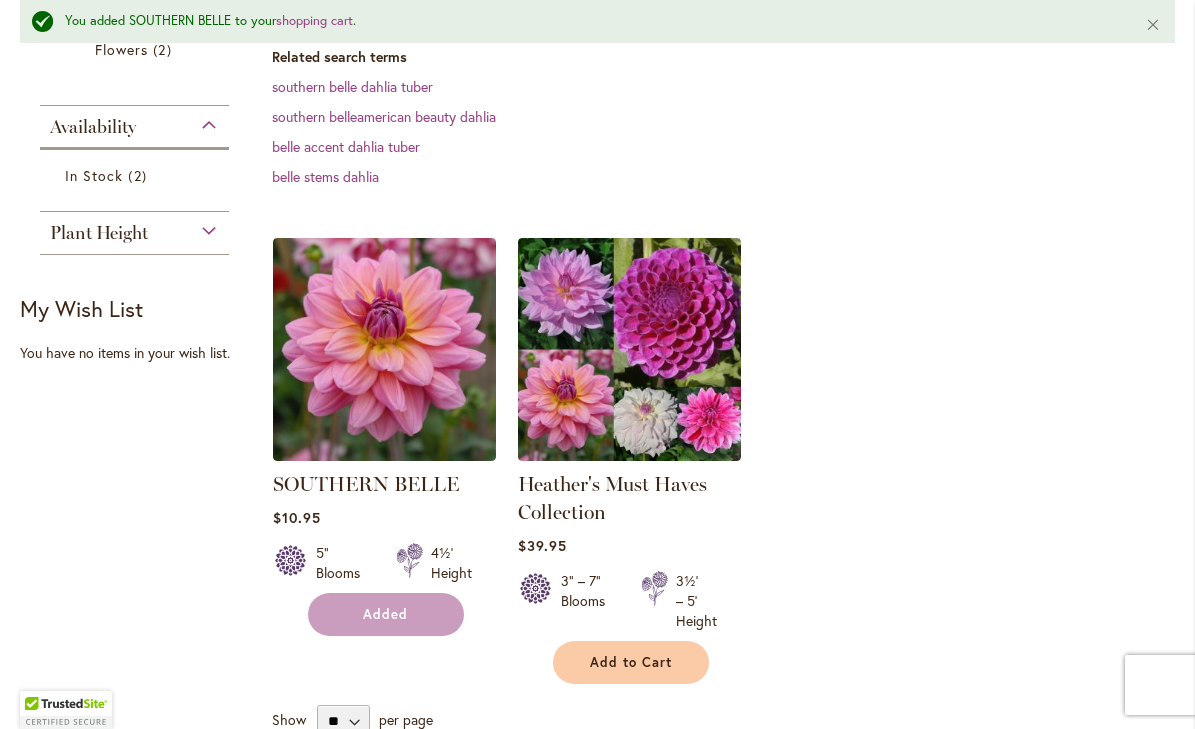 scroll, scrollTop: 590, scrollLeft: 0, axis: vertical 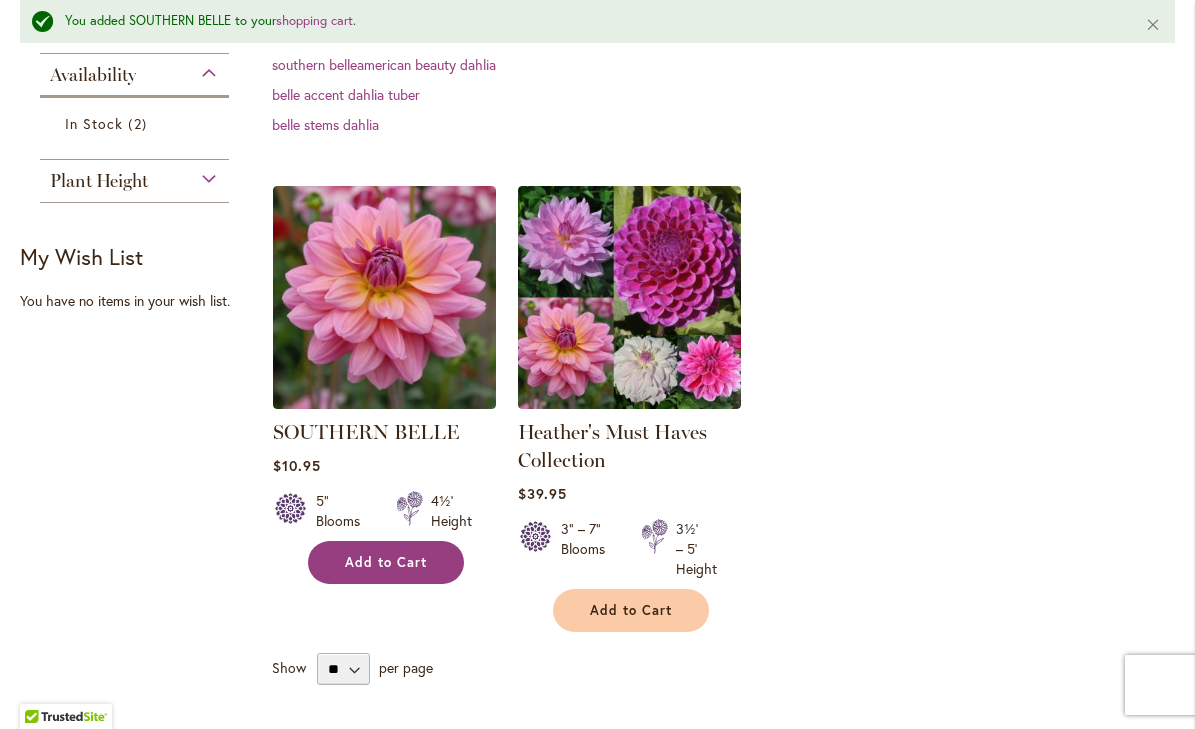 click on "Add to Cart" at bounding box center [386, 562] 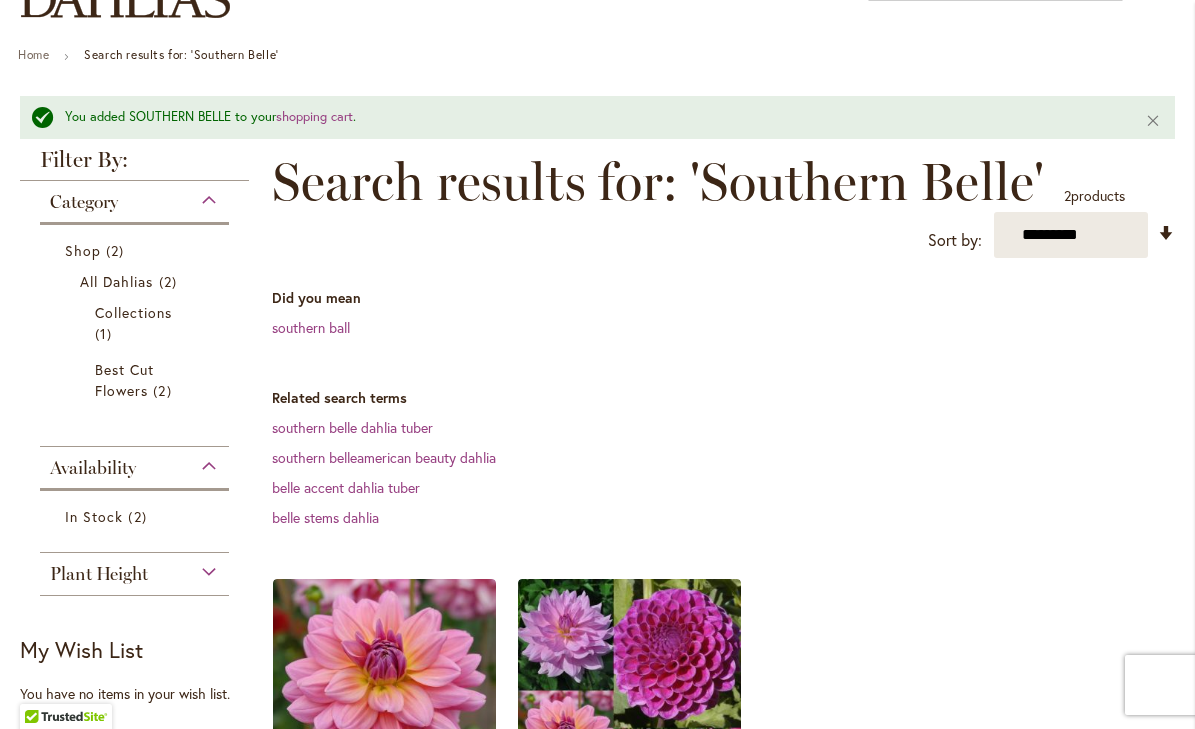 scroll, scrollTop: 0, scrollLeft: 0, axis: both 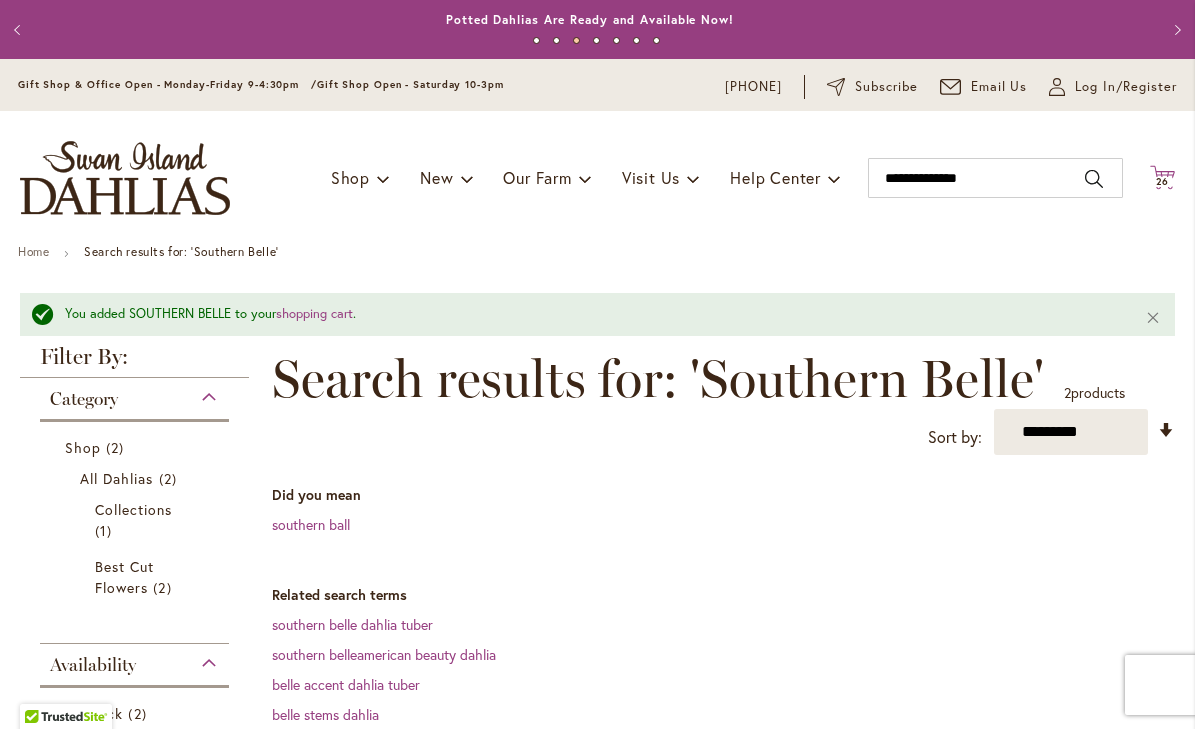 click on "Cart
.cls-1 {
fill: #231f20;
}" 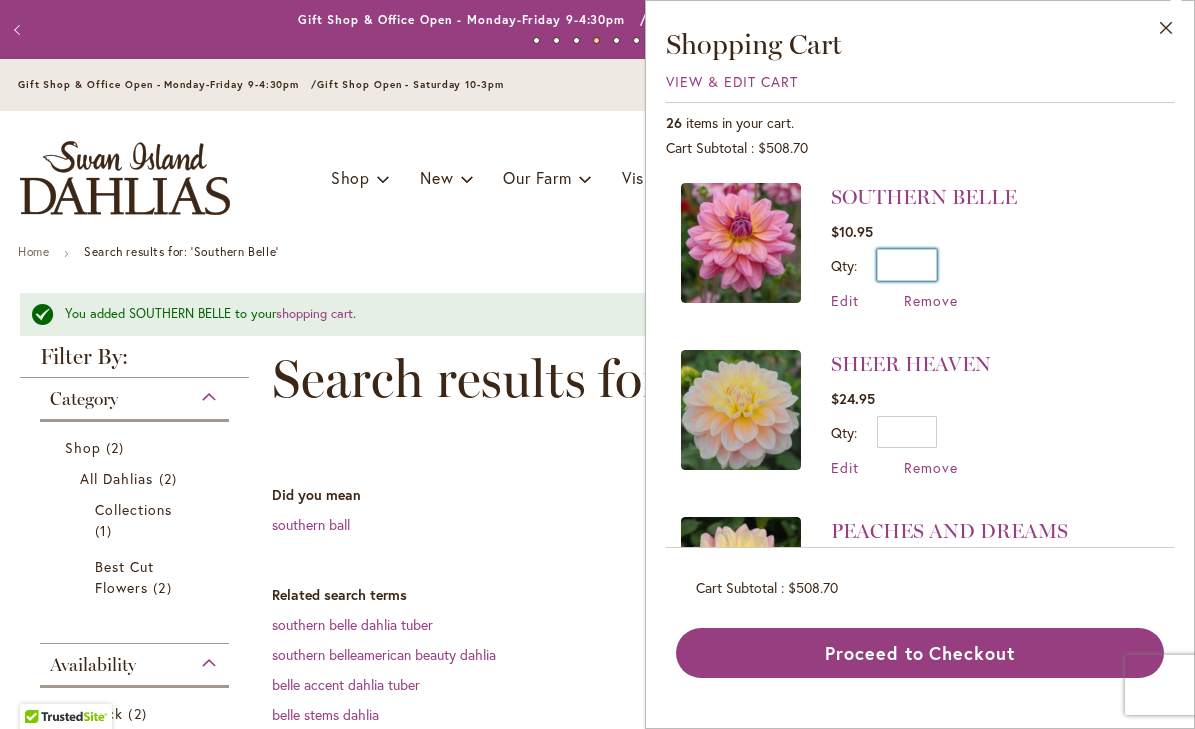 drag, startPoint x: 912, startPoint y: 259, endPoint x: 949, endPoint y: 261, distance: 37.054016 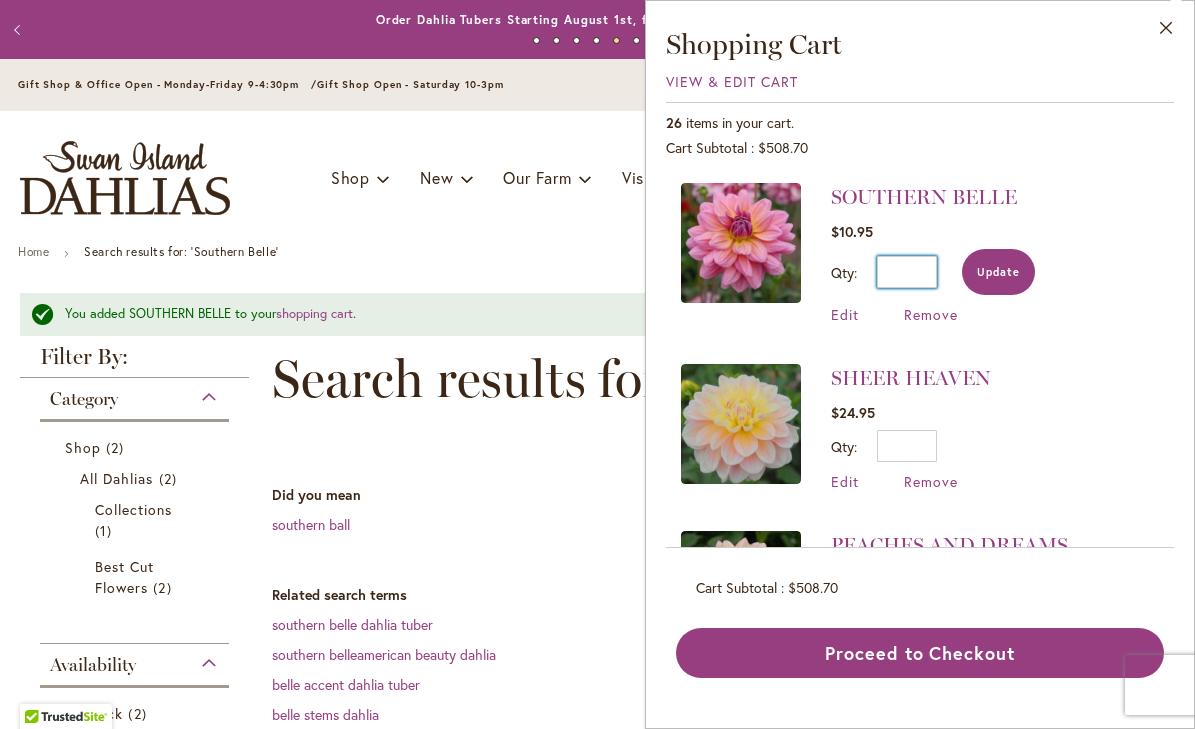 type on "*" 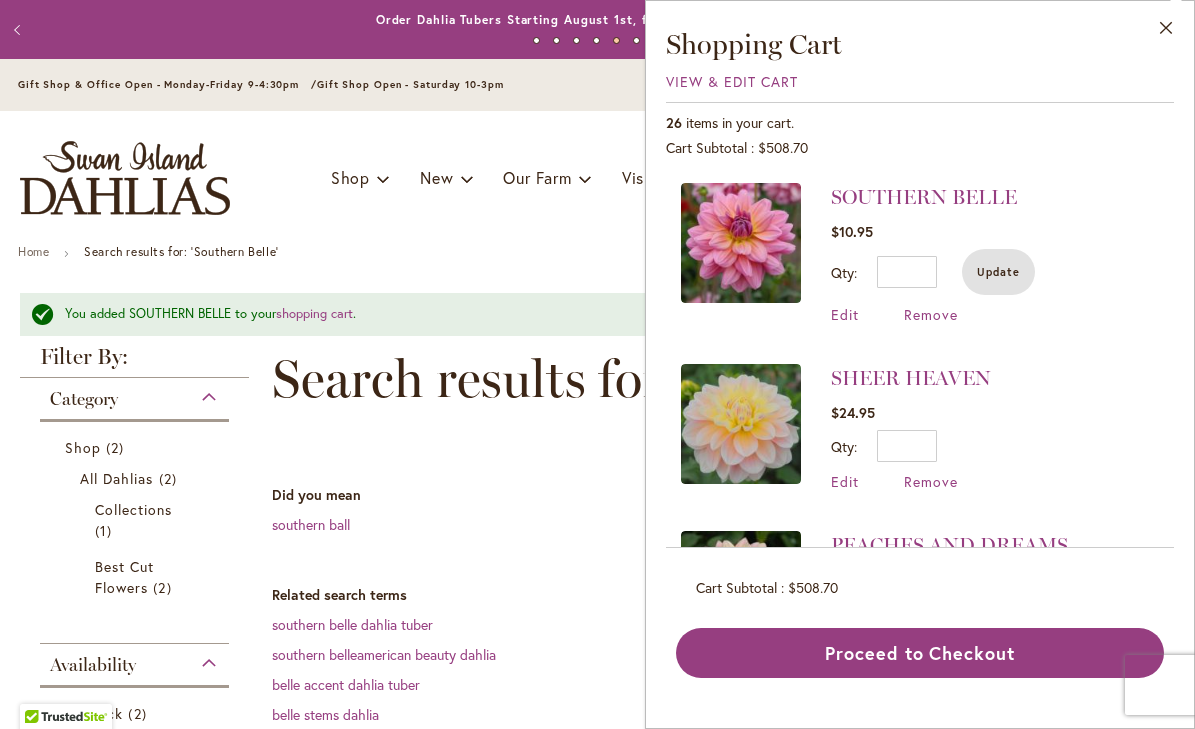 click on "Update" at bounding box center [998, 272] 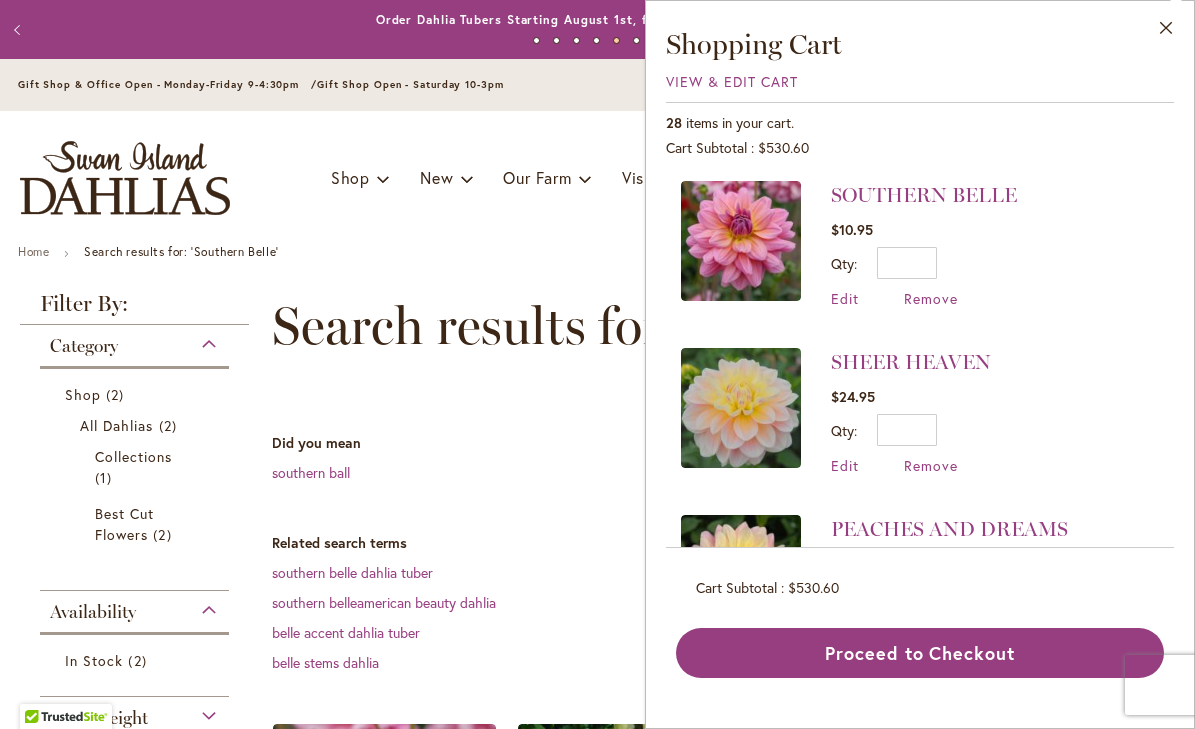 scroll, scrollTop: 3, scrollLeft: 0, axis: vertical 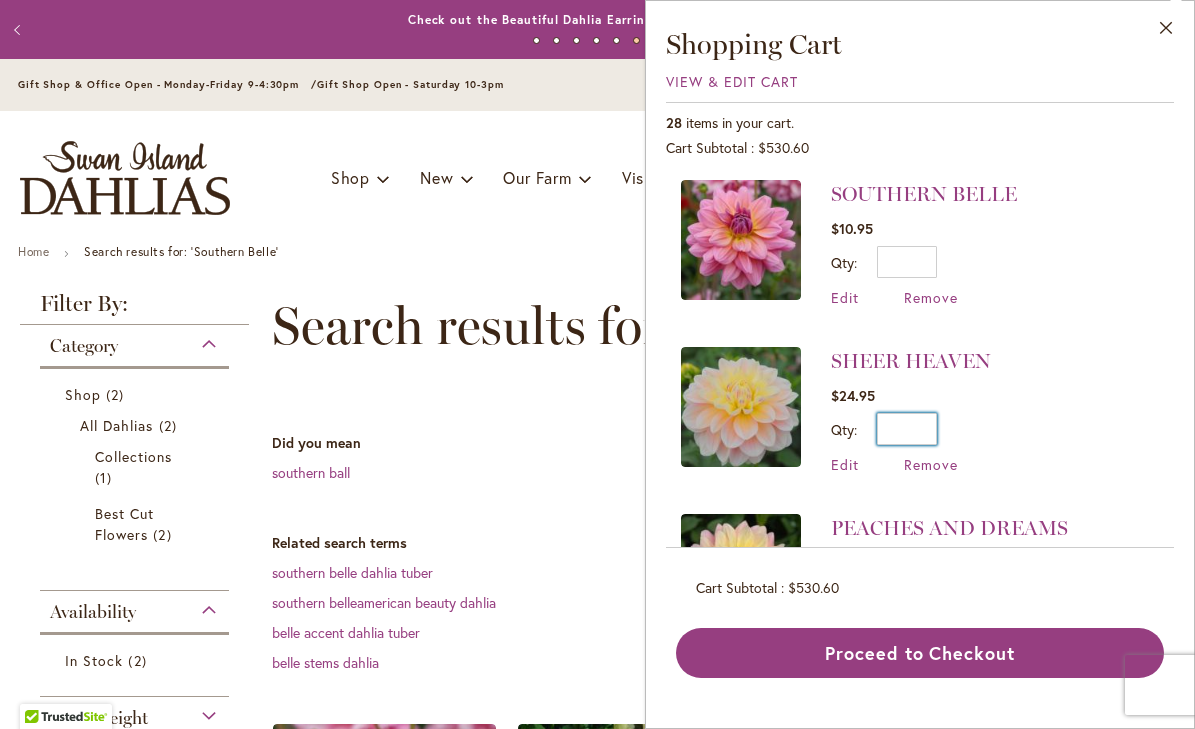drag, startPoint x: 908, startPoint y: 421, endPoint x: 939, endPoint y: 427, distance: 31.575306 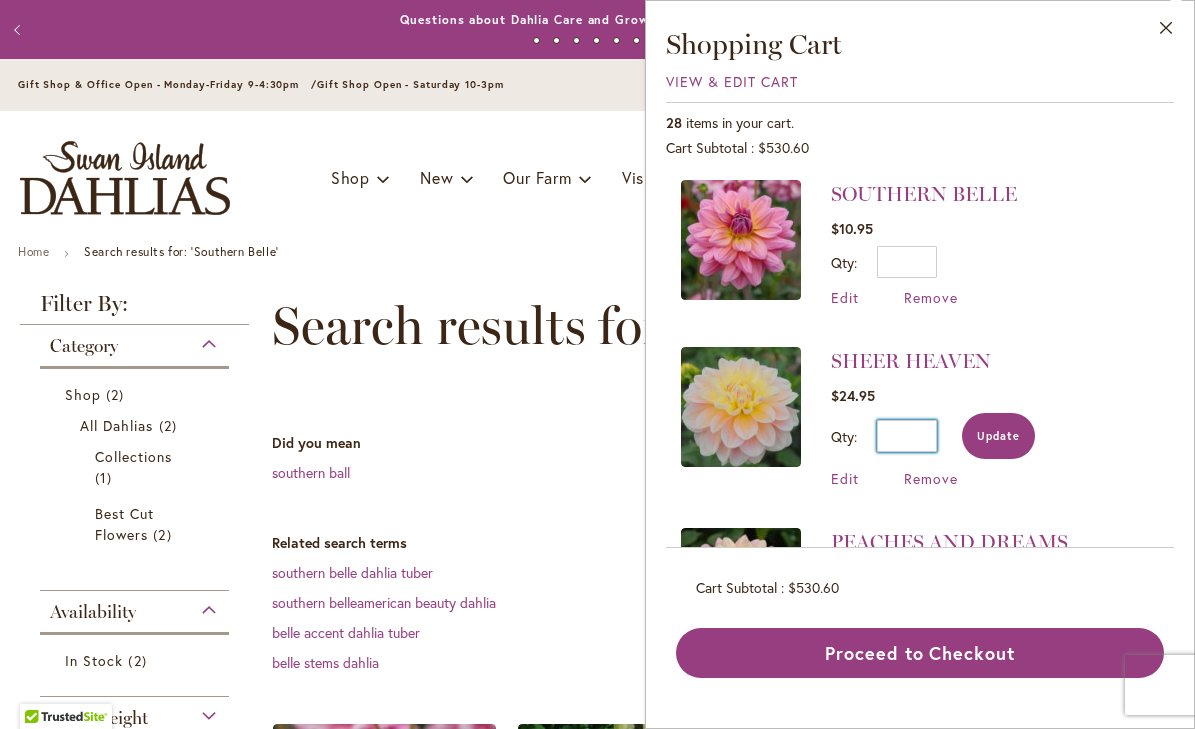 type on "*" 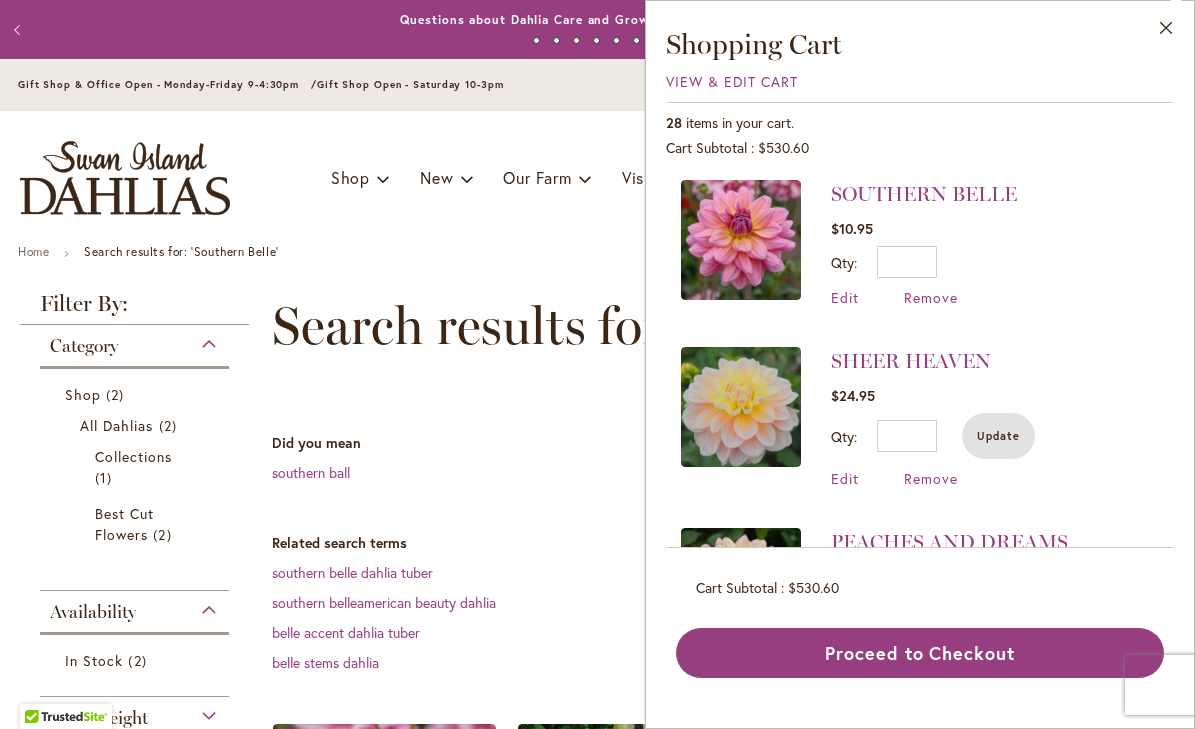 drag, startPoint x: 1001, startPoint y: 431, endPoint x: 1039, endPoint y: 424, distance: 38.63936 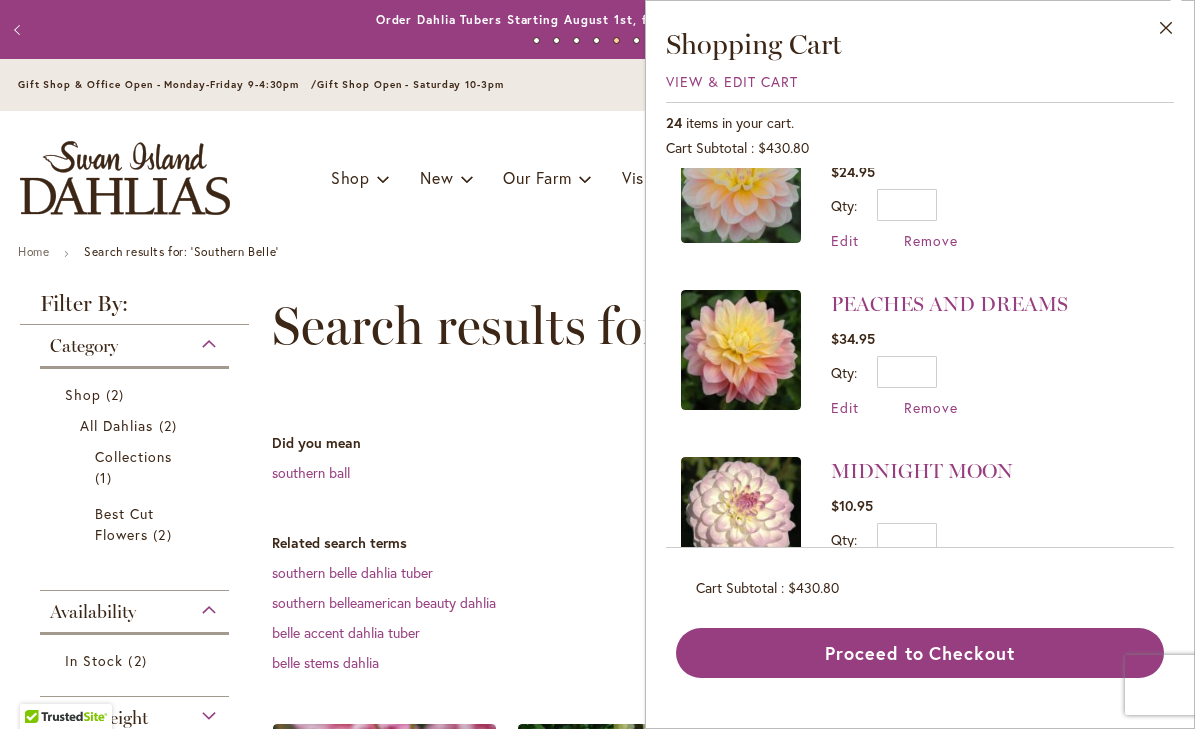 scroll, scrollTop: 215, scrollLeft: 0, axis: vertical 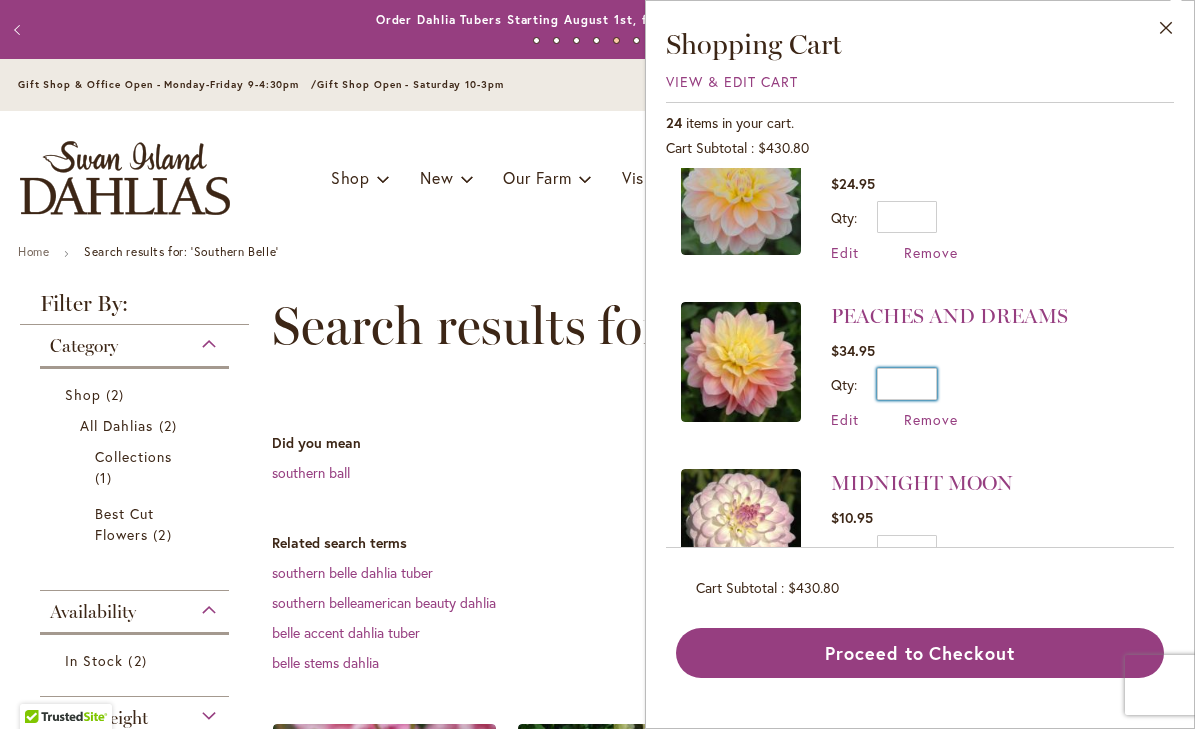 drag, startPoint x: 919, startPoint y: 379, endPoint x: 962, endPoint y: 383, distance: 43.185646 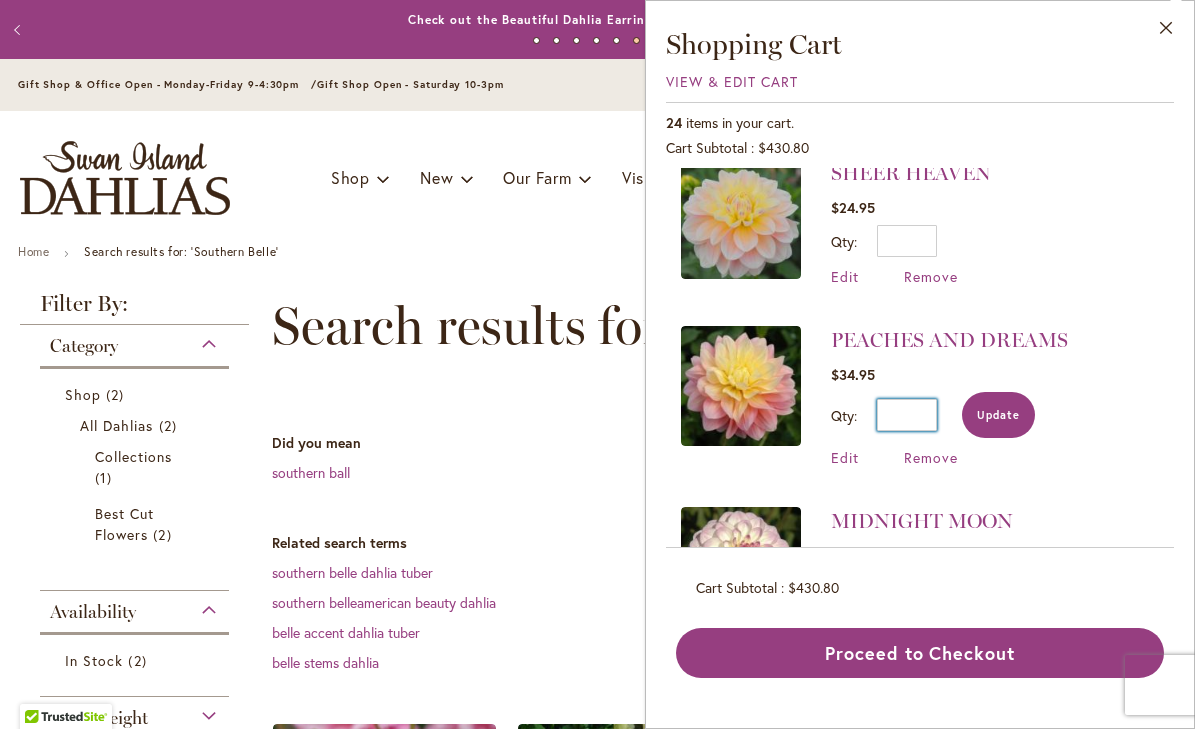 type on "*" 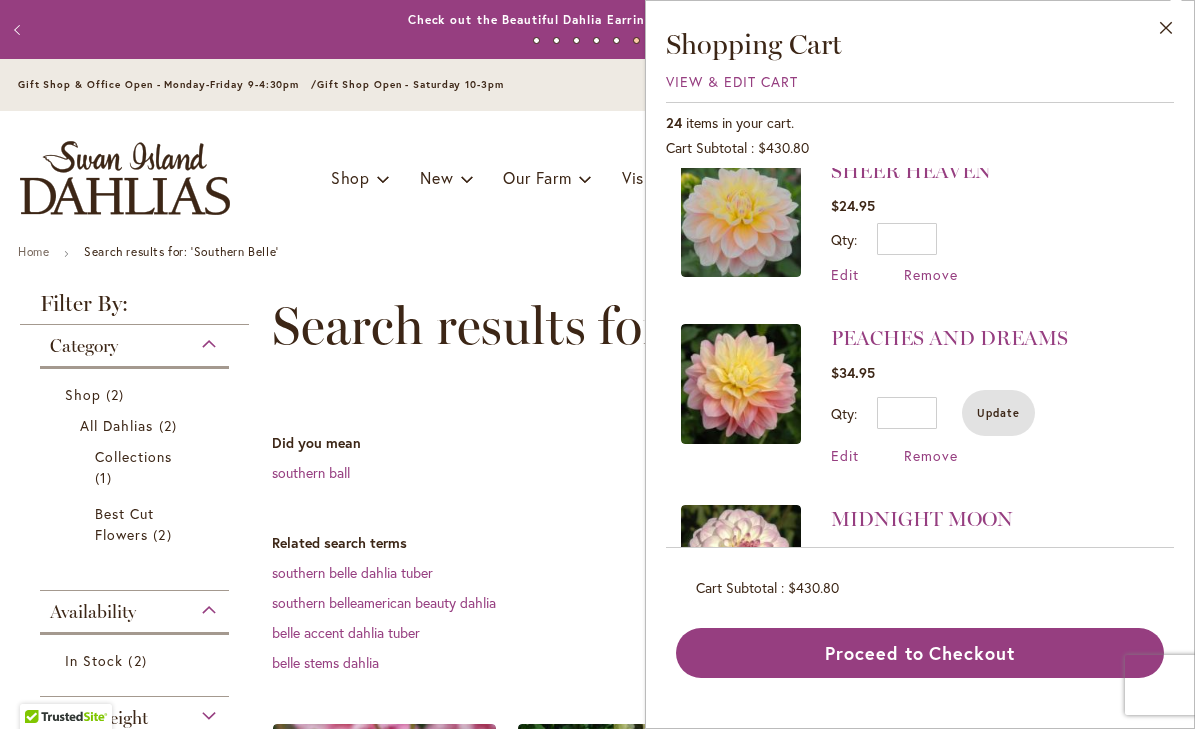 click on "Update" at bounding box center [998, 413] 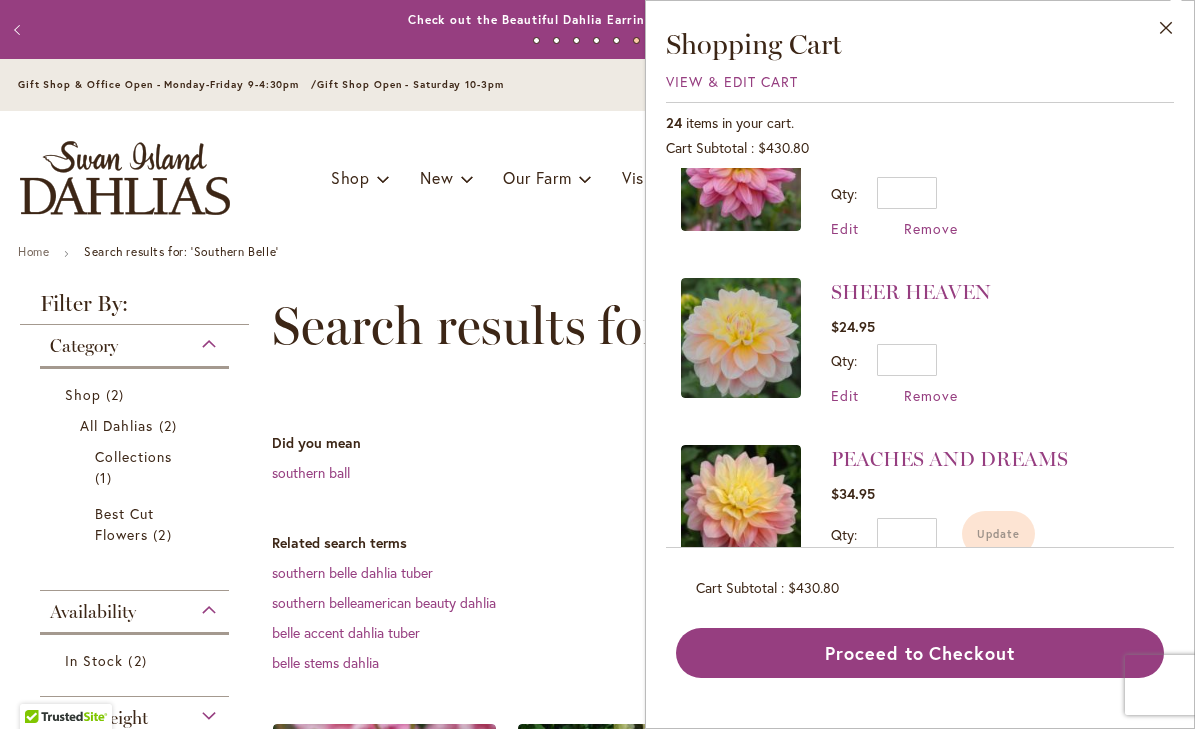 scroll, scrollTop: 0, scrollLeft: 0, axis: both 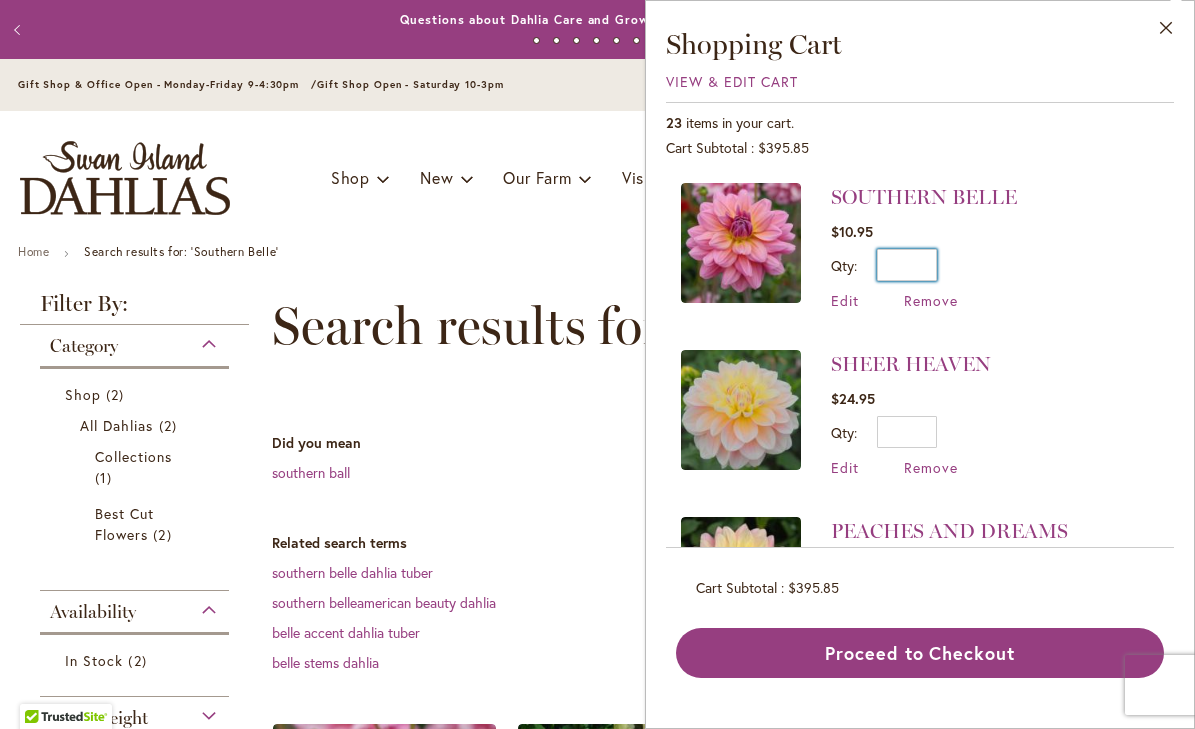drag, startPoint x: 911, startPoint y: 261, endPoint x: 953, endPoint y: 264, distance: 42.107006 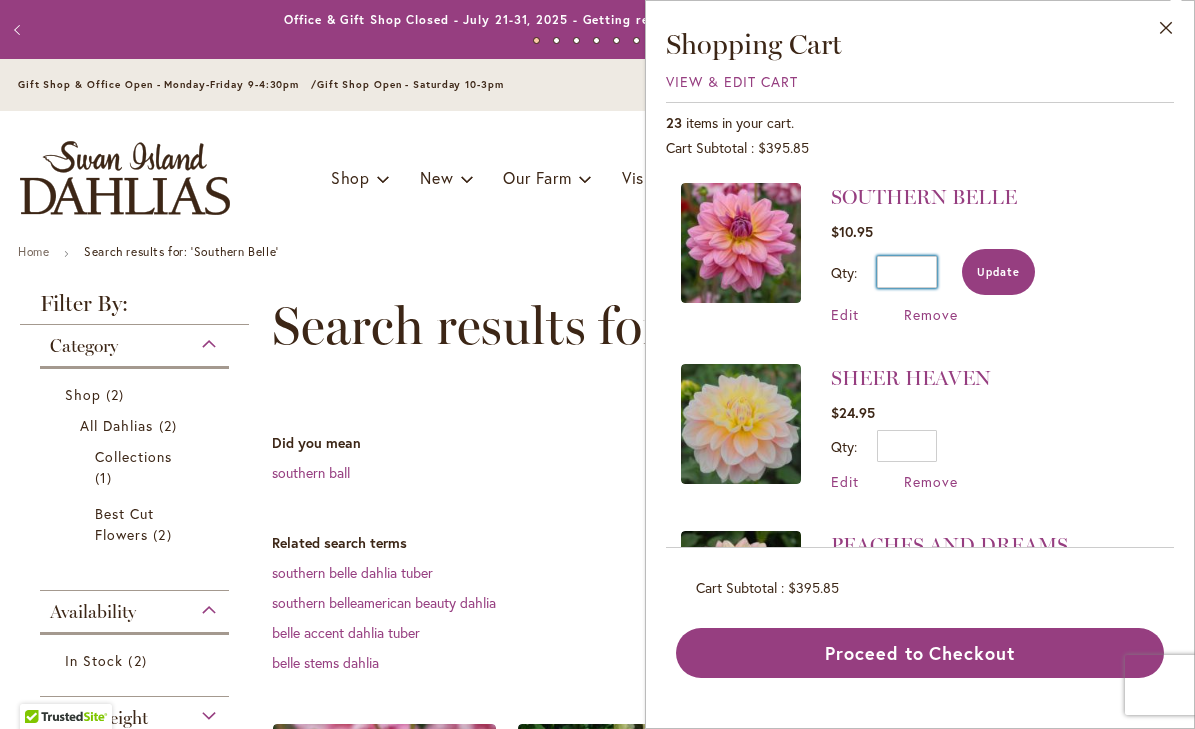 type on "*" 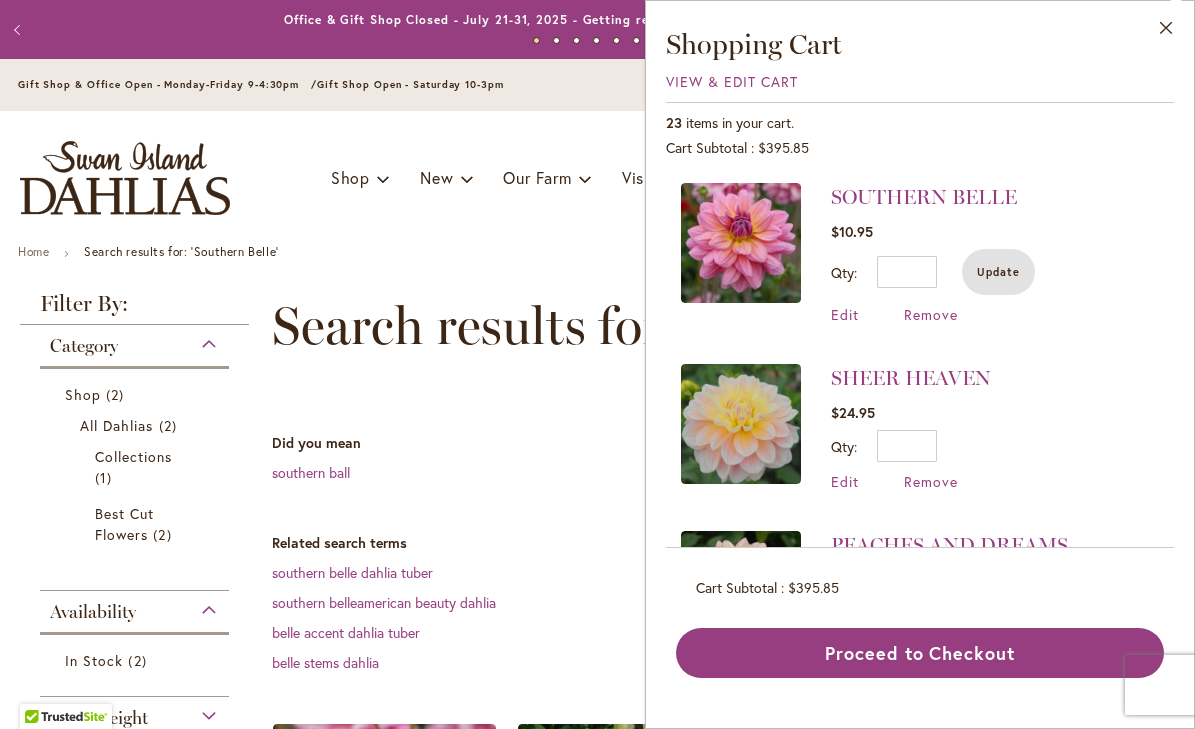 drag, startPoint x: 991, startPoint y: 274, endPoint x: 1000, endPoint y: 294, distance: 21.931713 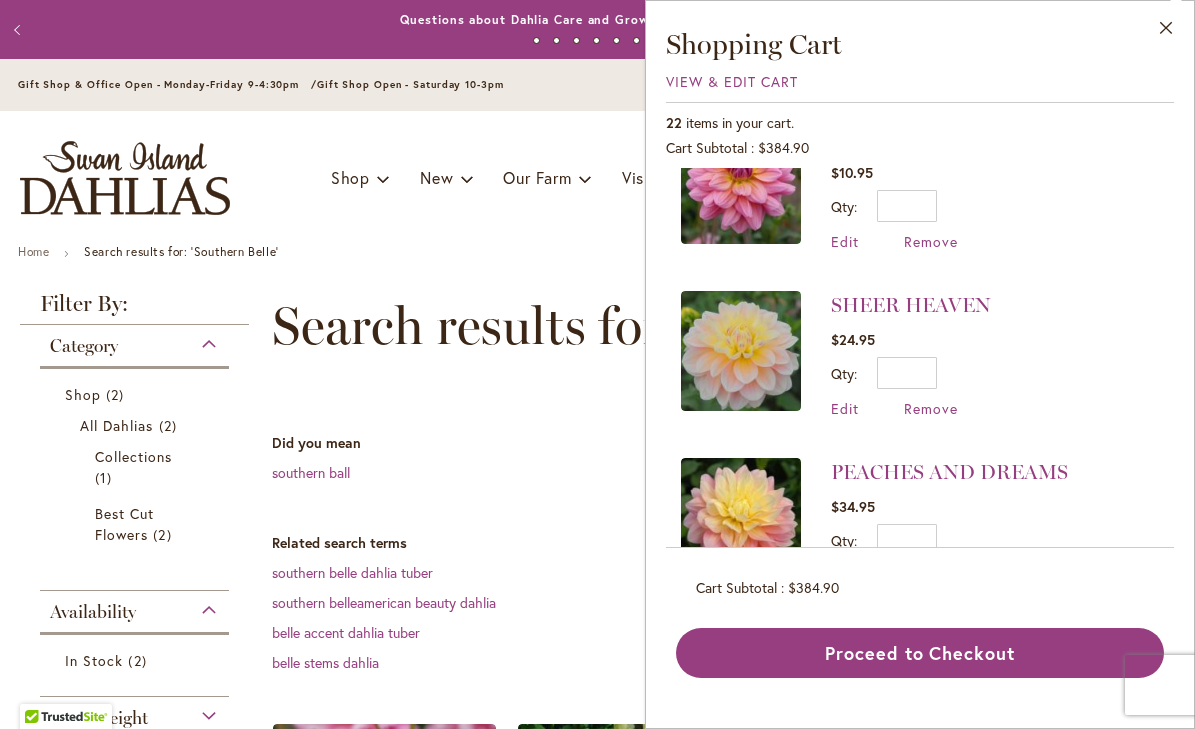 scroll, scrollTop: 0, scrollLeft: 0, axis: both 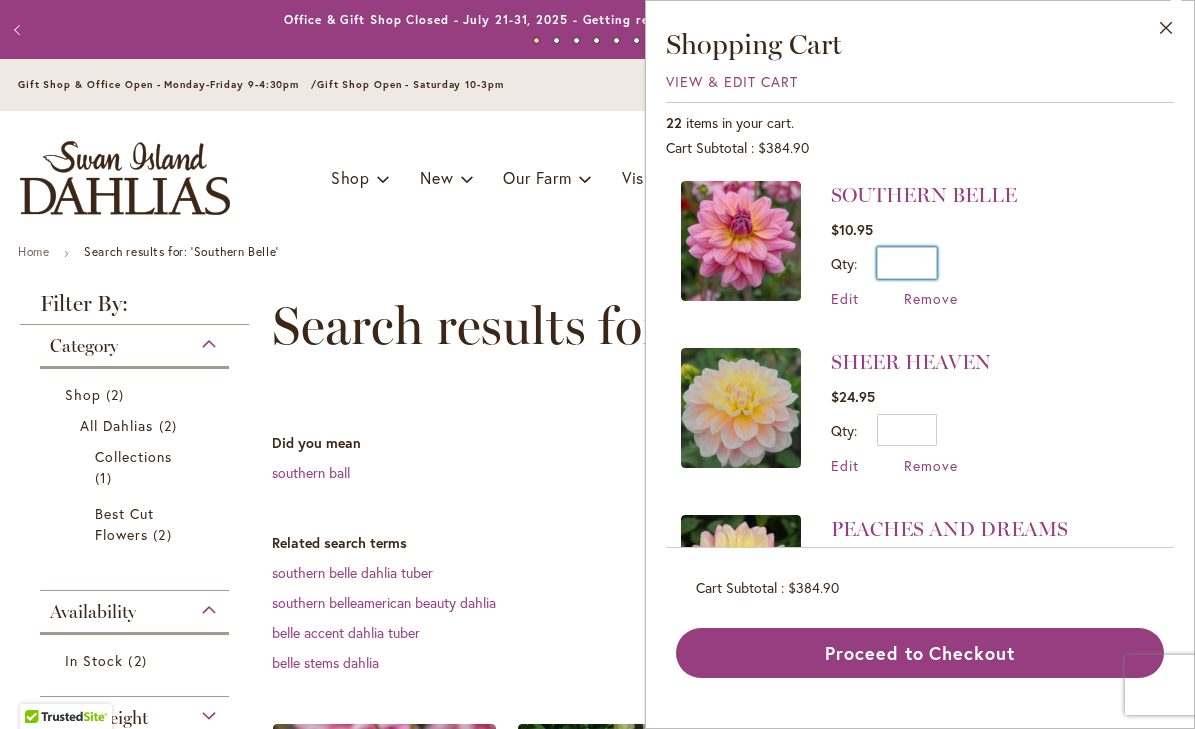 drag, startPoint x: 921, startPoint y: 263, endPoint x: 950, endPoint y: 264, distance: 29.017237 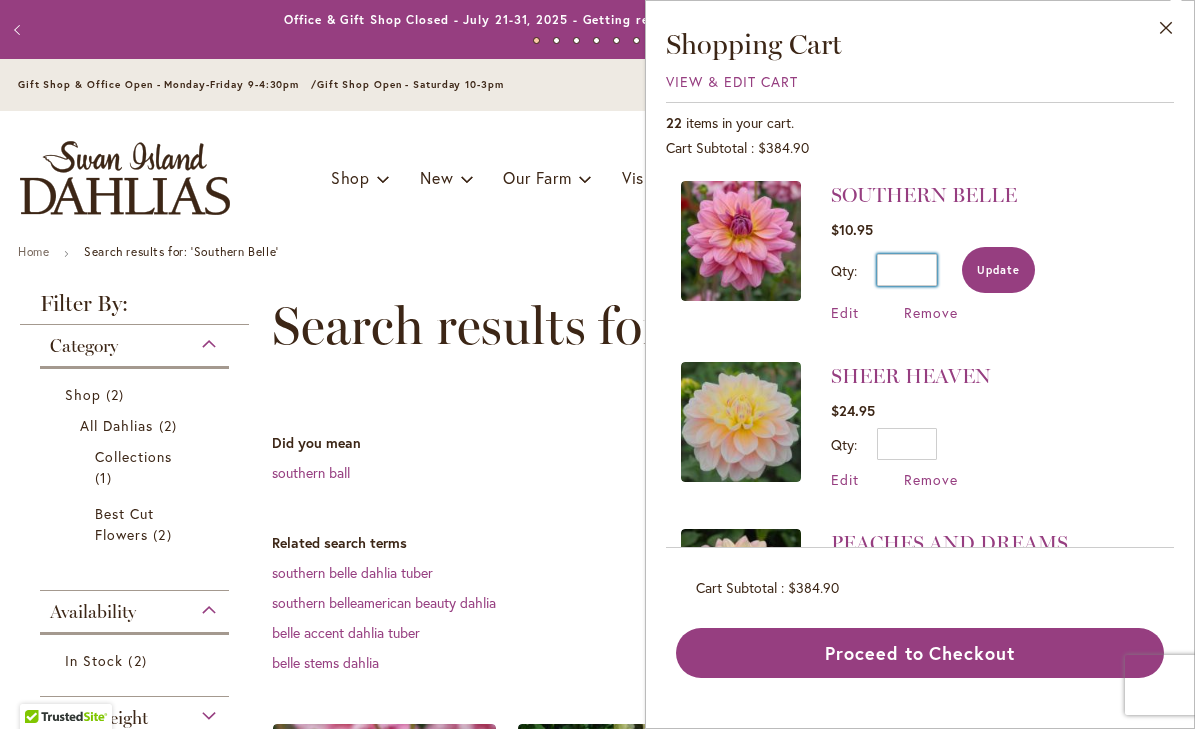 type on "*" 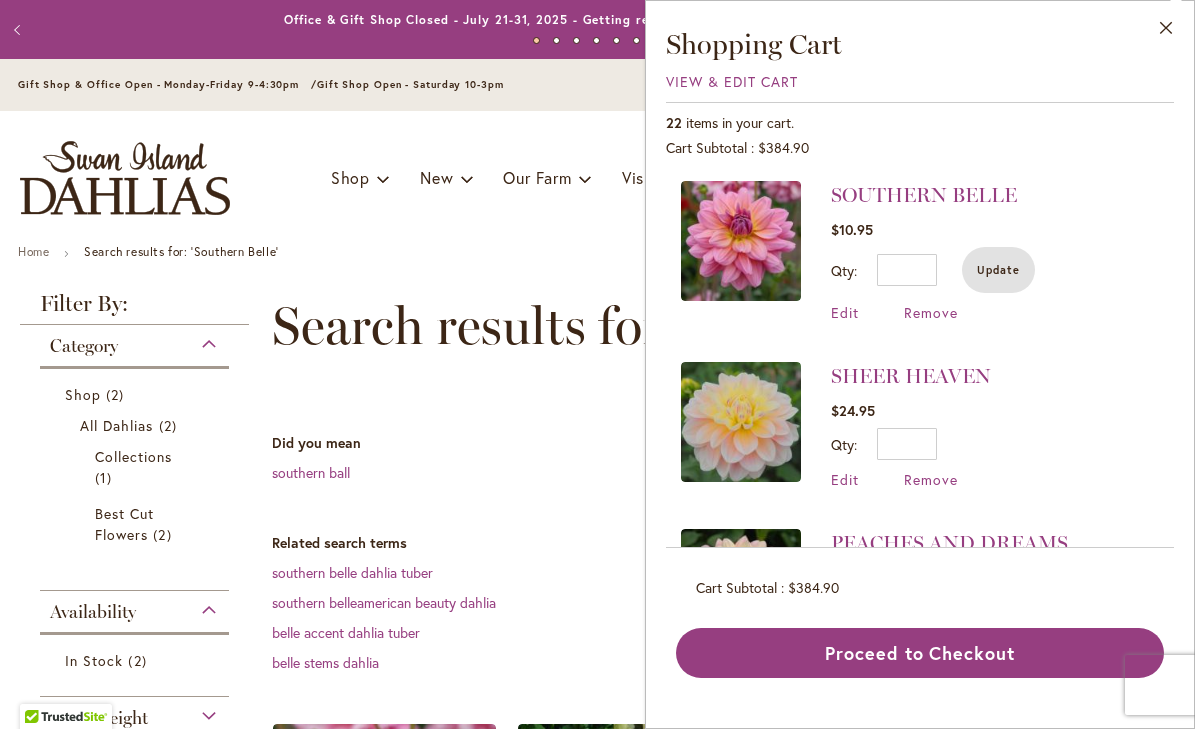 drag, startPoint x: 992, startPoint y: 260, endPoint x: 1001, endPoint y: 284, distance: 25.632011 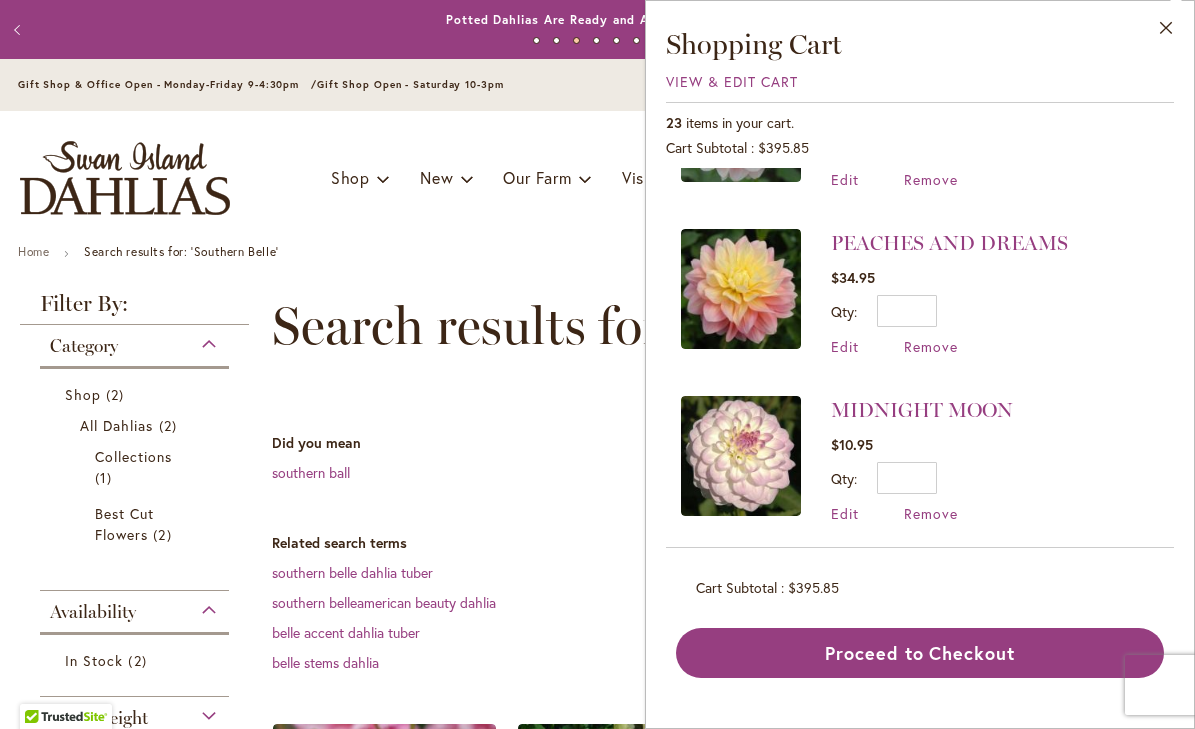 scroll, scrollTop: 294, scrollLeft: 0, axis: vertical 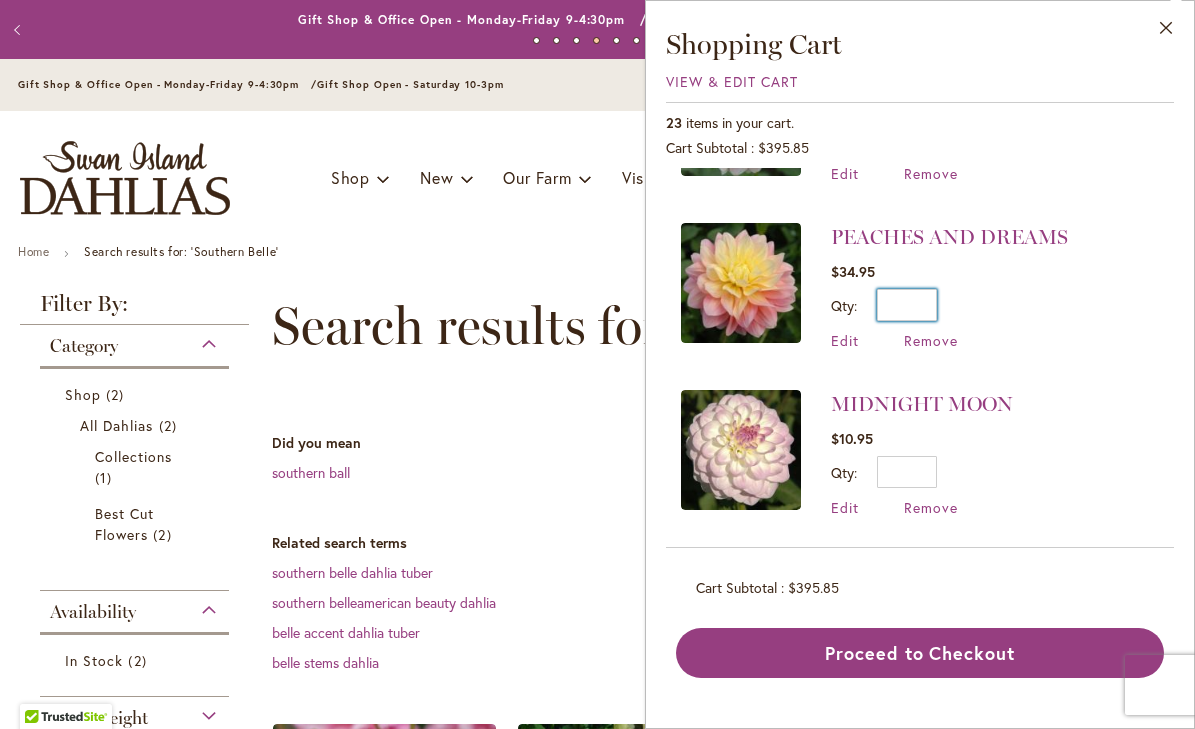 drag, startPoint x: 918, startPoint y: 299, endPoint x: 959, endPoint y: 301, distance: 41.04875 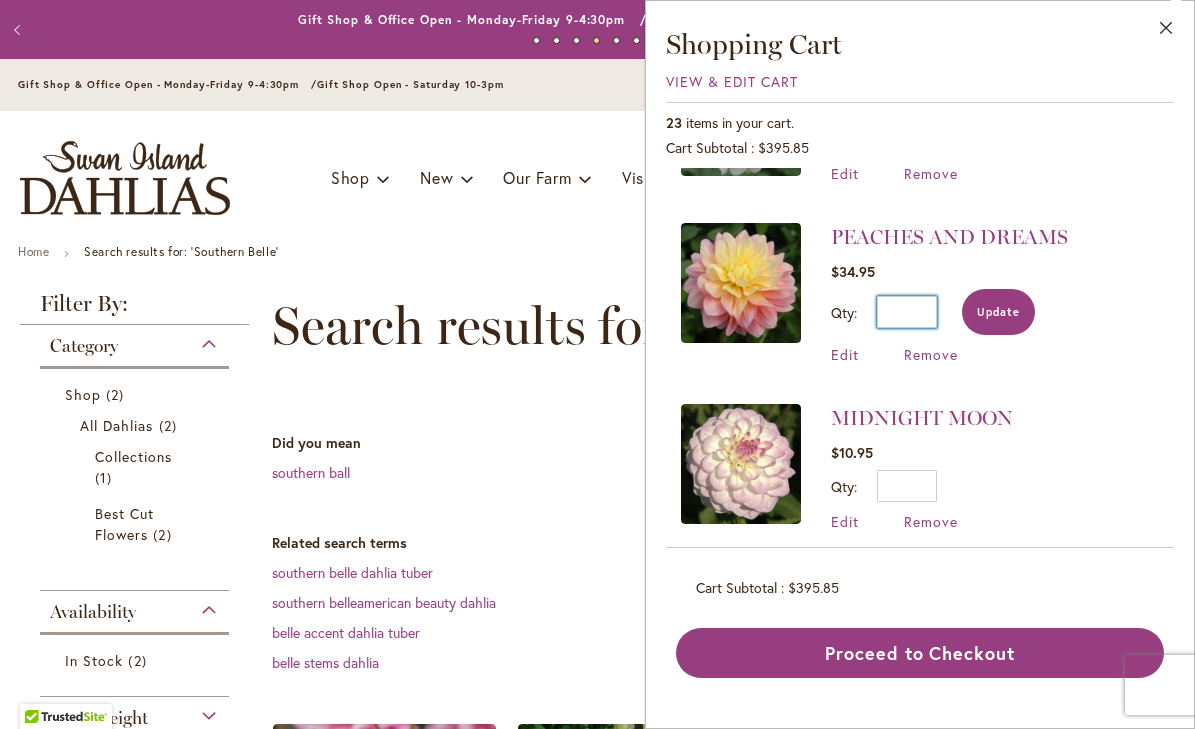 type on "*" 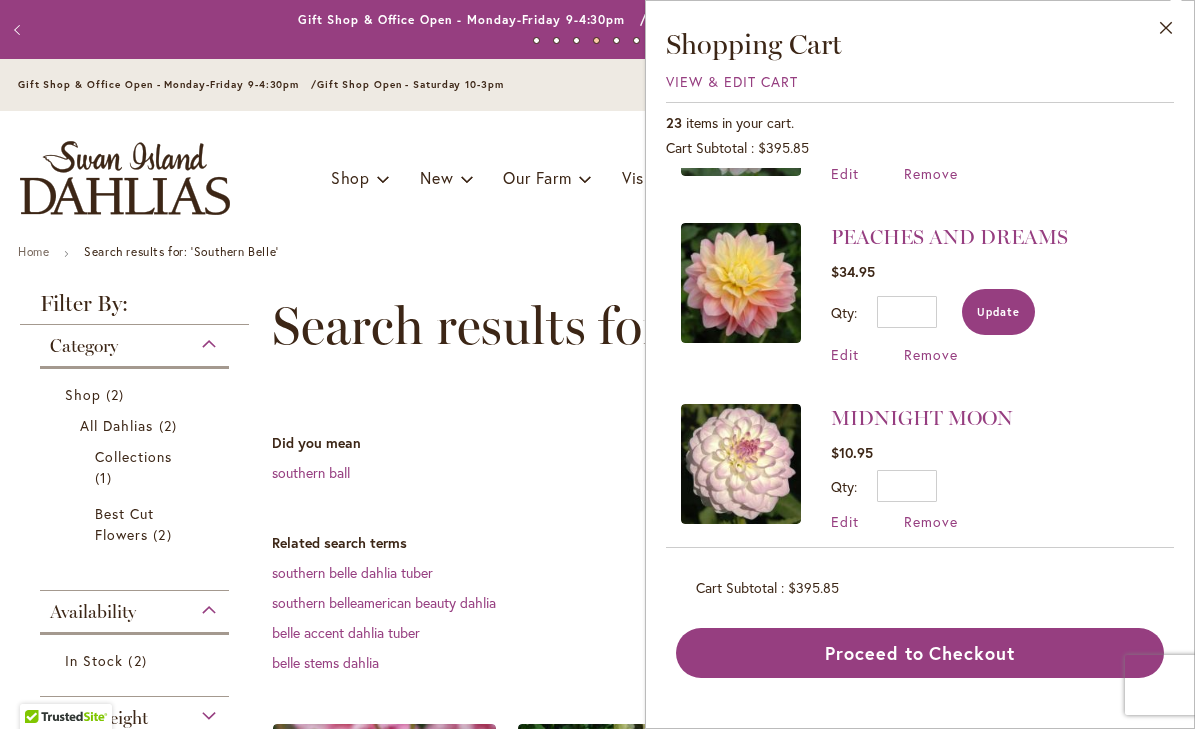 click on "Update" at bounding box center [998, 312] 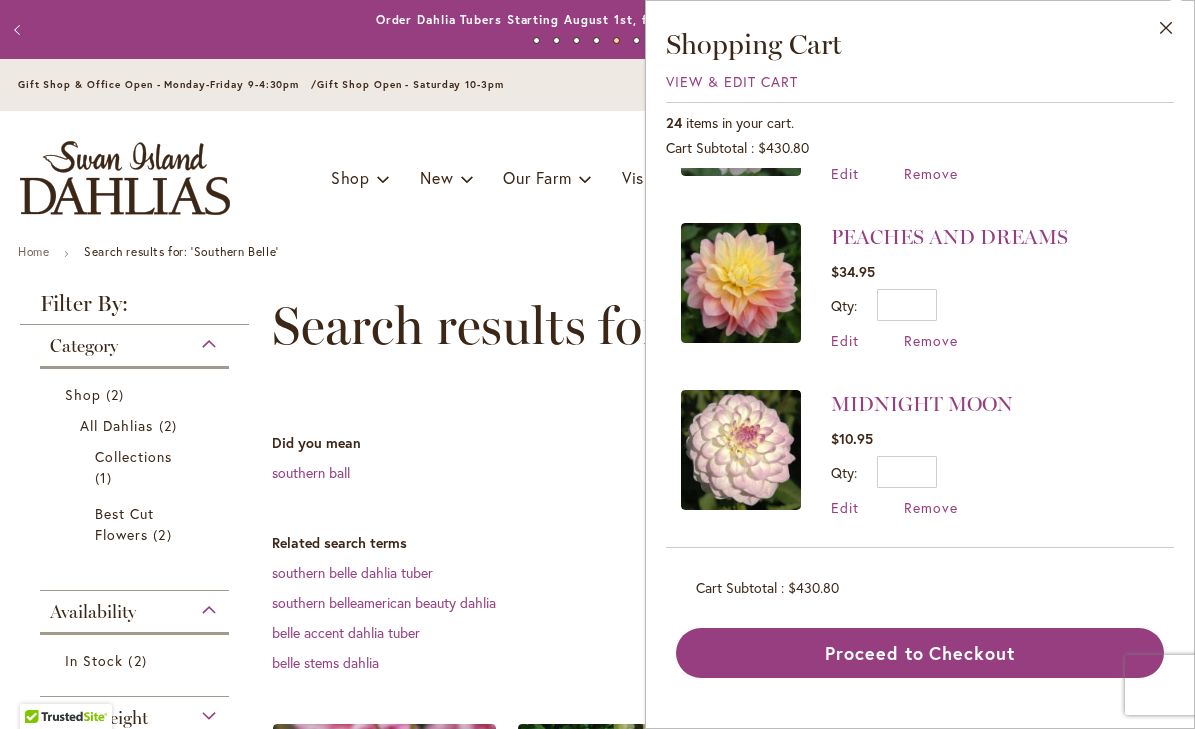 scroll, scrollTop: 0, scrollLeft: 0, axis: both 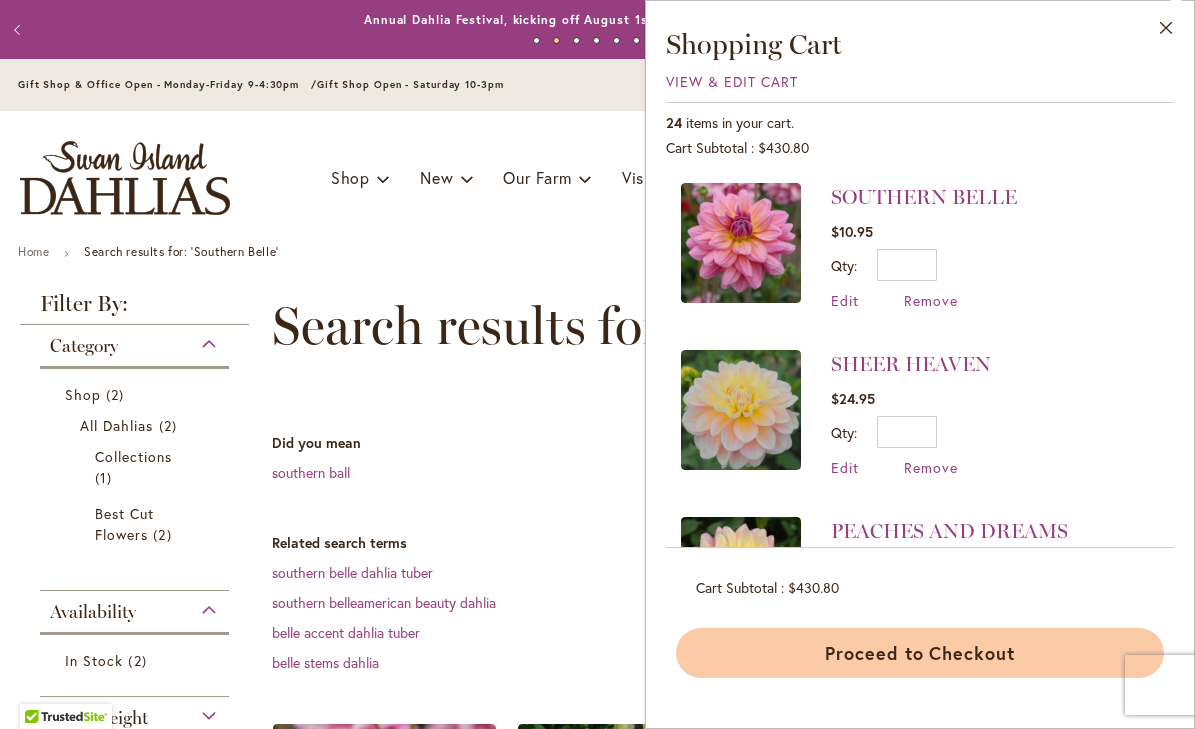 click on "Proceed to Checkout" at bounding box center (920, 653) 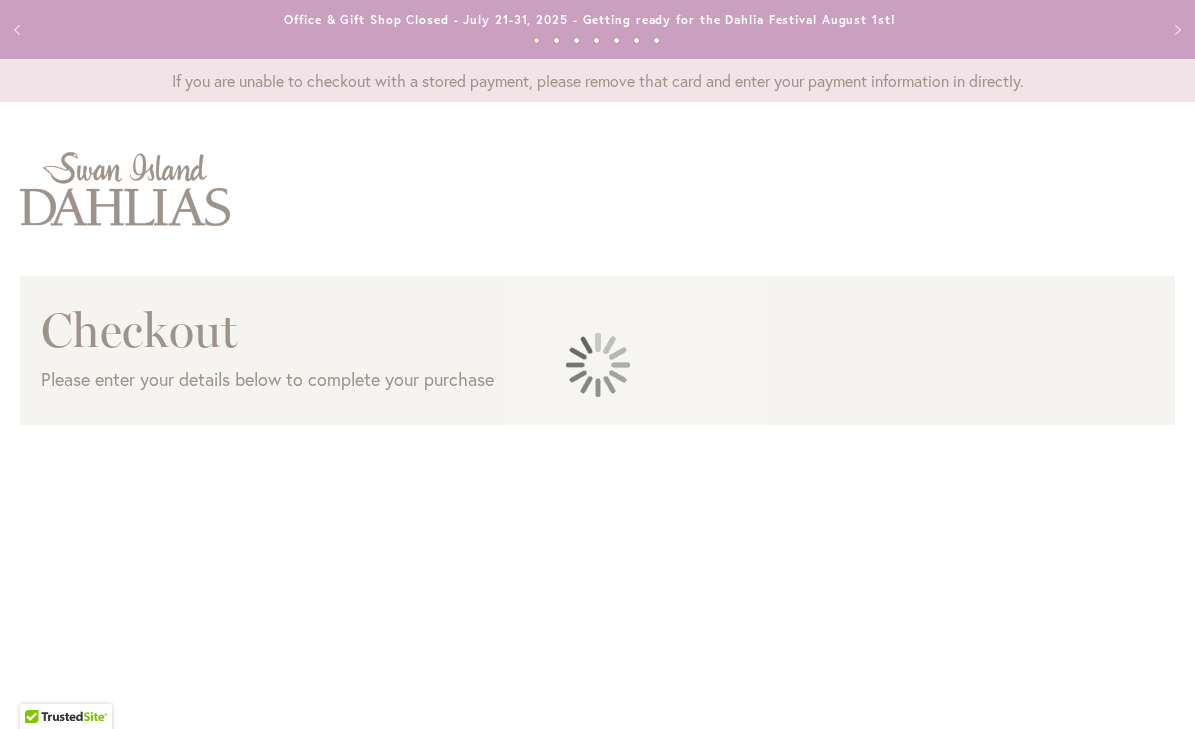 scroll, scrollTop: 0, scrollLeft: 0, axis: both 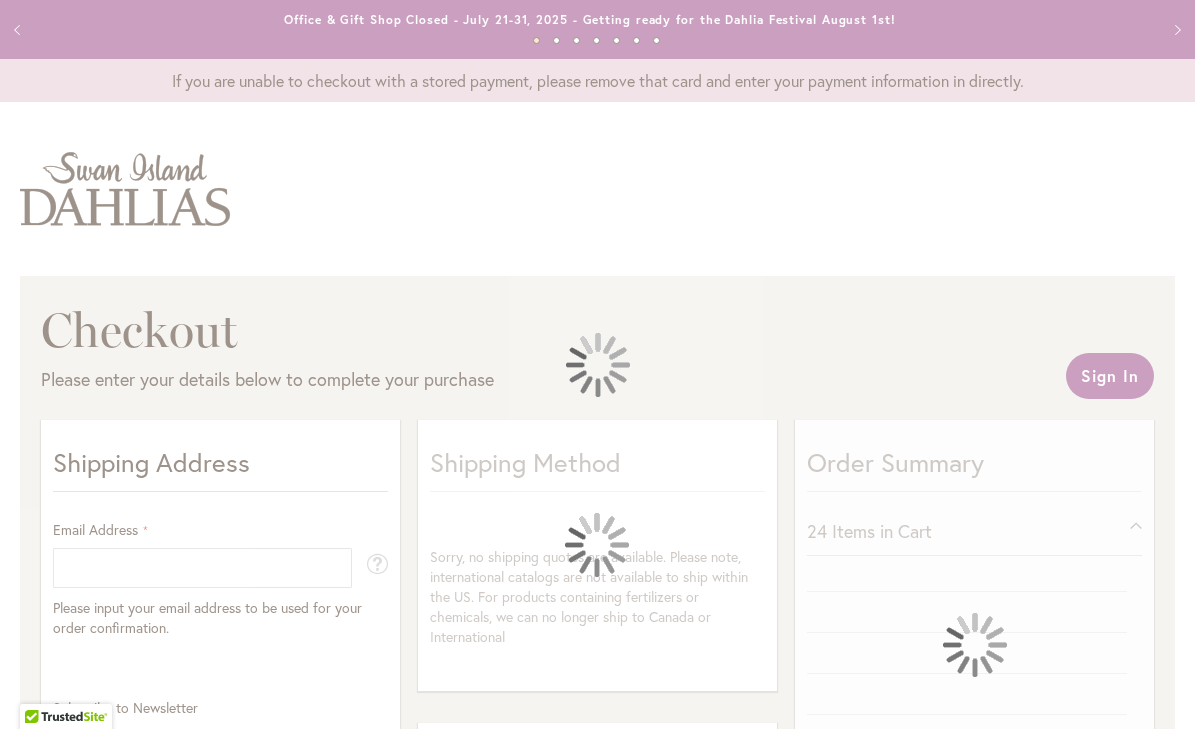 select on "**" 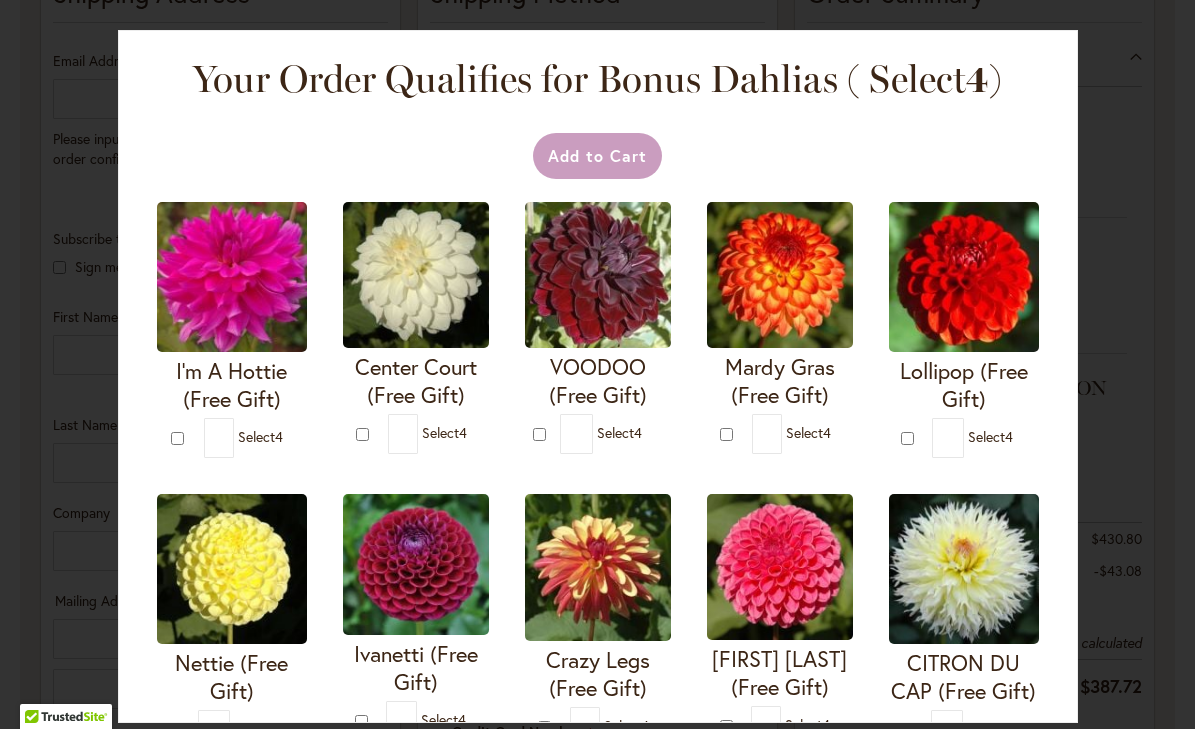 scroll, scrollTop: 472, scrollLeft: 0, axis: vertical 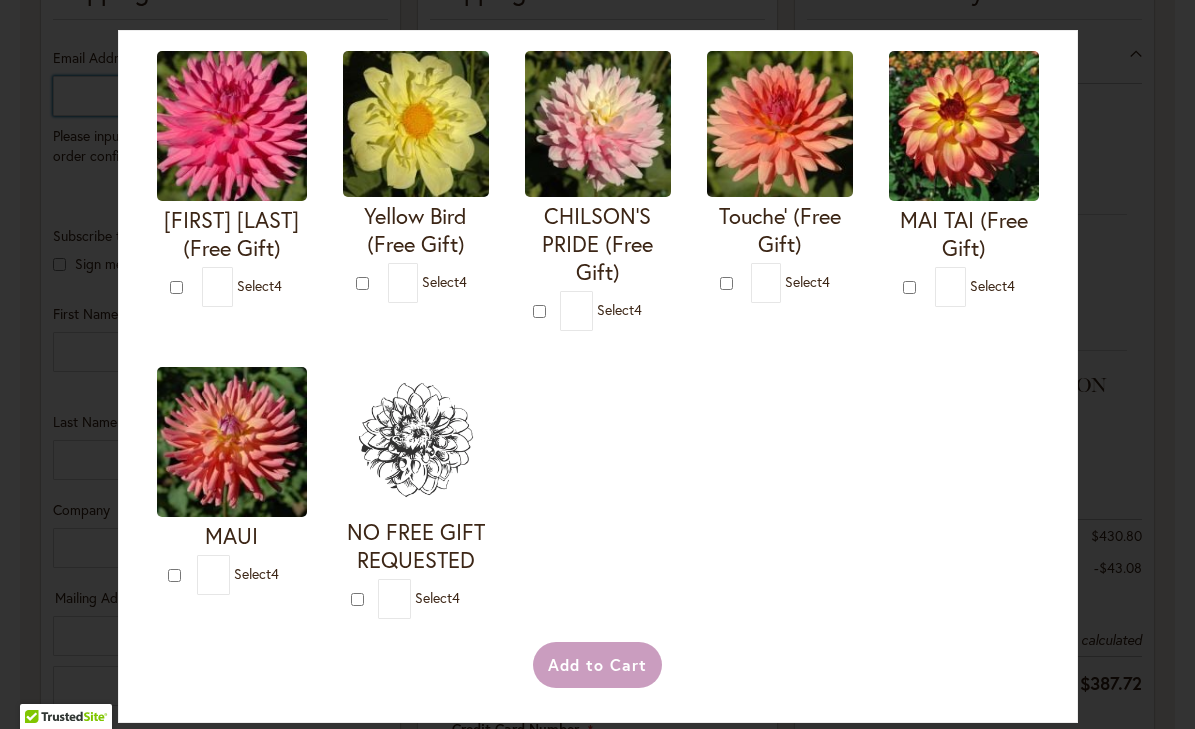 type on "**********" 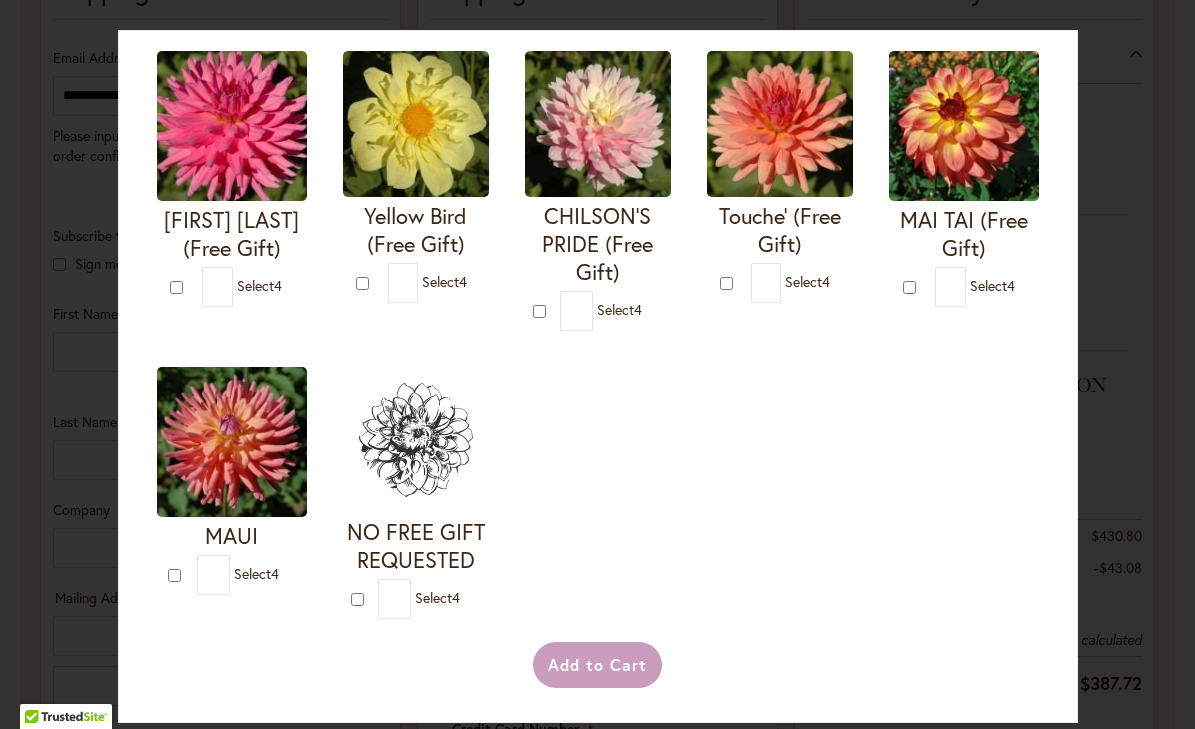 scroll, scrollTop: 765, scrollLeft: 0, axis: vertical 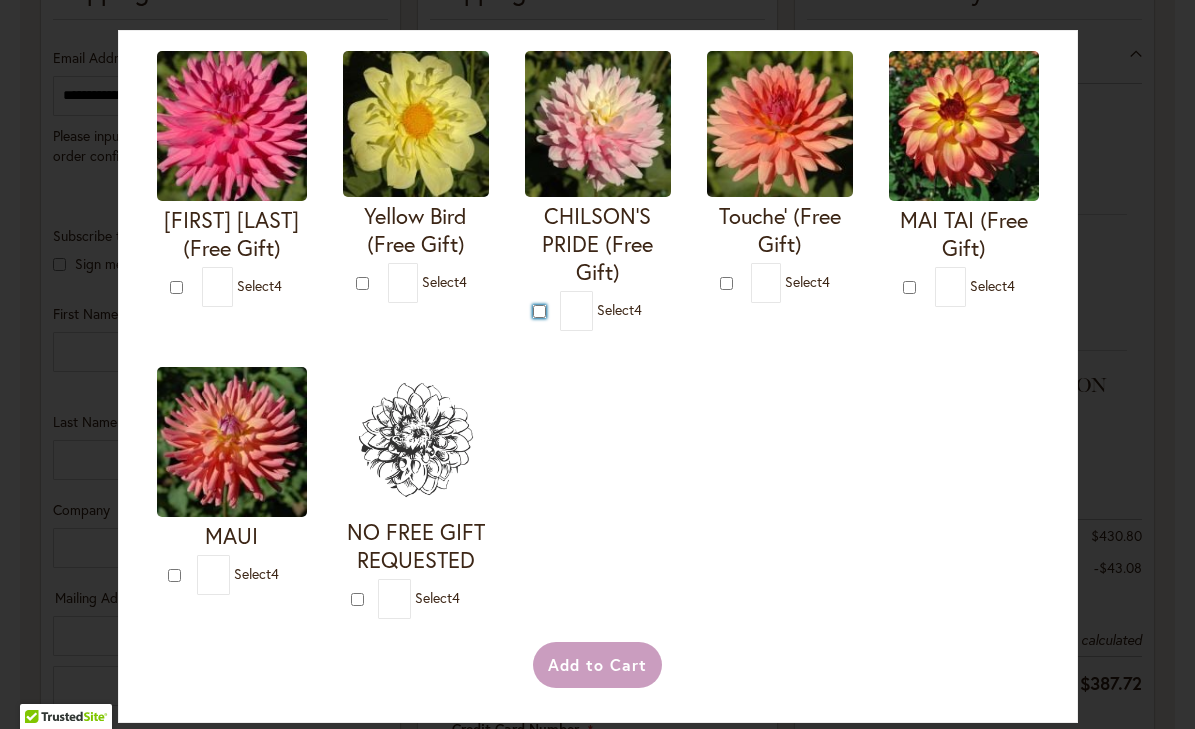 drag, startPoint x: 241, startPoint y: 588, endPoint x: 221, endPoint y: 585, distance: 20.22375 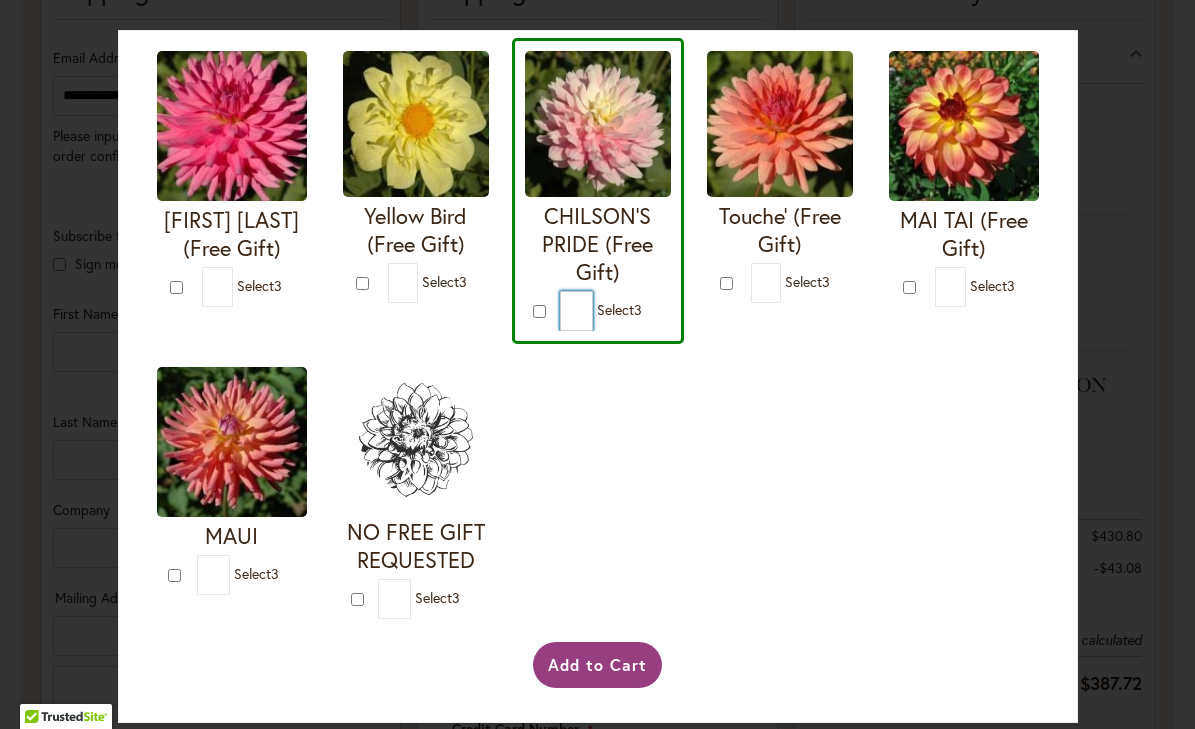 click on "*" at bounding box center (576, 311) 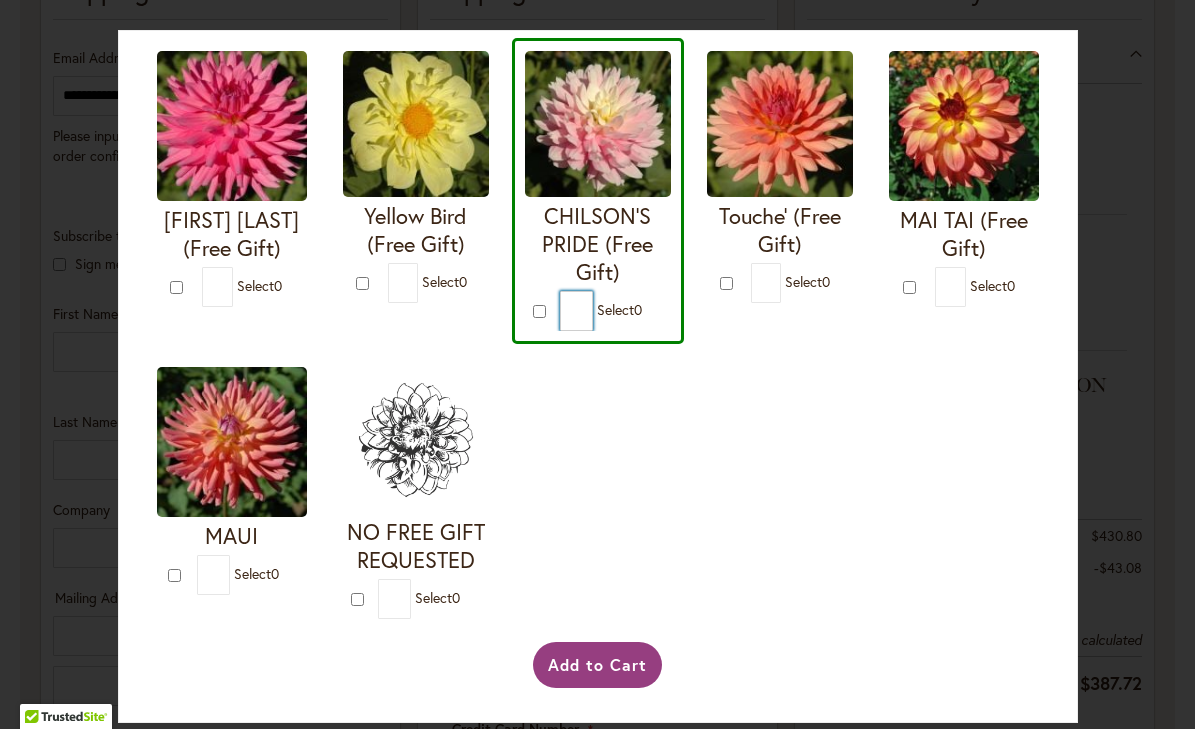 scroll, scrollTop: 1043, scrollLeft: 0, axis: vertical 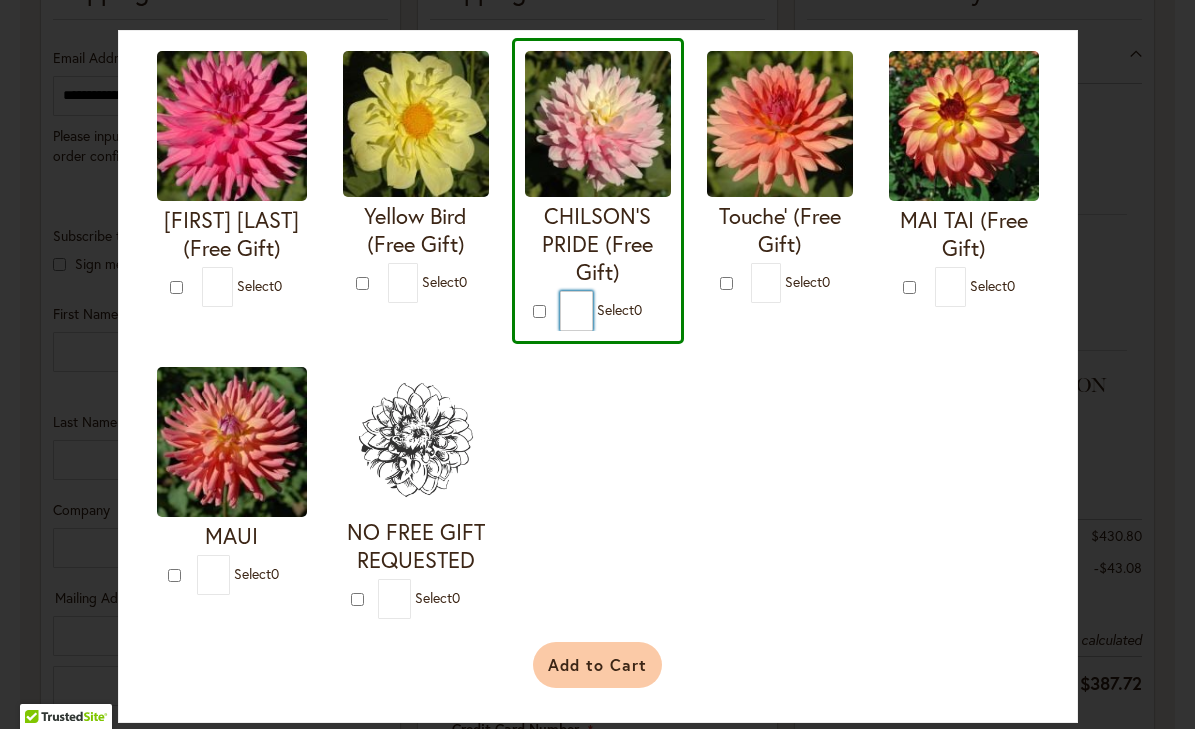 type on "*" 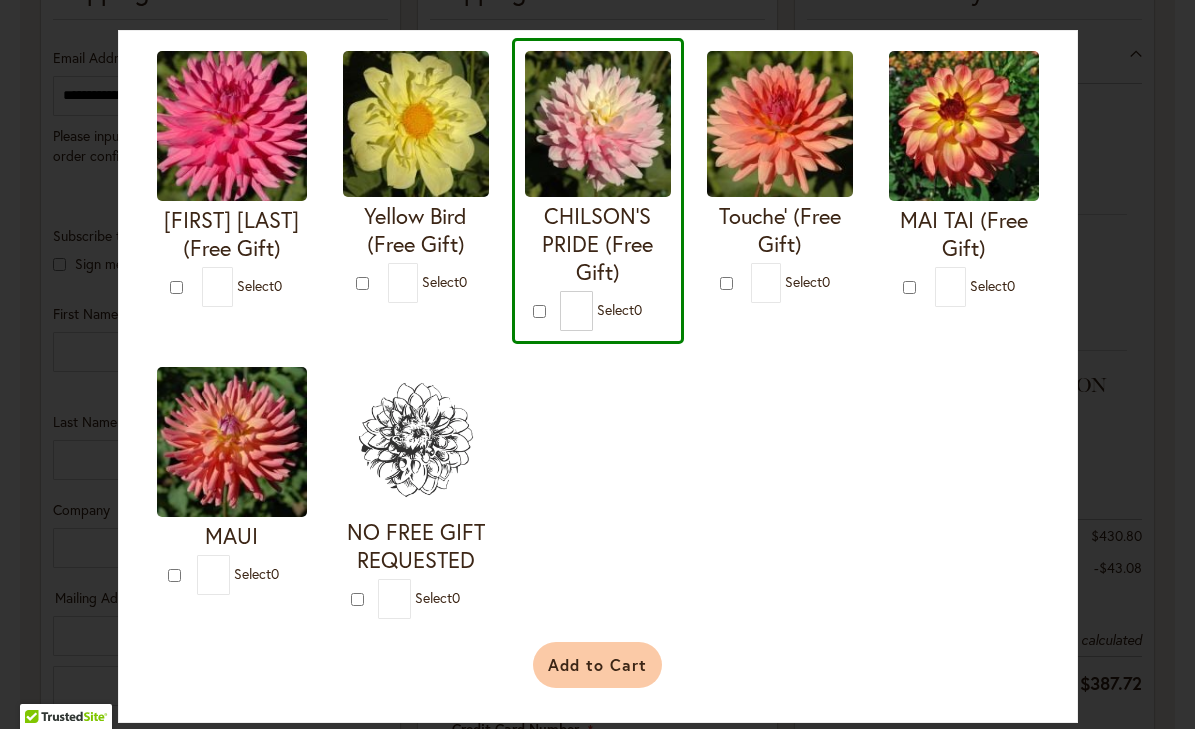 scroll, scrollTop: 1042, scrollLeft: 0, axis: vertical 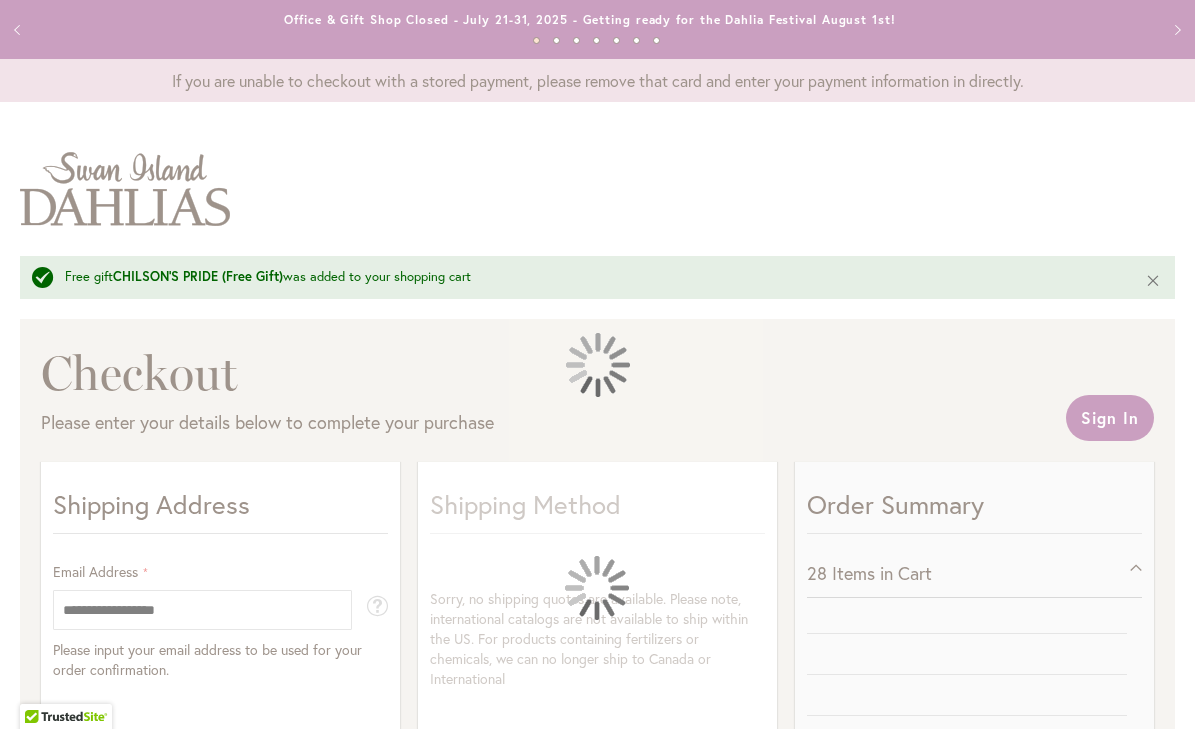 select on "**" 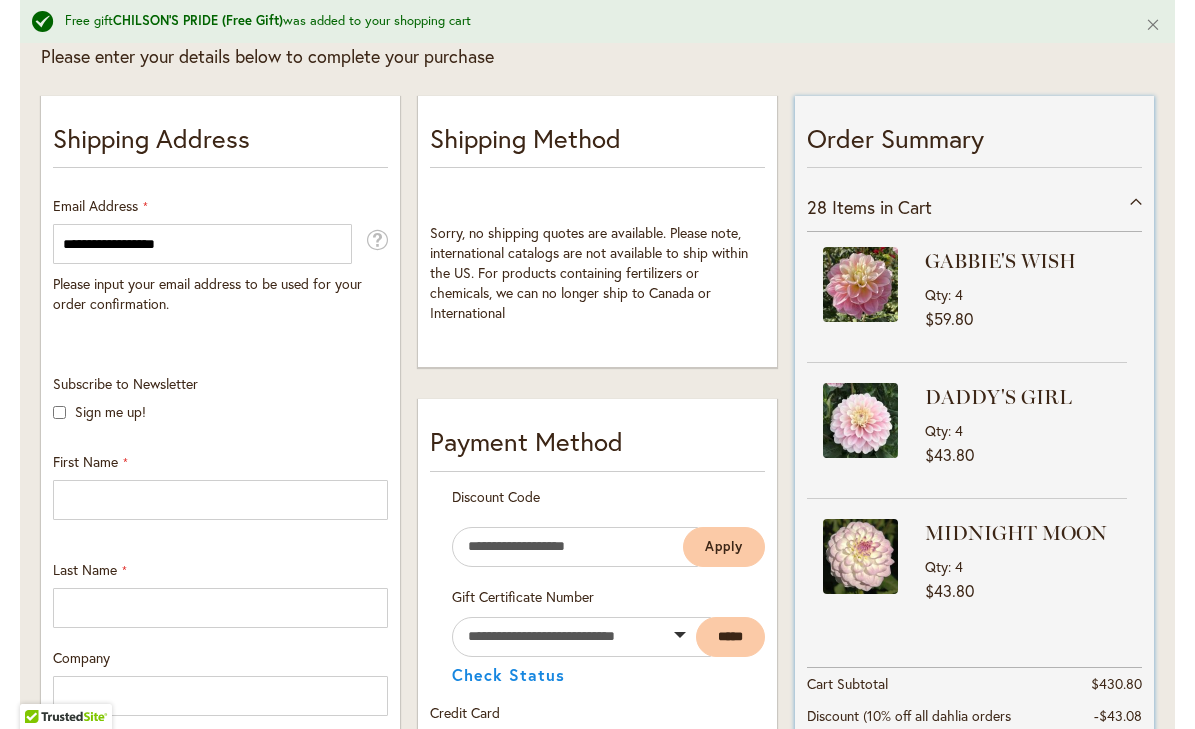 scroll, scrollTop: 367, scrollLeft: 0, axis: vertical 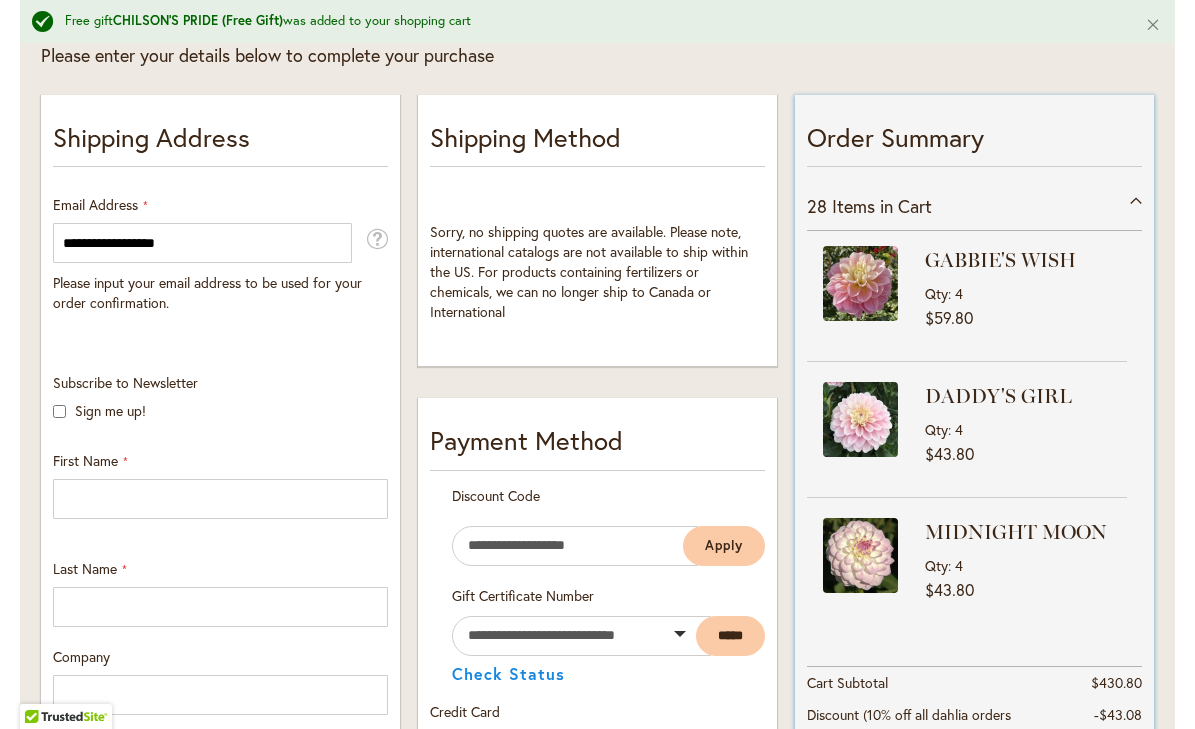 click on "28
Items in Cart" at bounding box center (974, 206) 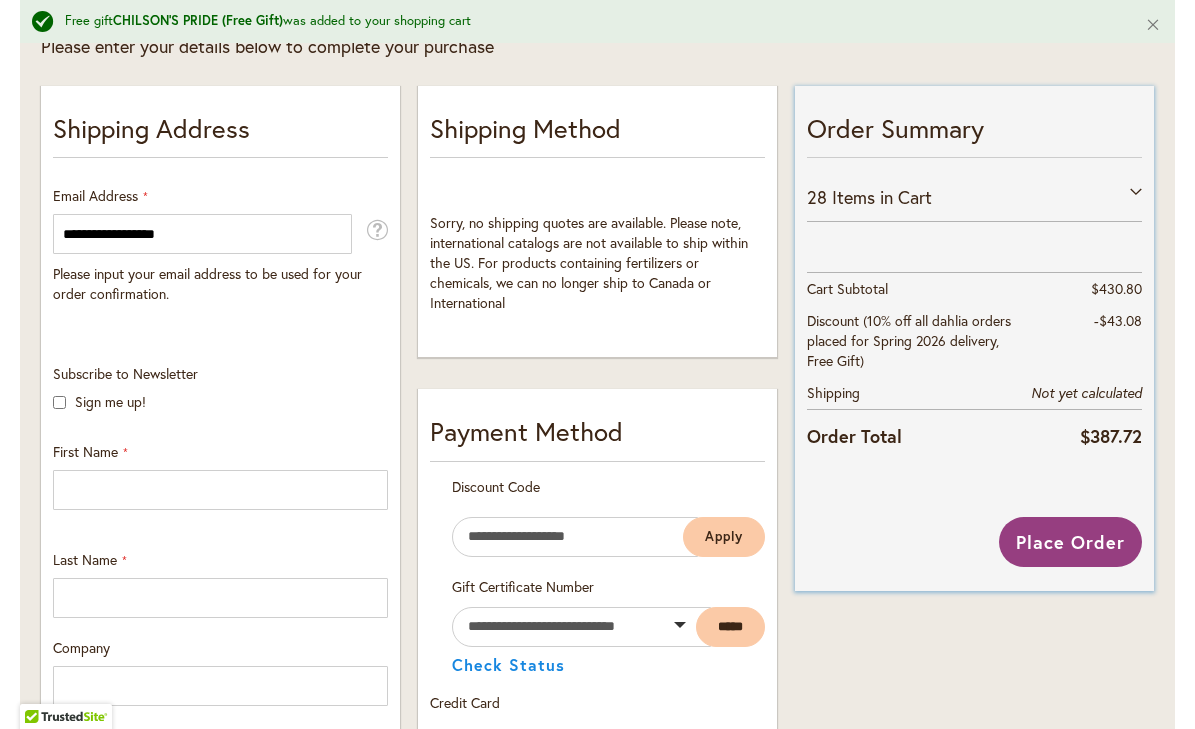 scroll, scrollTop: 364, scrollLeft: 0, axis: vertical 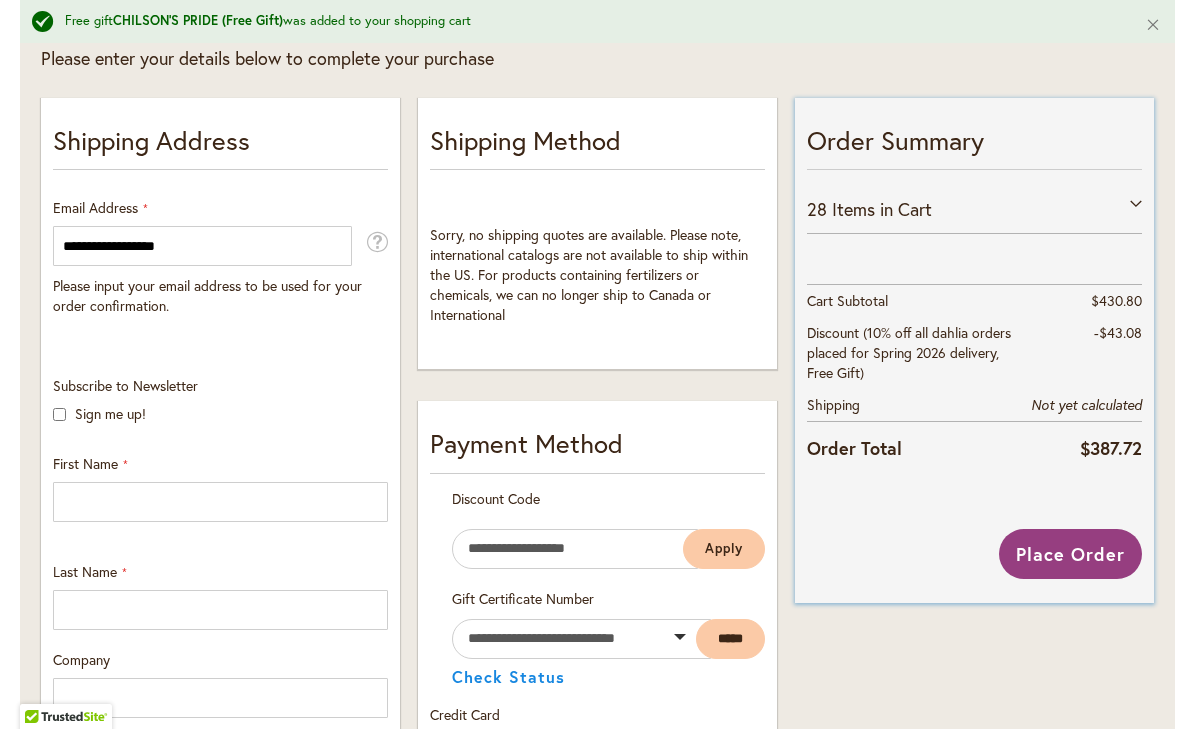 click on "28
Items in Cart" at bounding box center (974, 209) 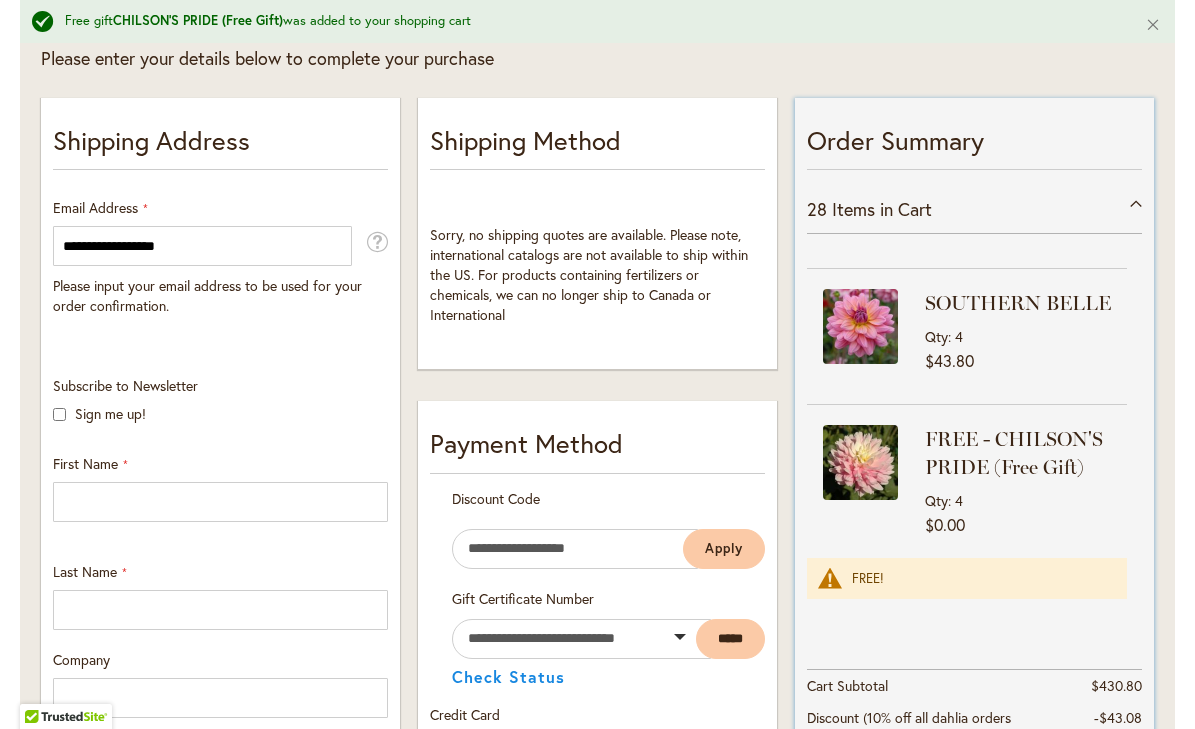 scroll, scrollTop: 713, scrollLeft: 0, axis: vertical 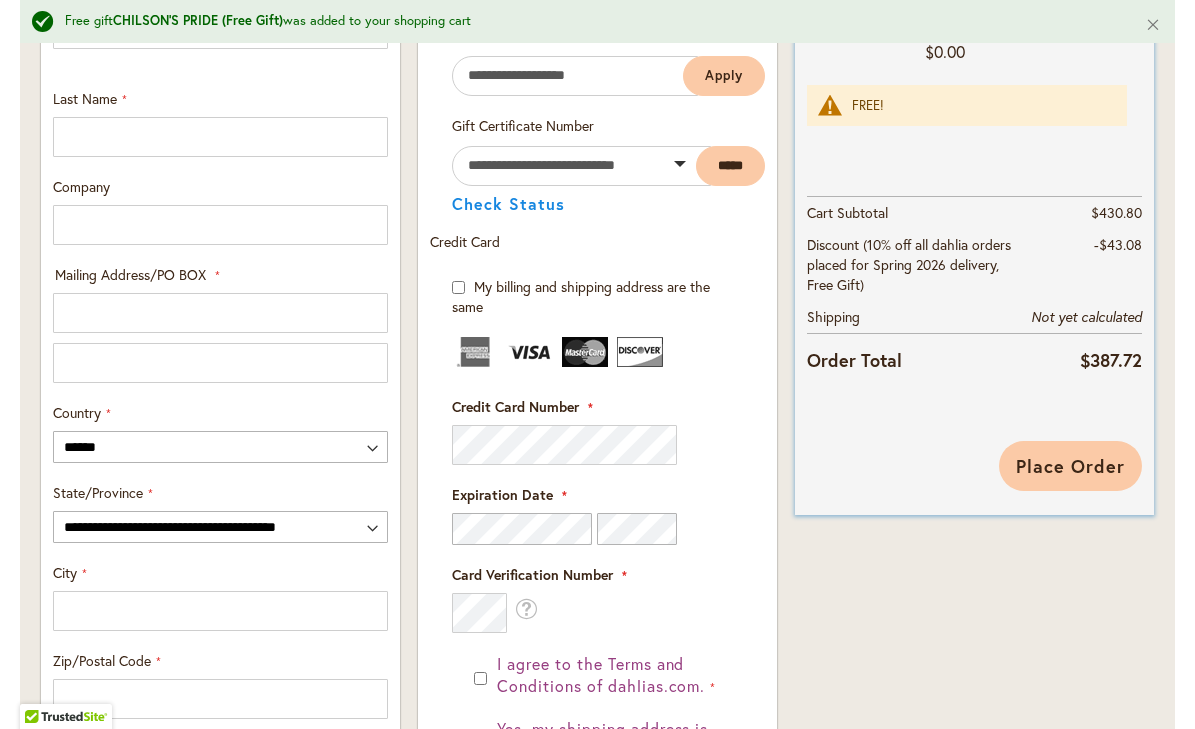 click on "Place Order" at bounding box center [1070, 466] 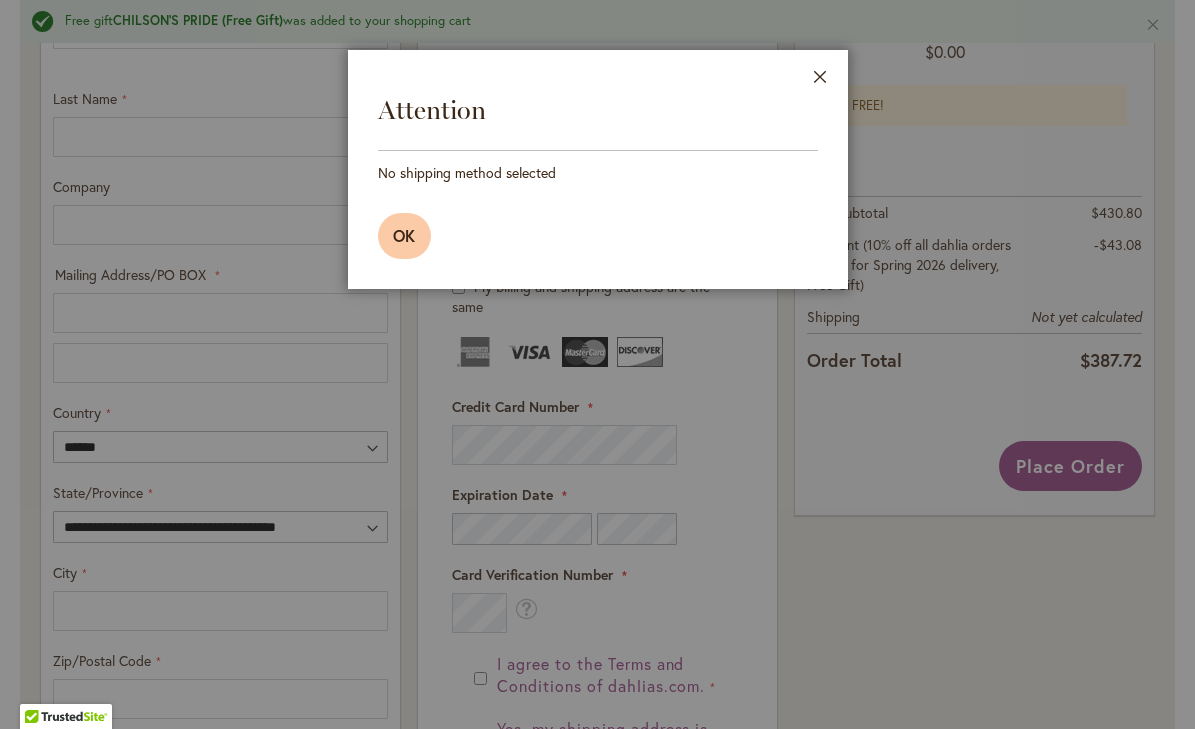 click on "OK" at bounding box center [405, 236] 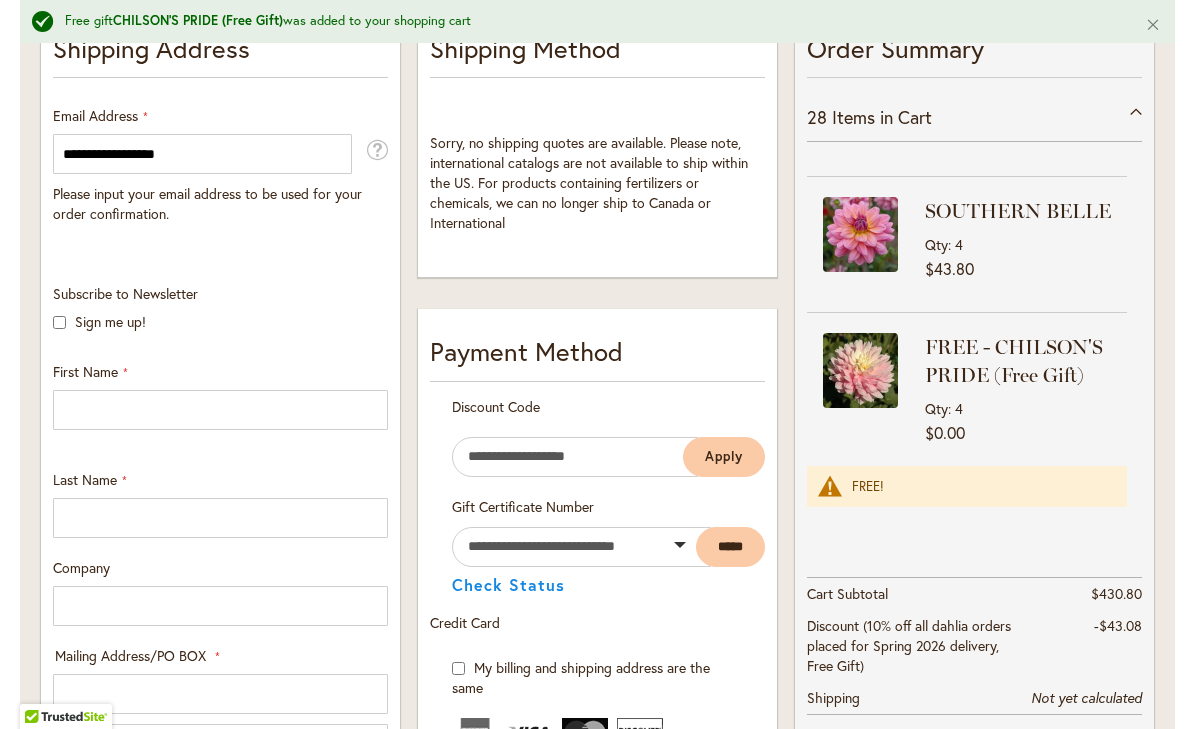 scroll, scrollTop: 469, scrollLeft: 0, axis: vertical 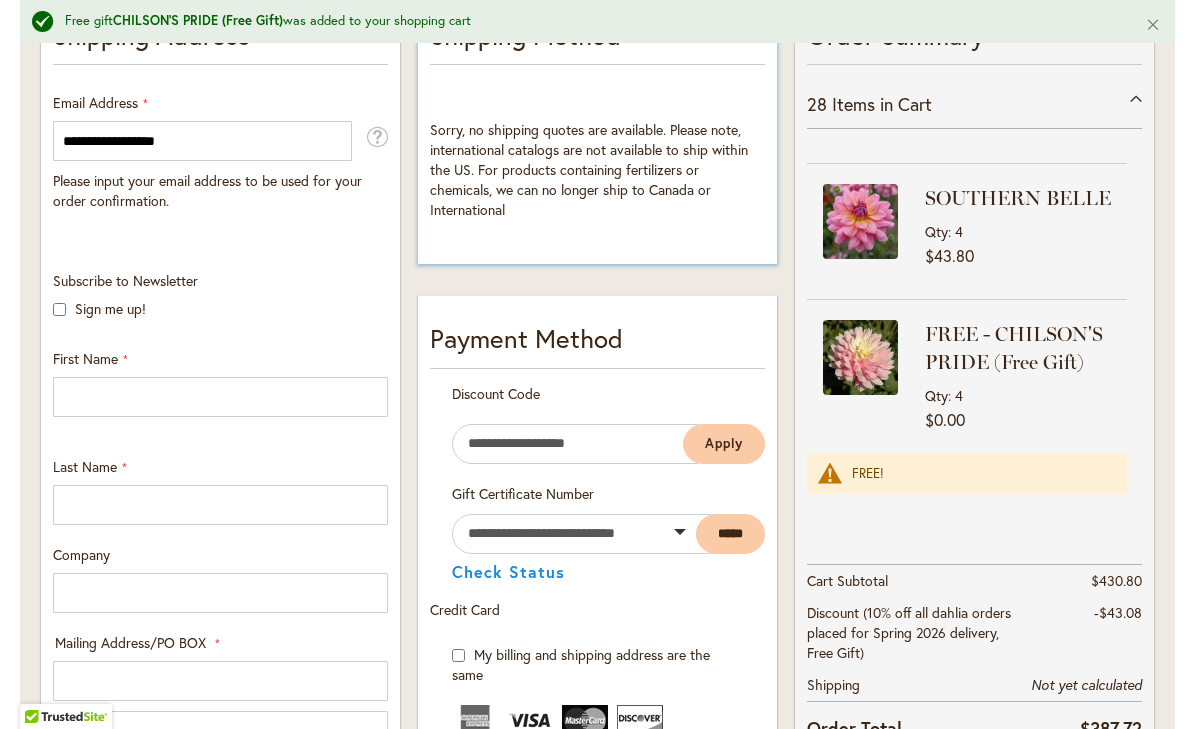 click on "Sorry, no shipping quotes are available. Please note, international catalogs are not available to ship within the US. For products containing fertilizers or chemicals, we can no longer ship to Canada or International" at bounding box center (589, 169) 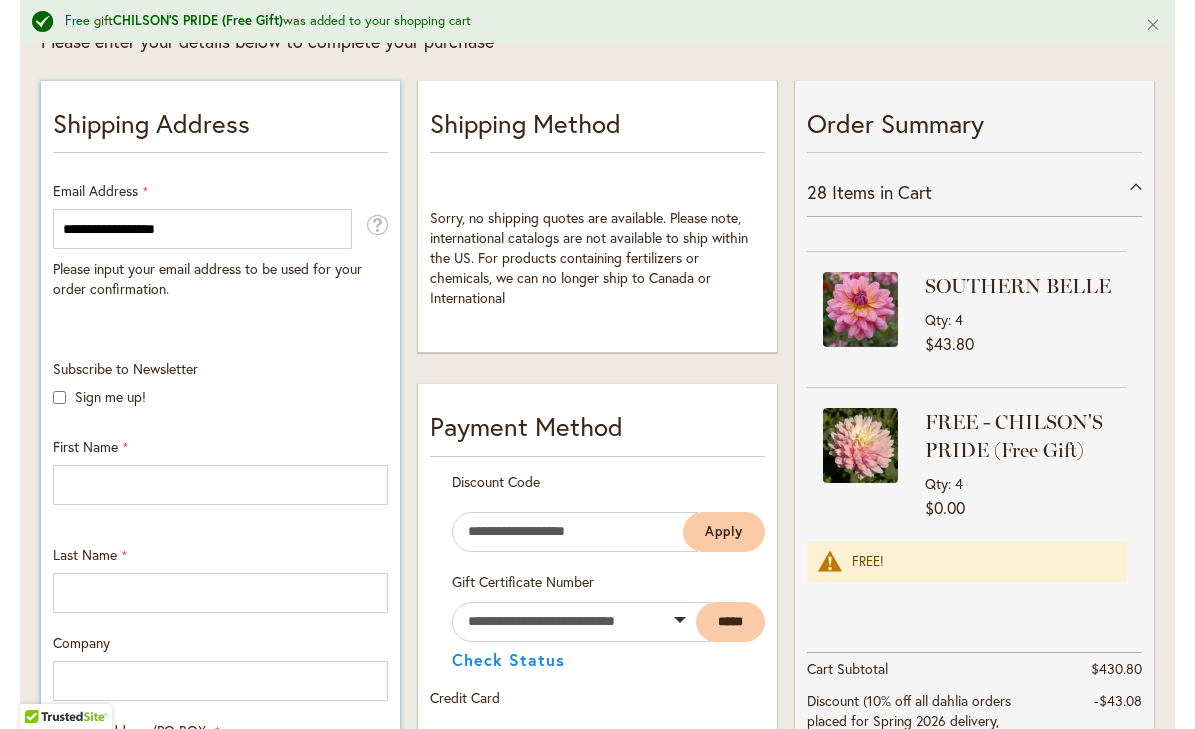 scroll, scrollTop: 410, scrollLeft: 0, axis: vertical 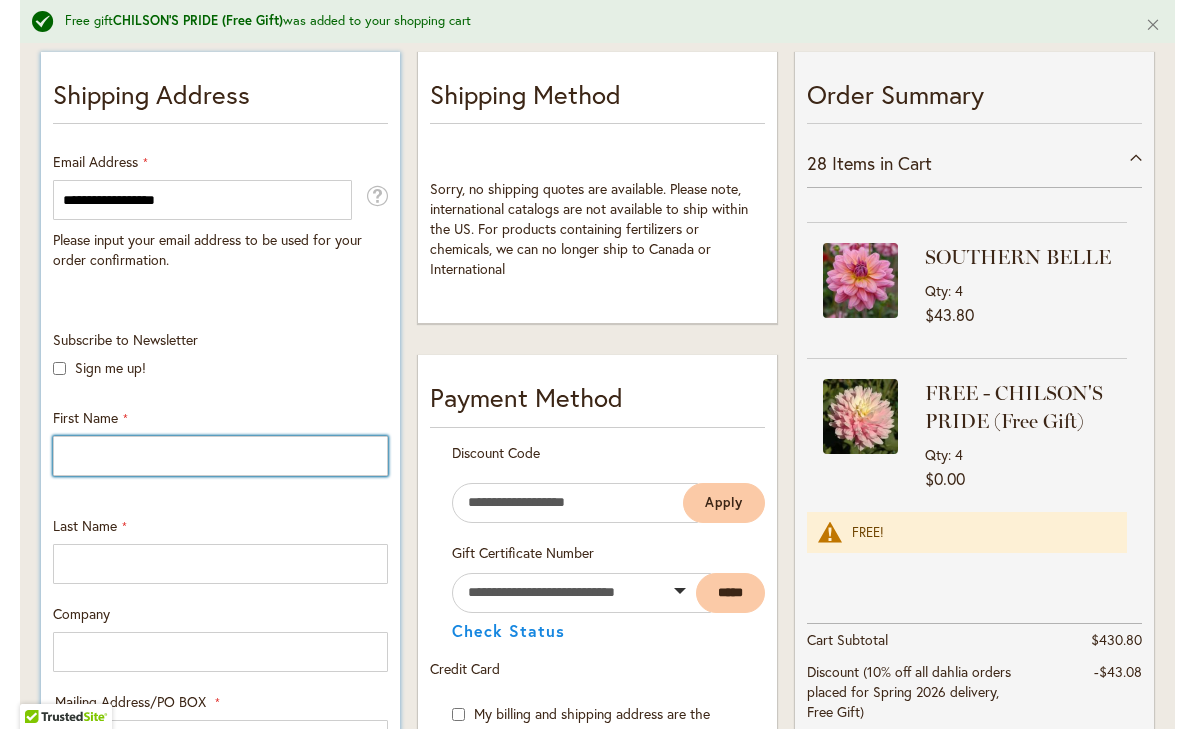 click on "First Name" at bounding box center [220, 456] 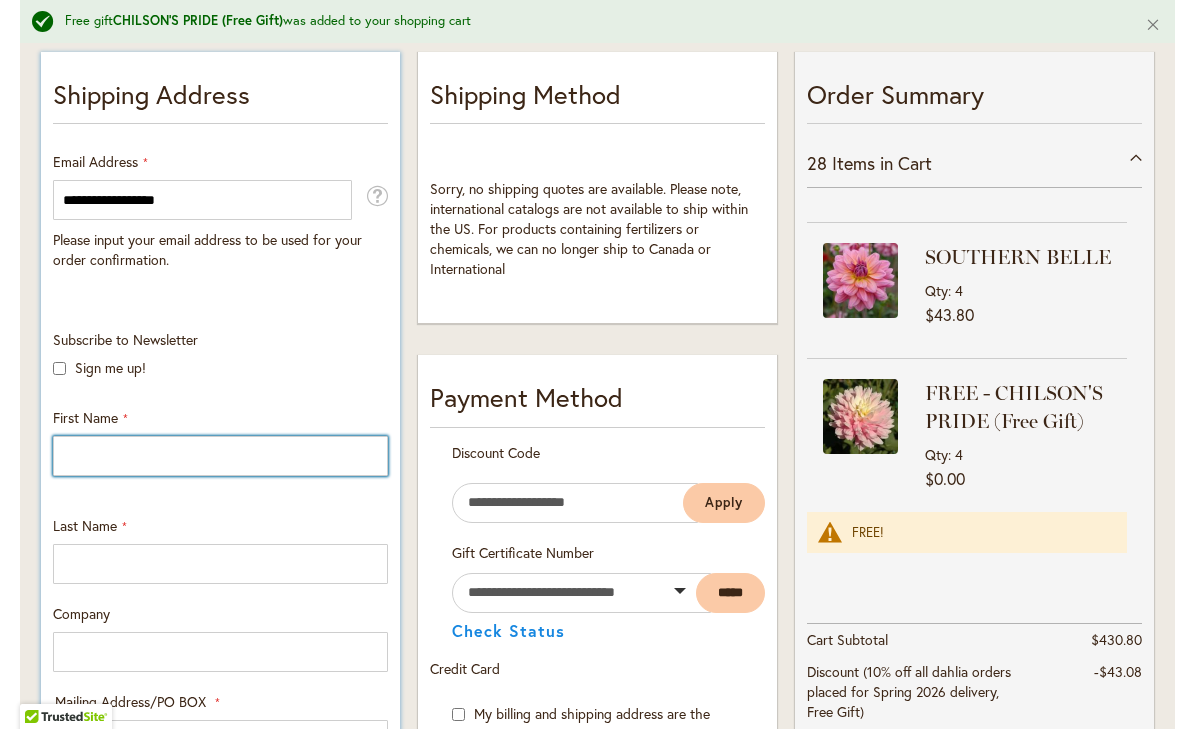 type on "*****" 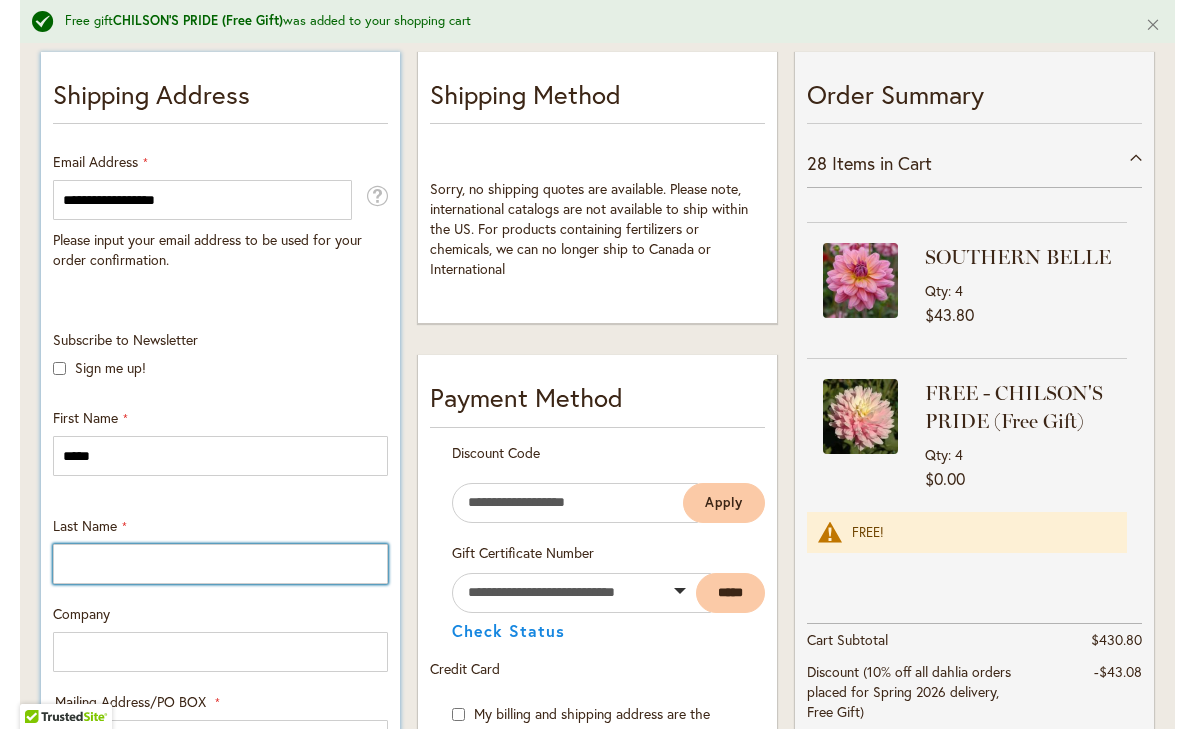 type on "*********" 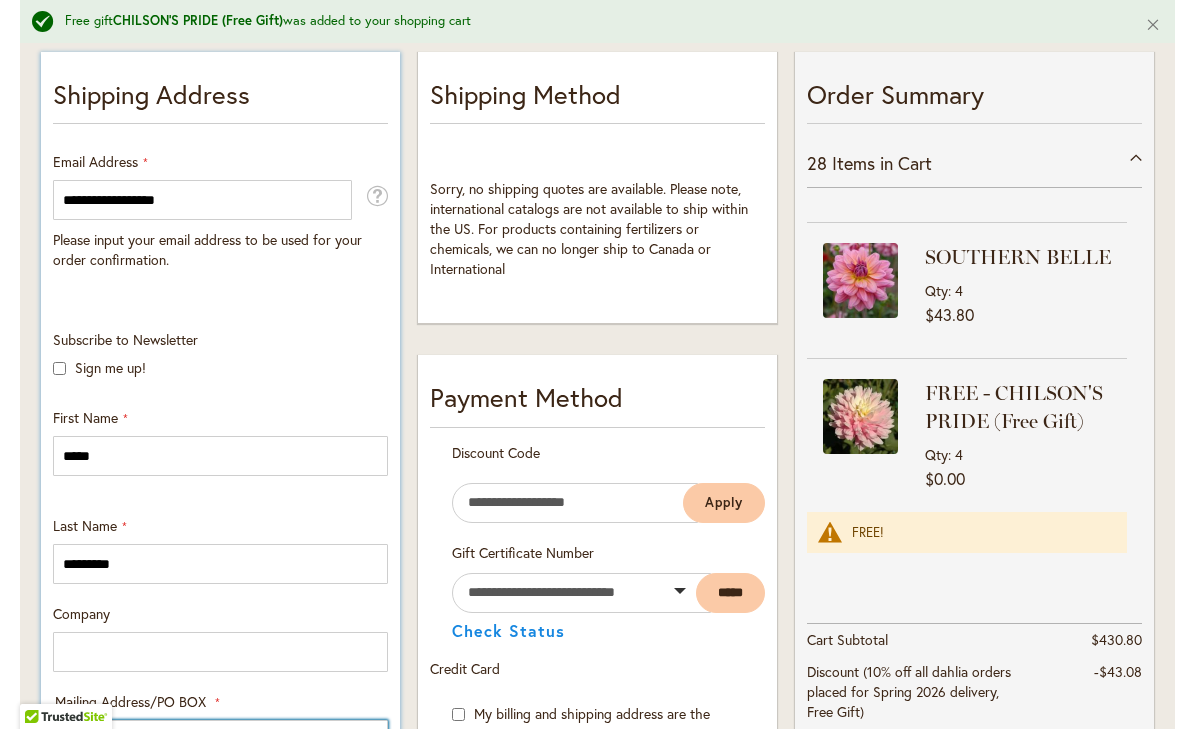 type on "**********" 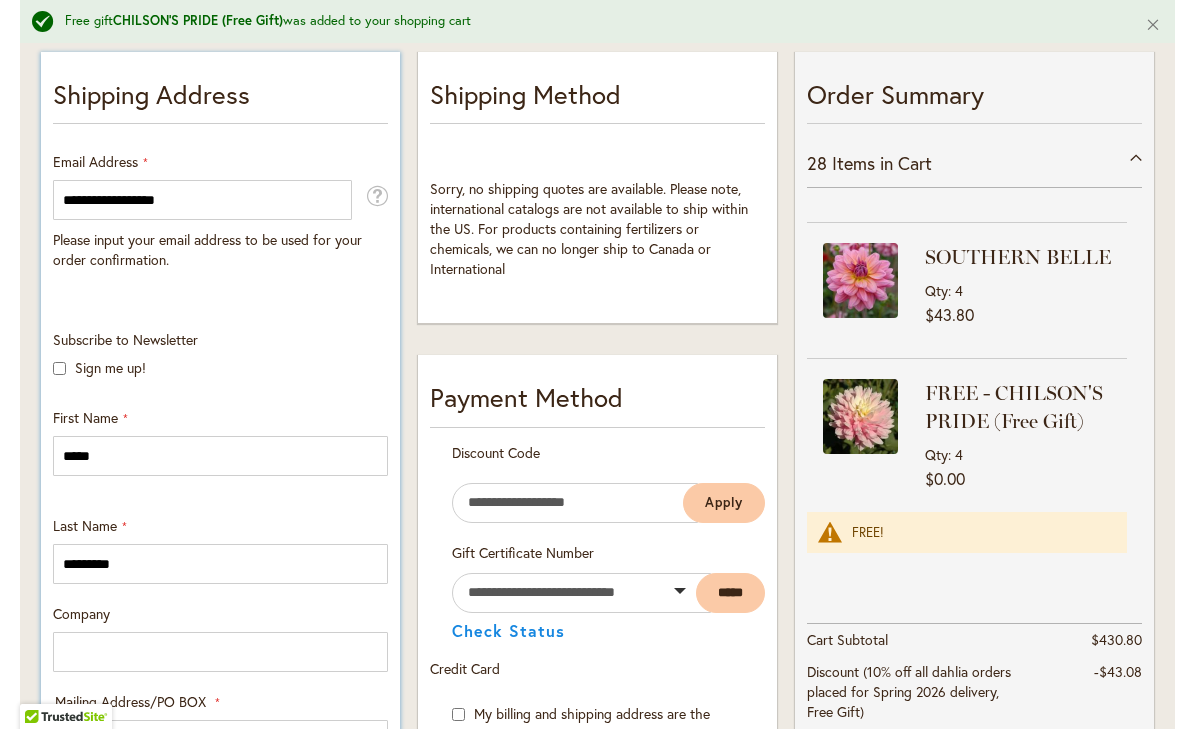 select on "**" 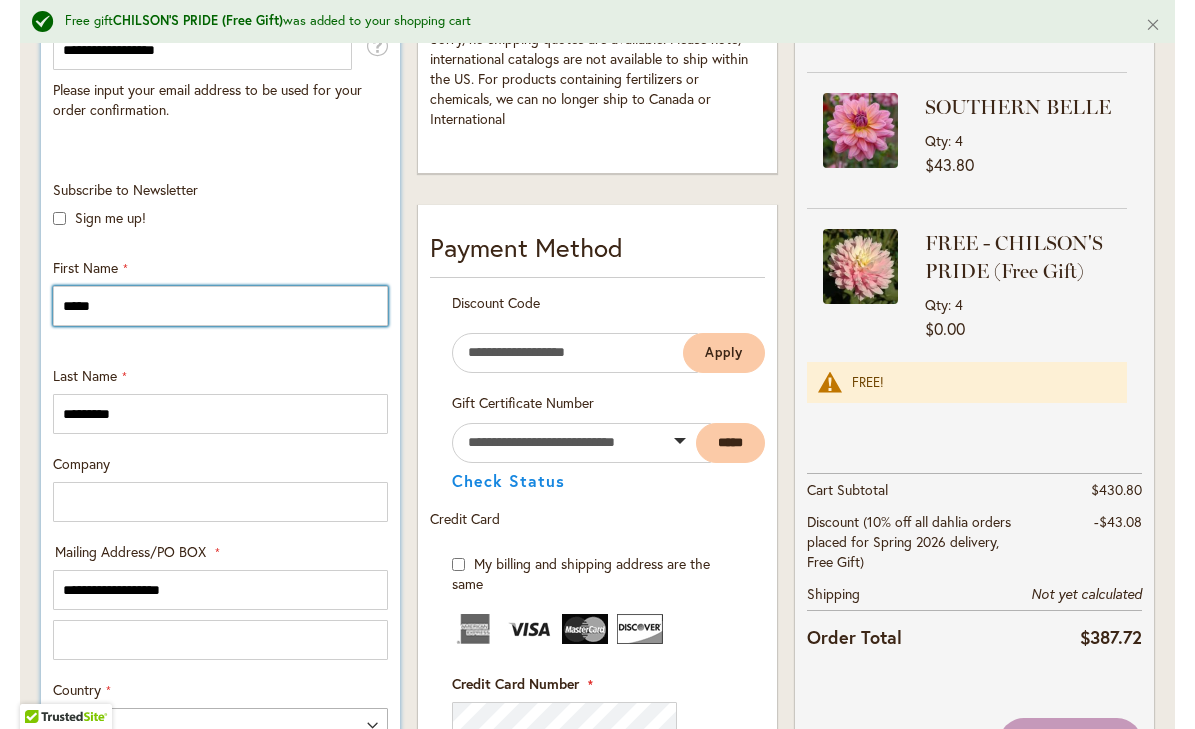 scroll, scrollTop: 629, scrollLeft: 0, axis: vertical 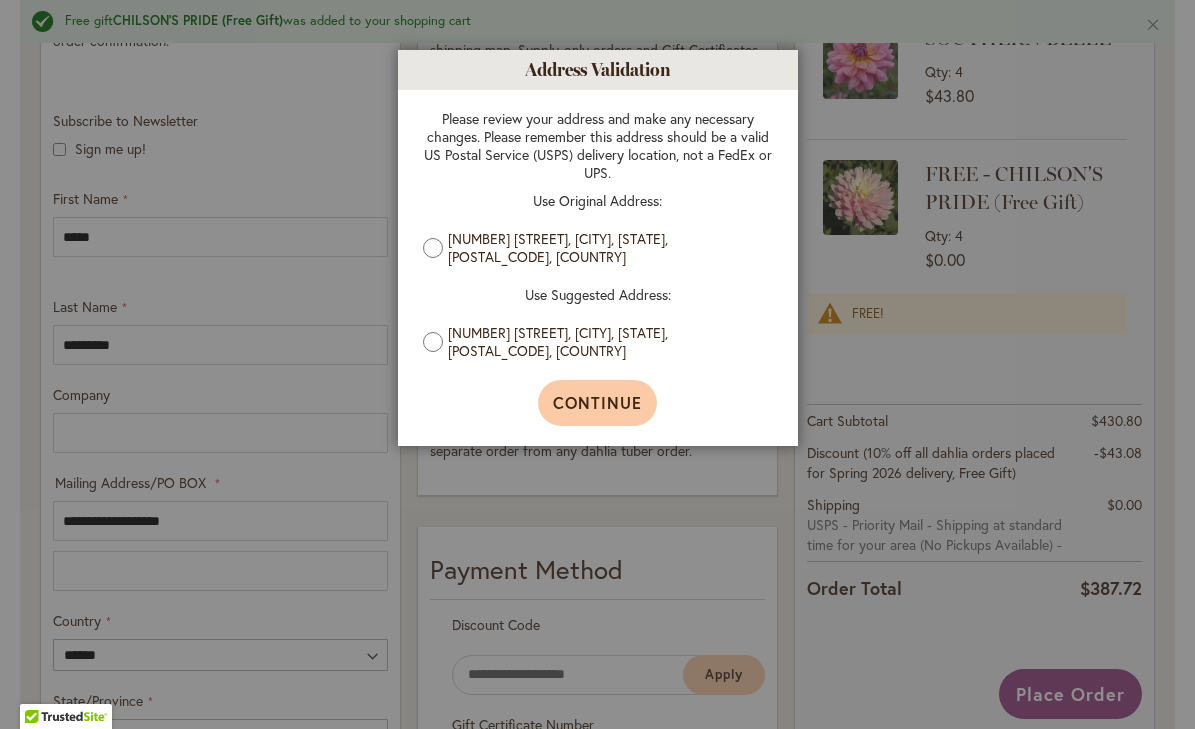 click on "Continue" at bounding box center (597, 403) 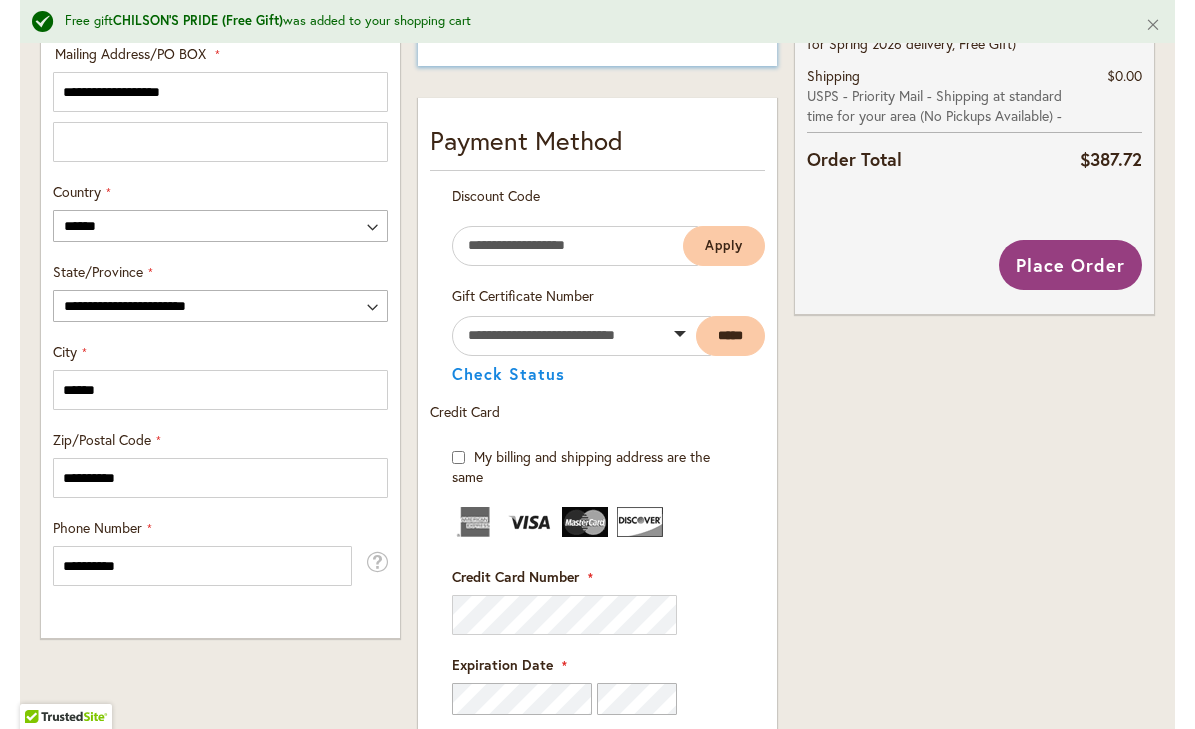 scroll, scrollTop: 1061, scrollLeft: 0, axis: vertical 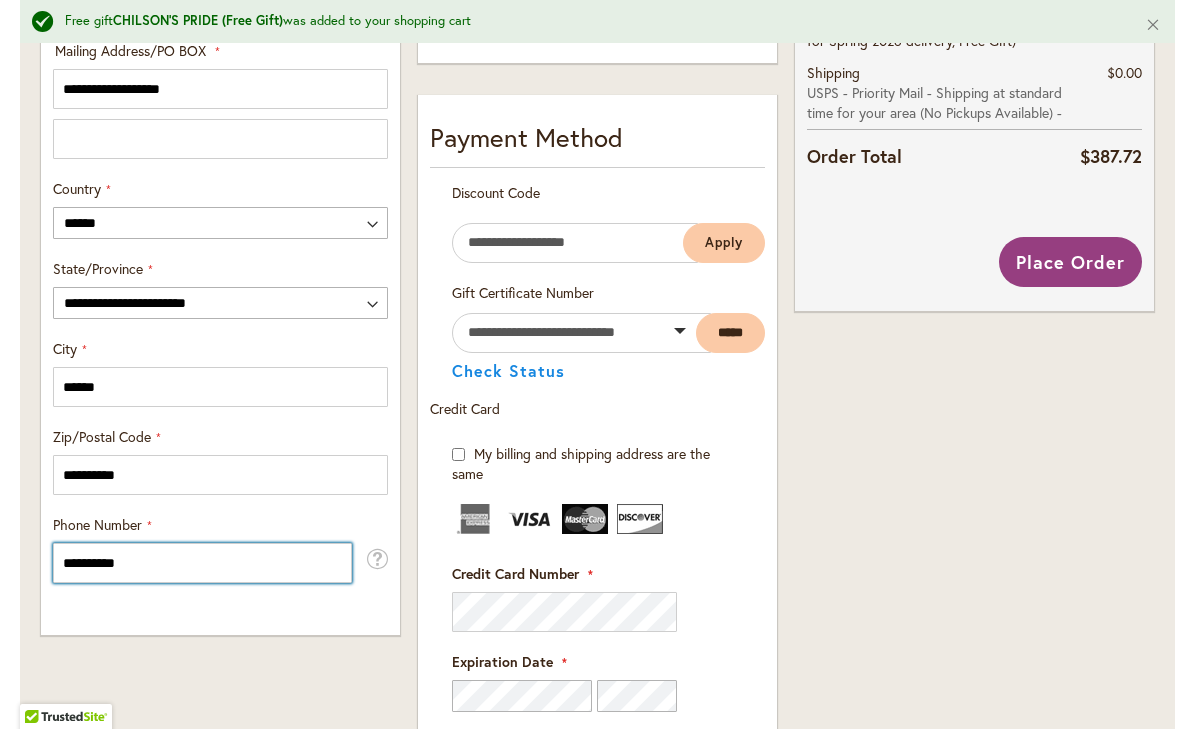 drag, startPoint x: 146, startPoint y: 559, endPoint x: 22, endPoint y: 538, distance: 125.765656 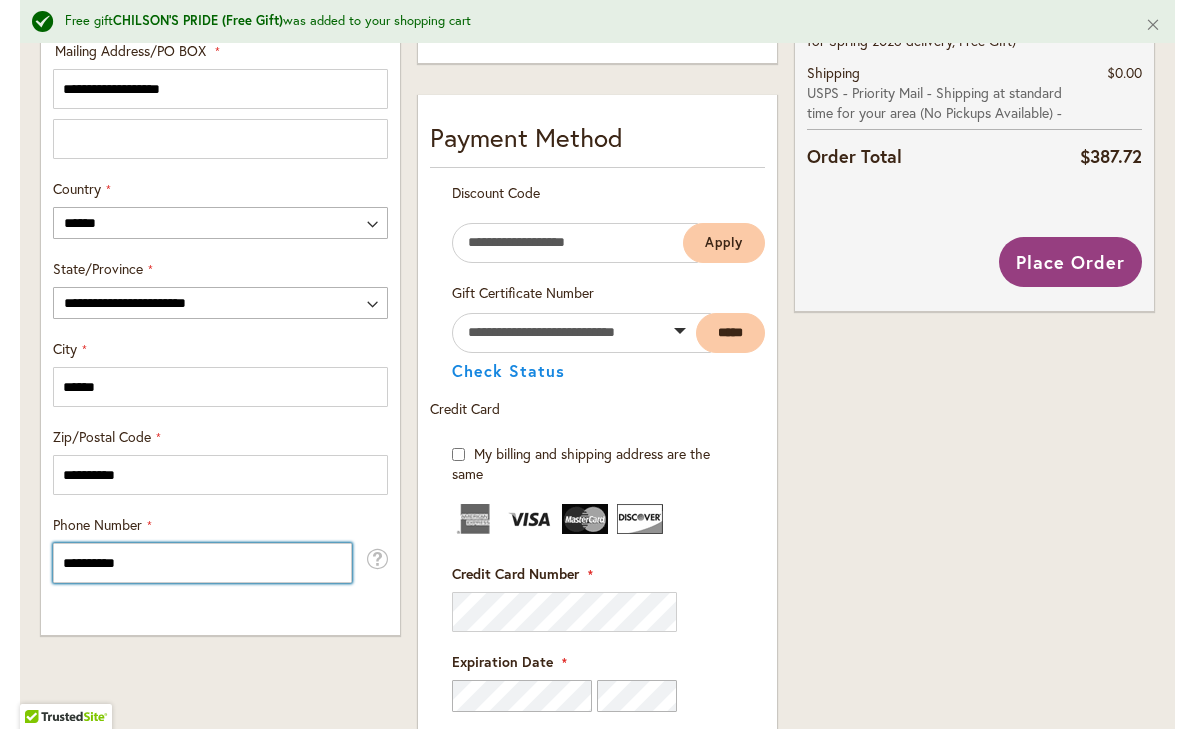 click on "**********" at bounding box center (597, 270) 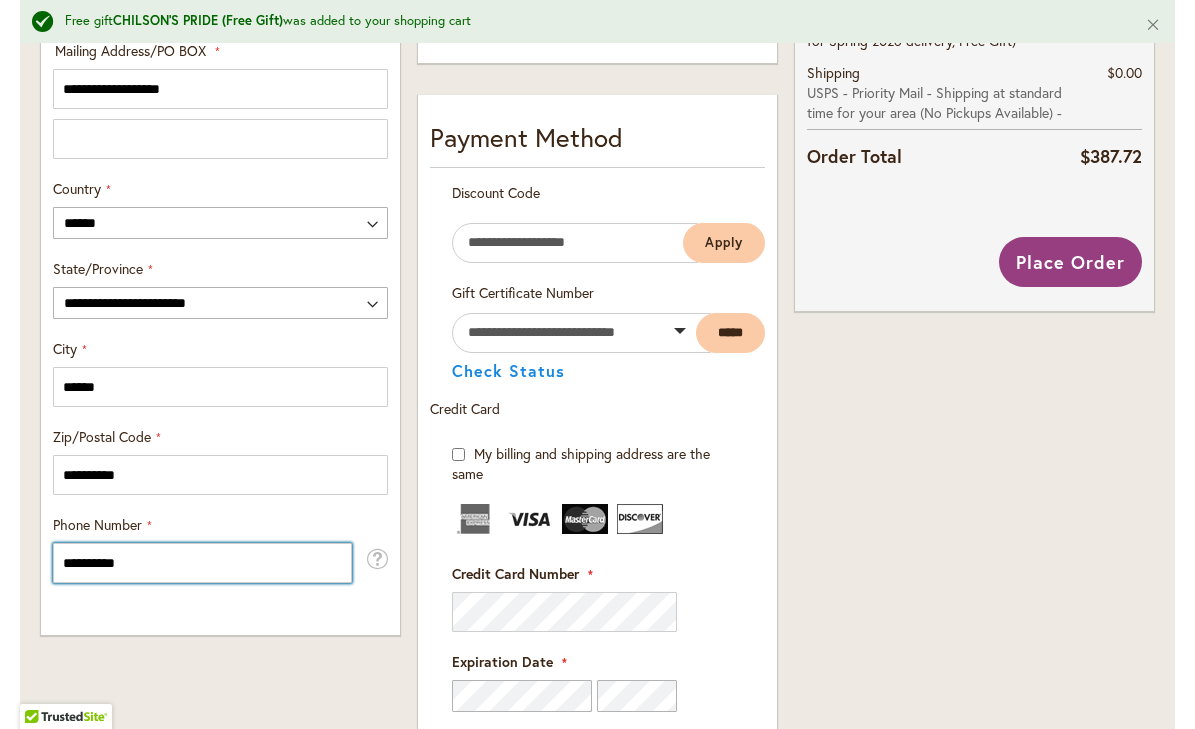 scroll, scrollTop: 1037, scrollLeft: 0, axis: vertical 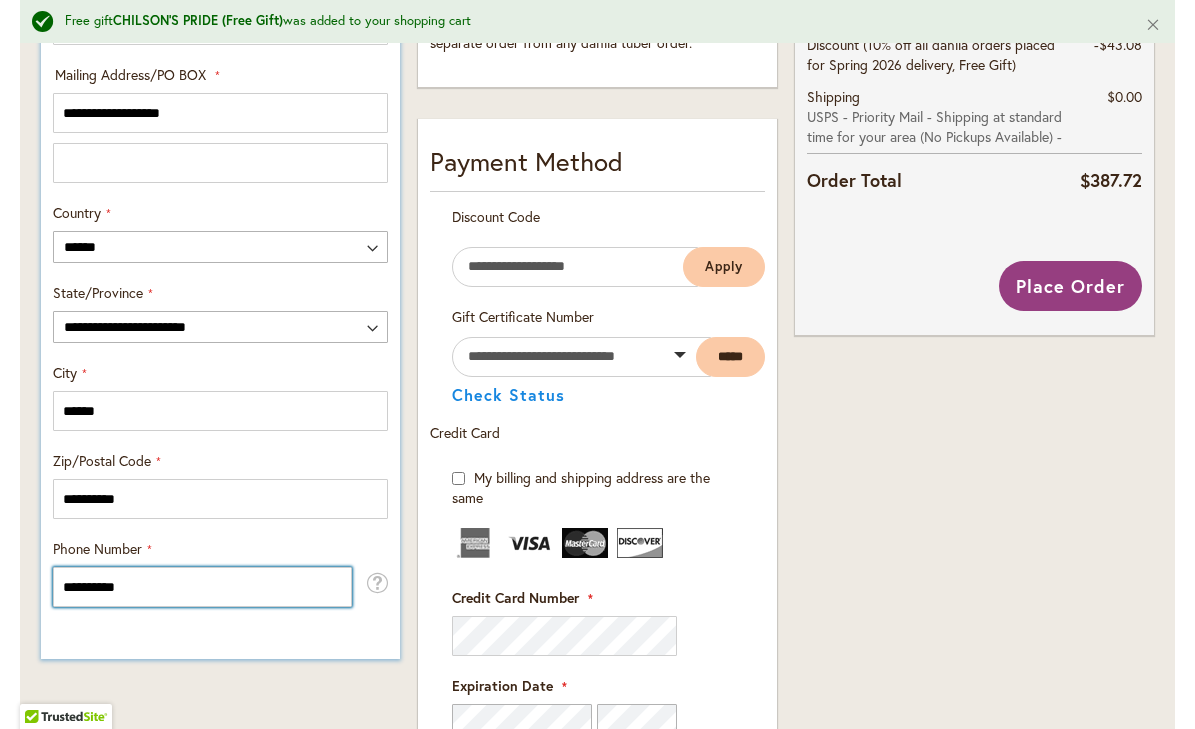 type on "**********" 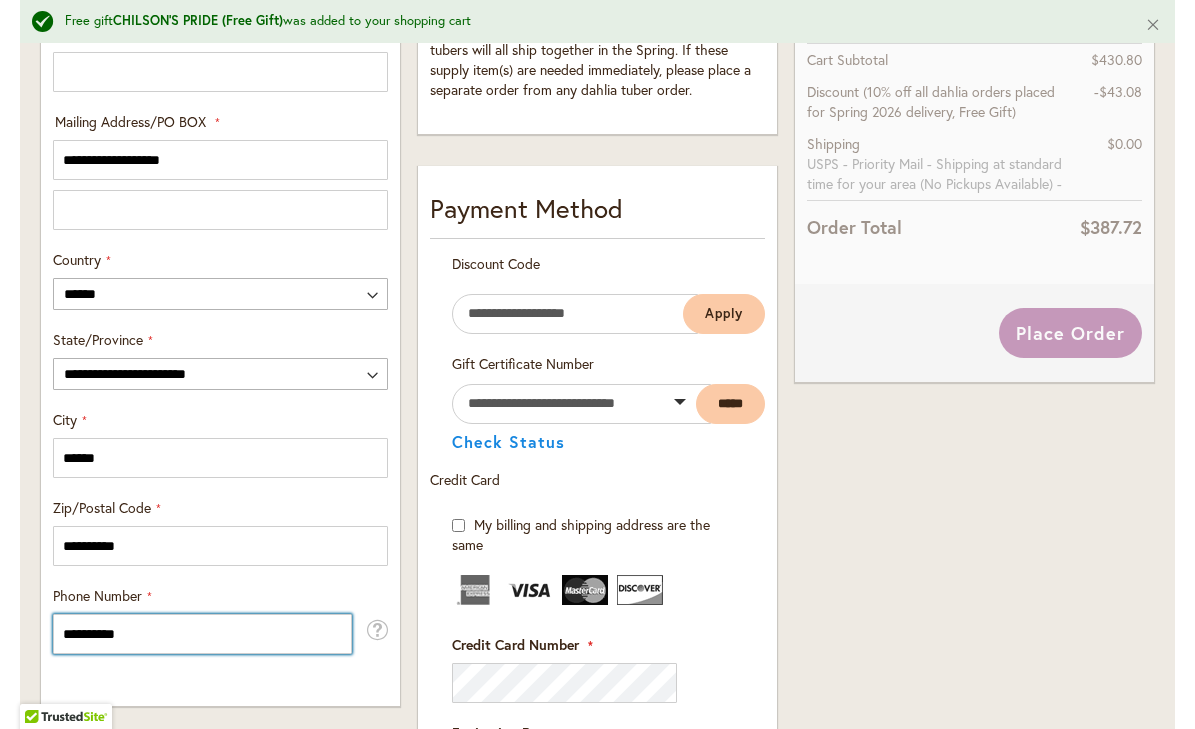 scroll, scrollTop: 979, scrollLeft: 0, axis: vertical 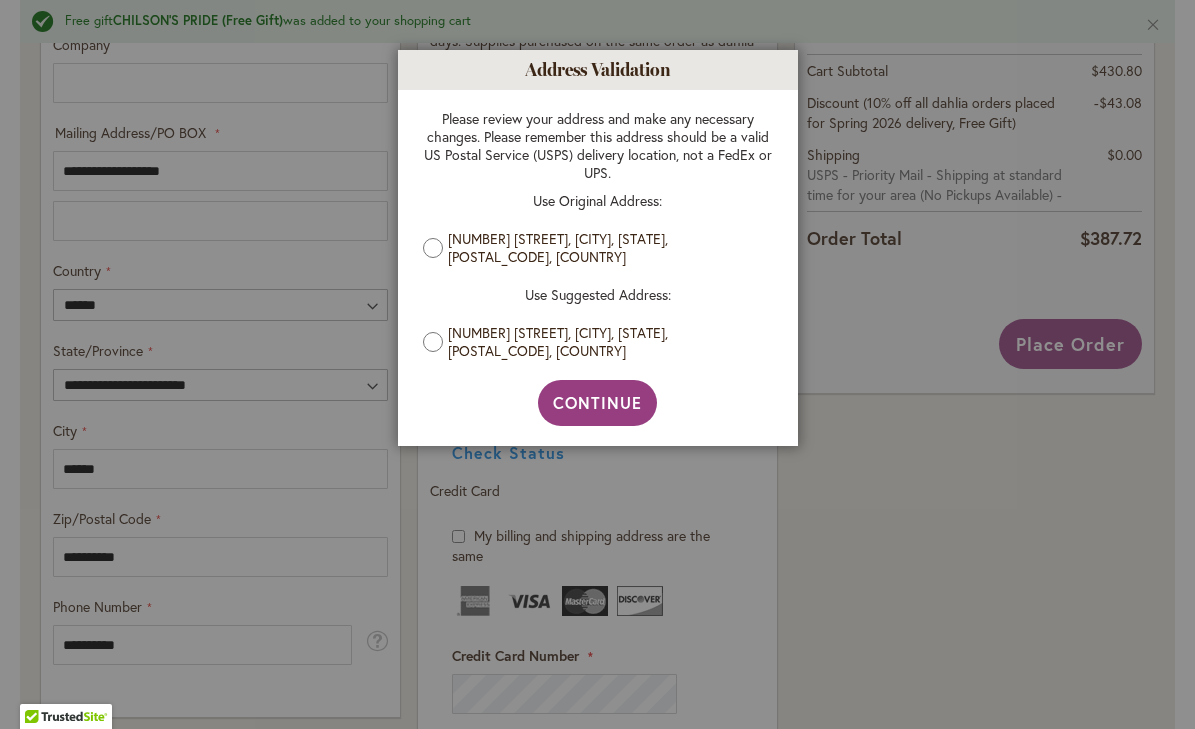 click on "148 4th Street East, SONOMA, California, 95476-5714, United States" at bounding box center [598, 248] 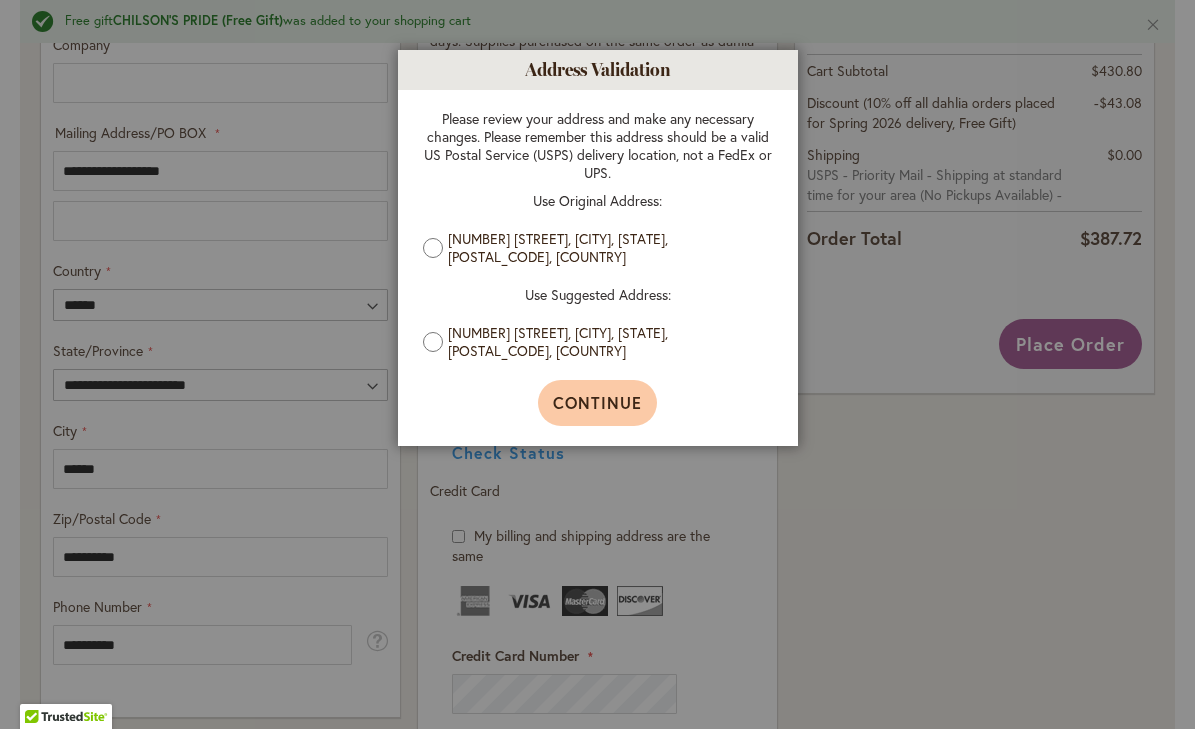 click on "Continue" at bounding box center [597, 402] 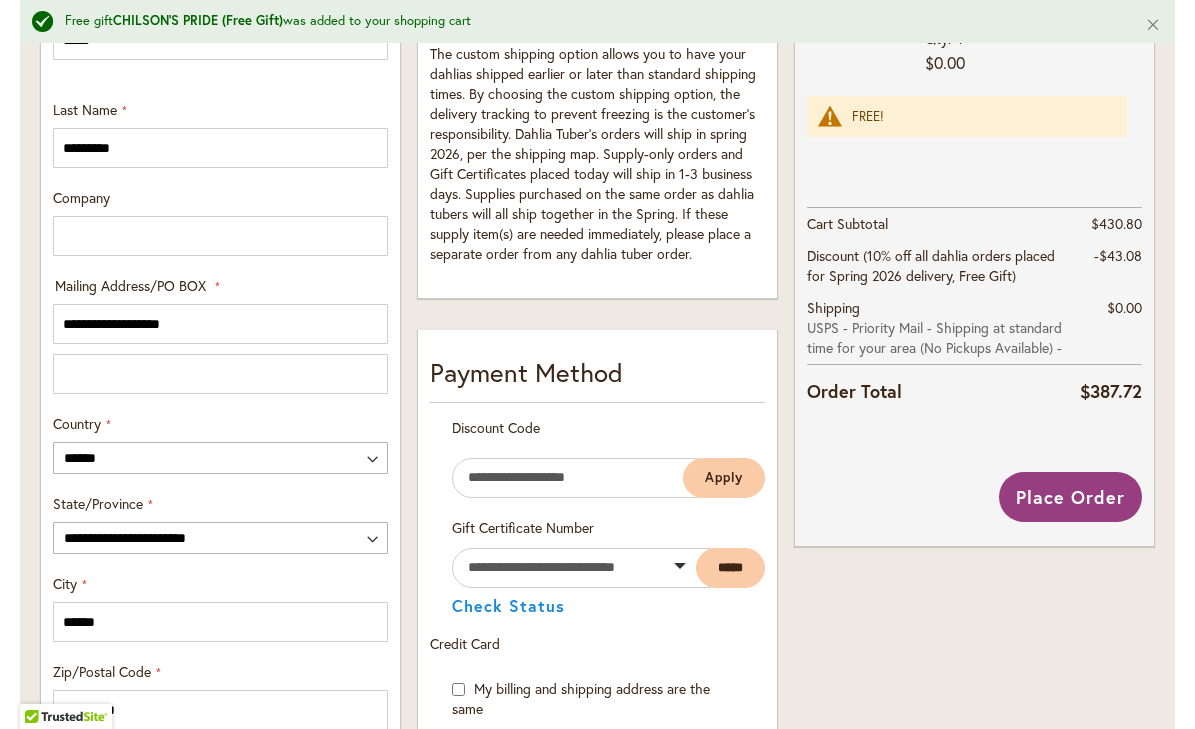 scroll, scrollTop: 765, scrollLeft: 0, axis: vertical 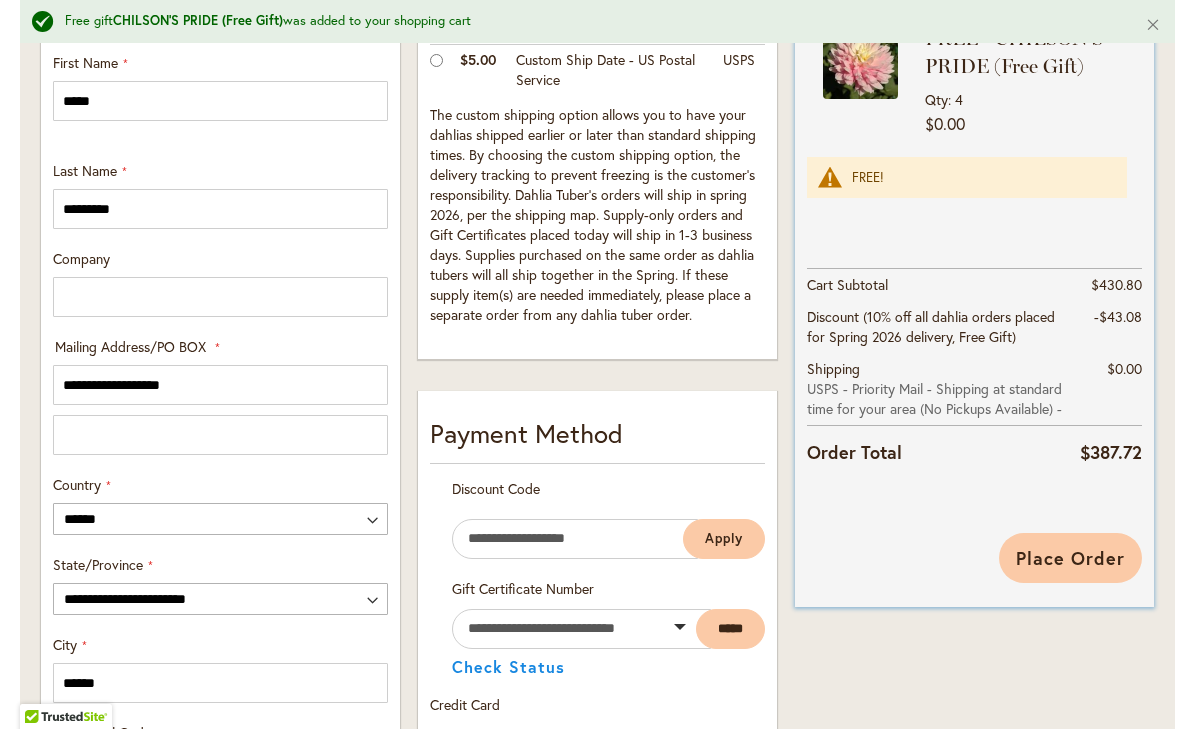 click on "Place Order" at bounding box center [1070, 558] 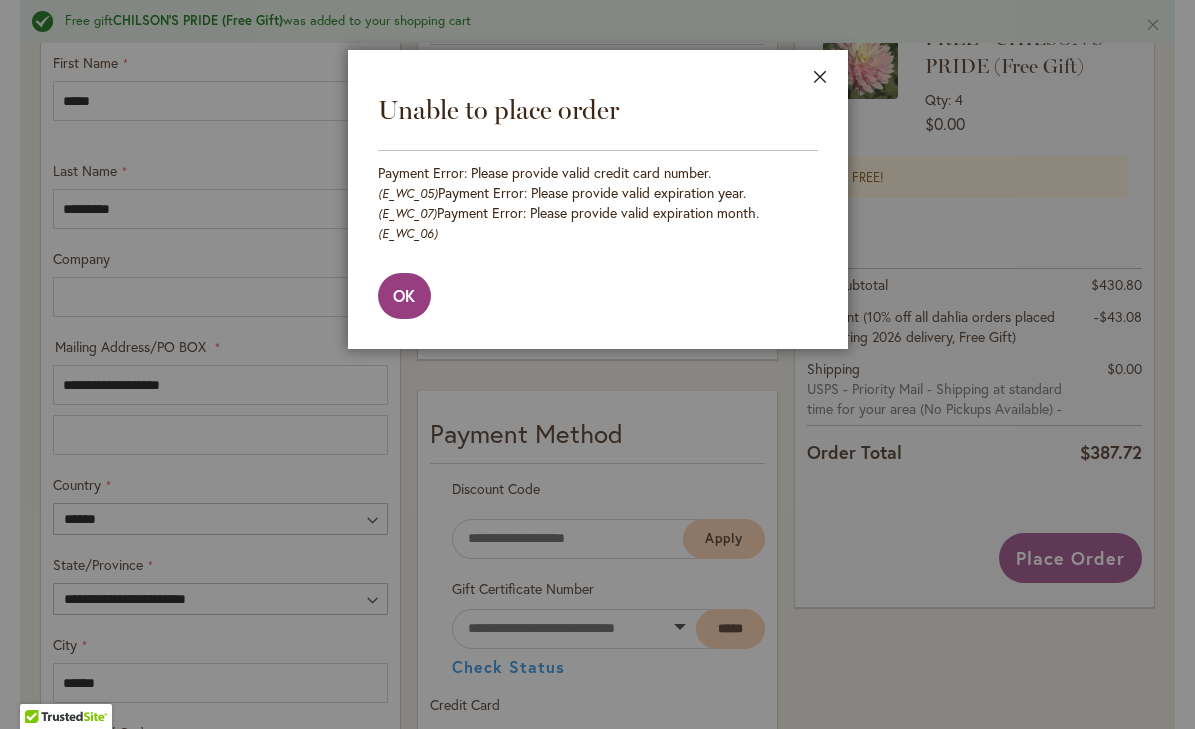 click on "Close" at bounding box center (820, 81) 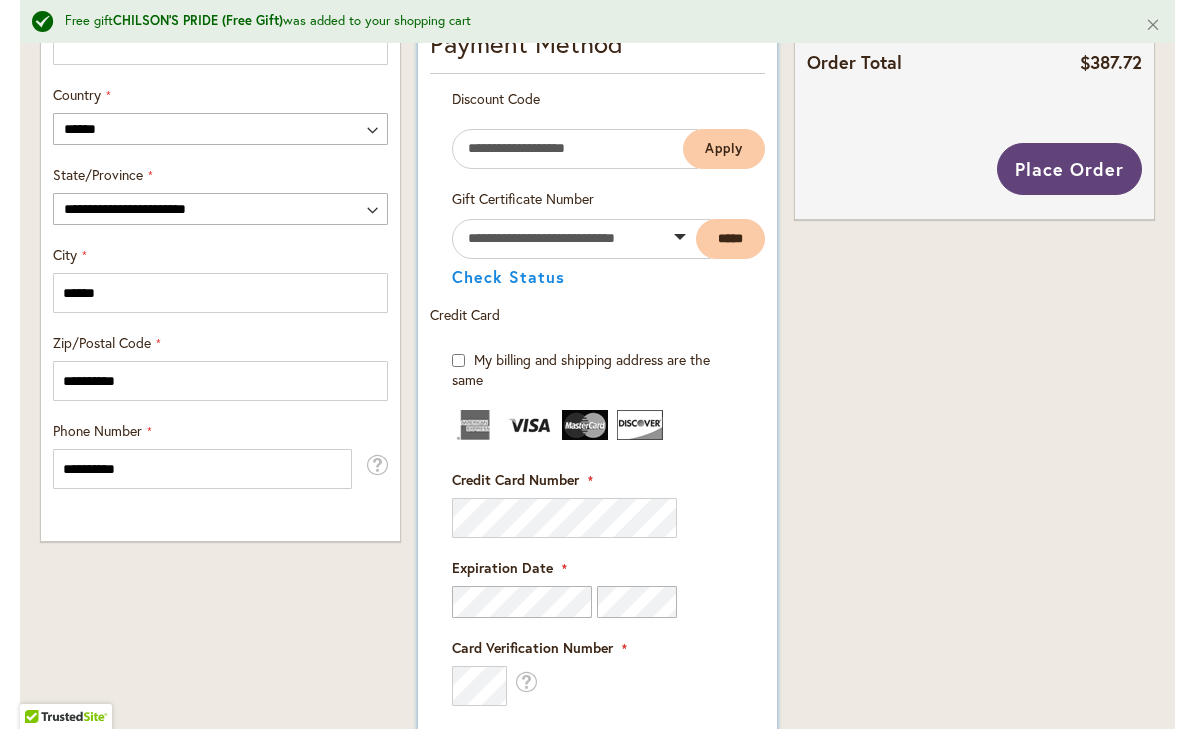 scroll, scrollTop: 1160, scrollLeft: 0, axis: vertical 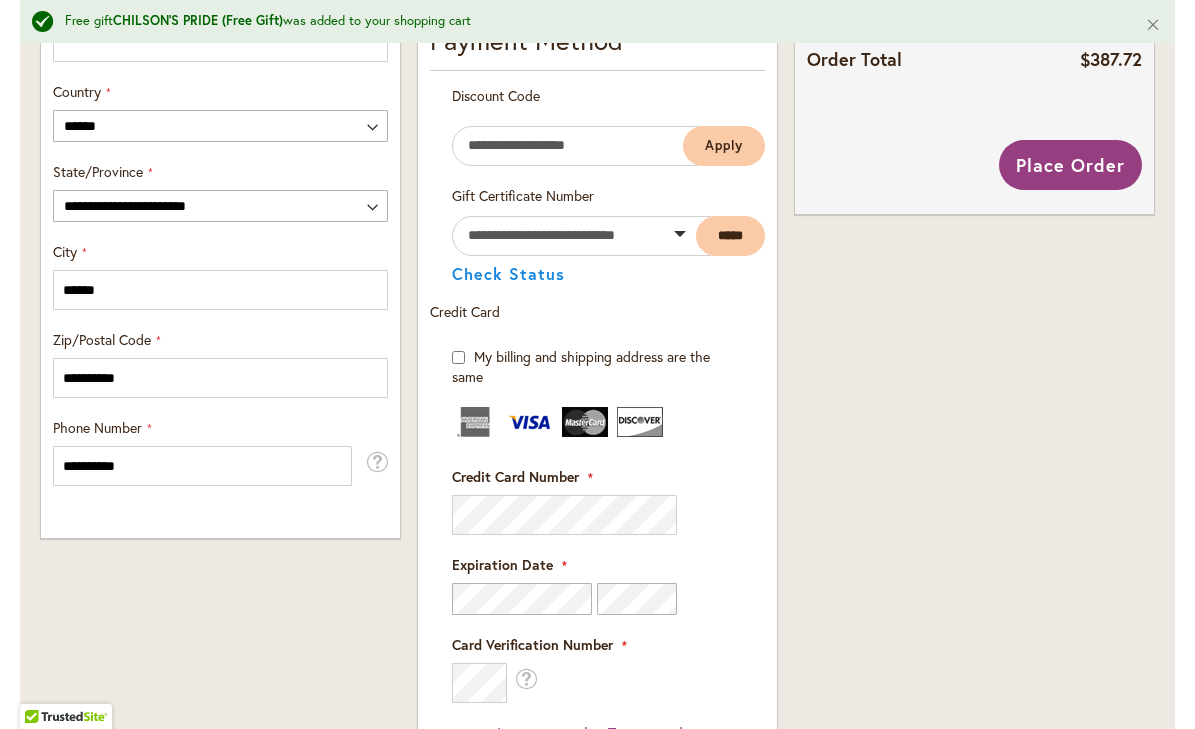 click on "Order Summary
28
Items in Cart
GABBIE'S WISH
Qty
4
$59.80
4" at bounding box center (974, 235) 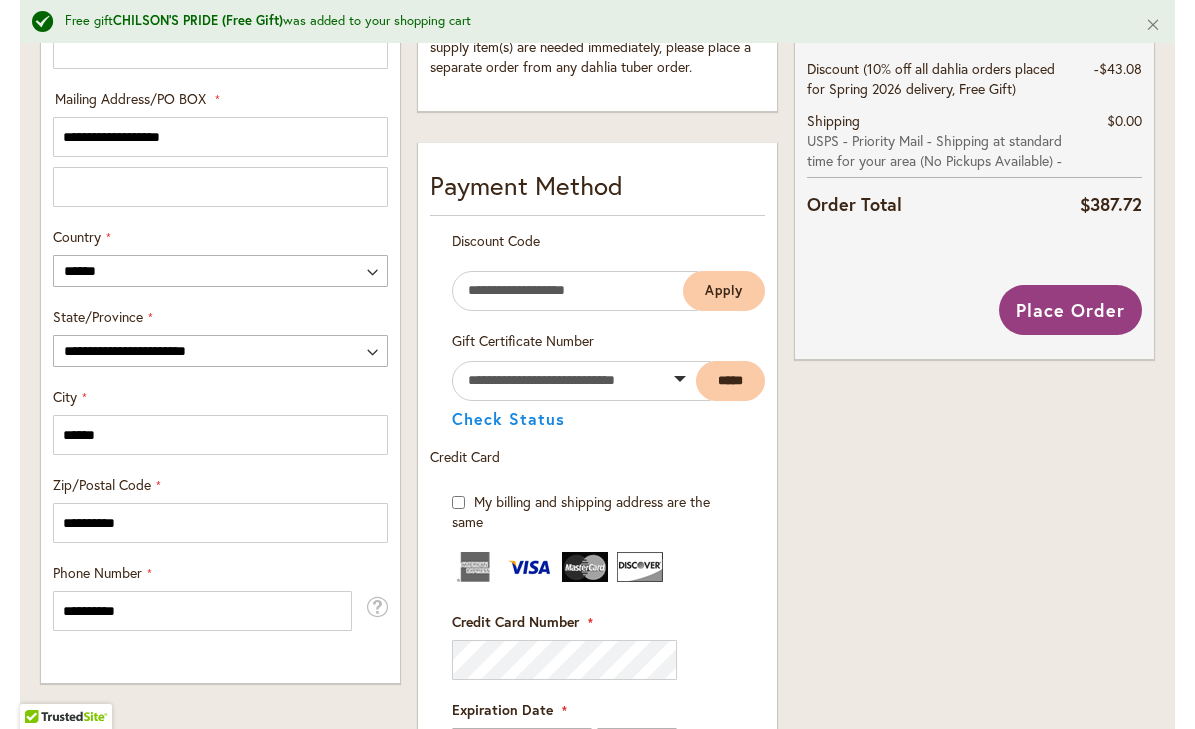 scroll, scrollTop: 944, scrollLeft: 0, axis: vertical 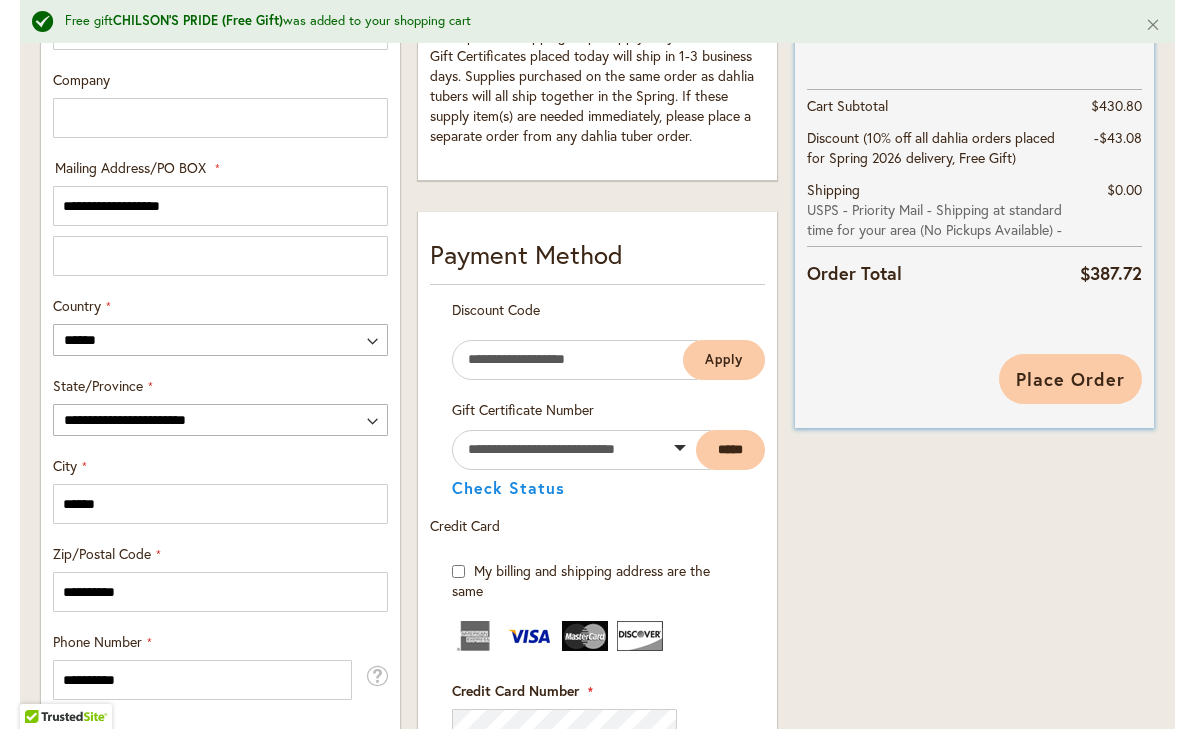 click on "Place Order" at bounding box center [1070, 379] 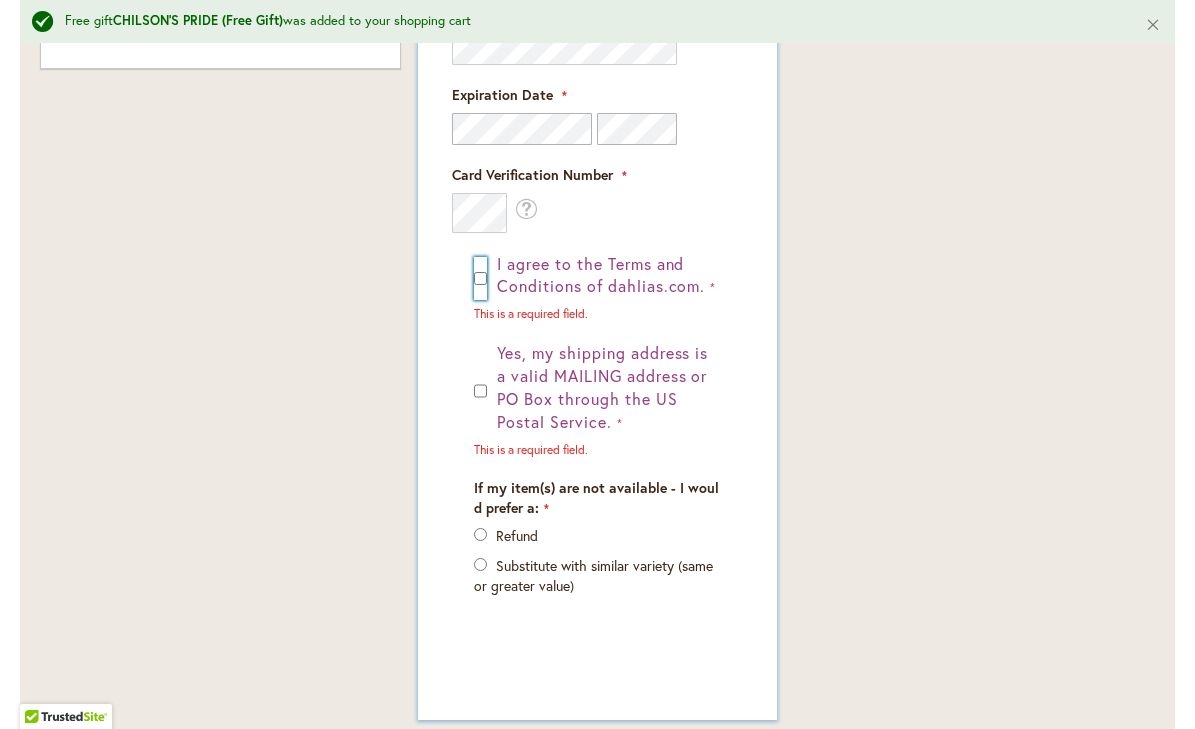 scroll, scrollTop: 1636, scrollLeft: 0, axis: vertical 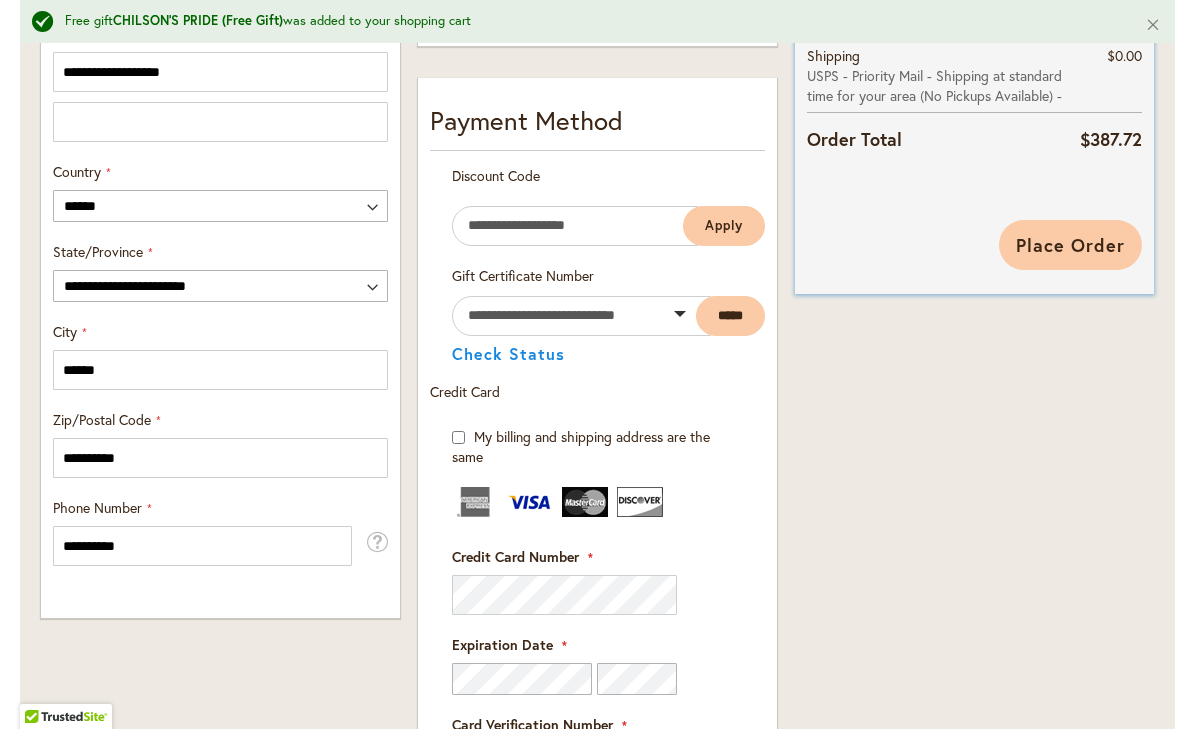click on "Place Order" at bounding box center [1070, 245] 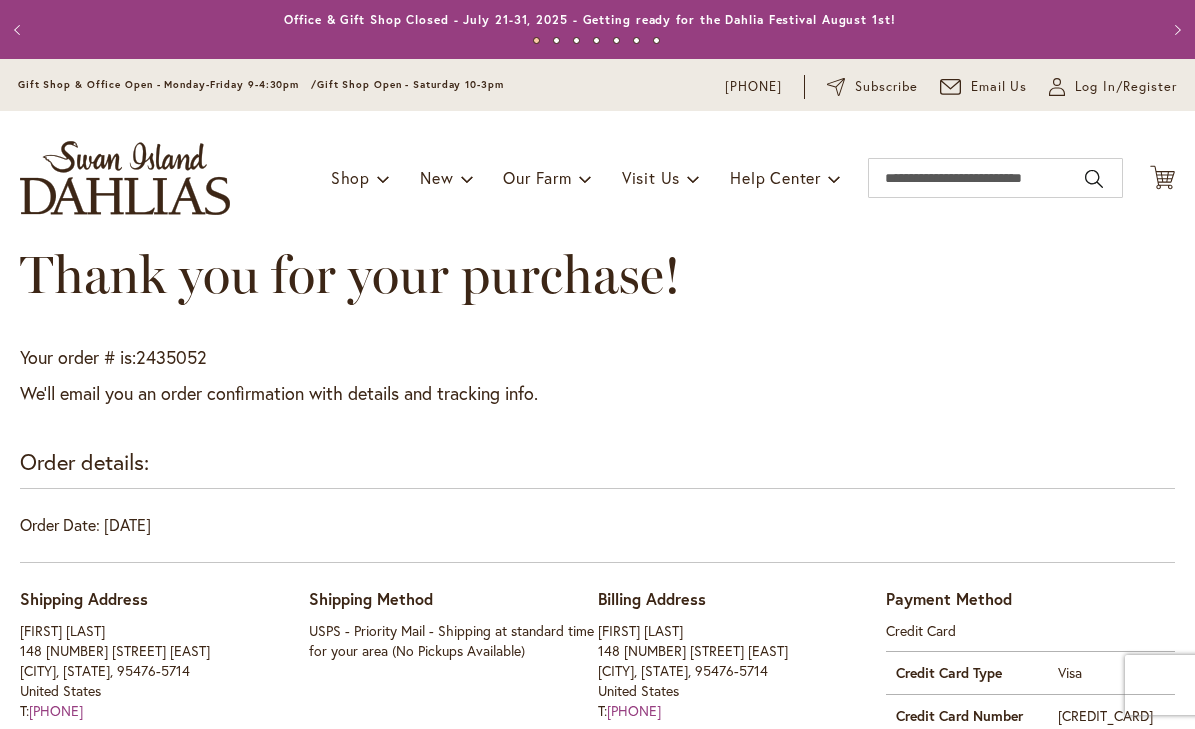 scroll, scrollTop: 0, scrollLeft: 0, axis: both 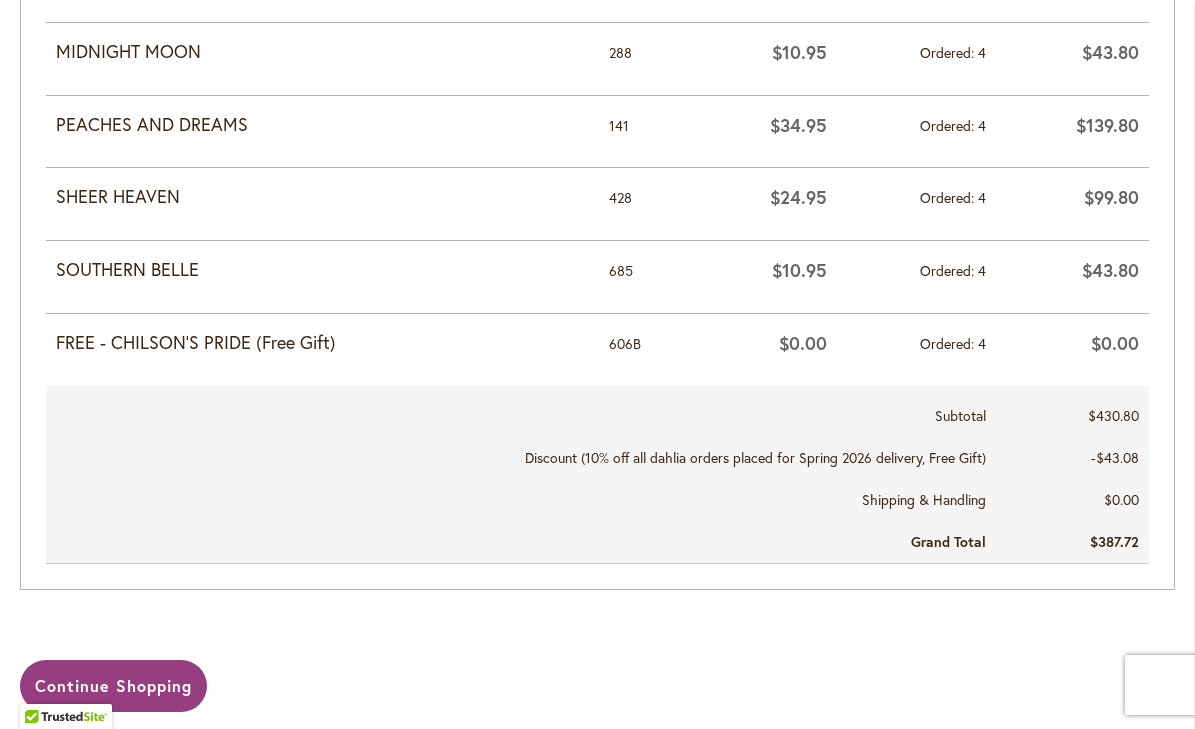 type on "**********" 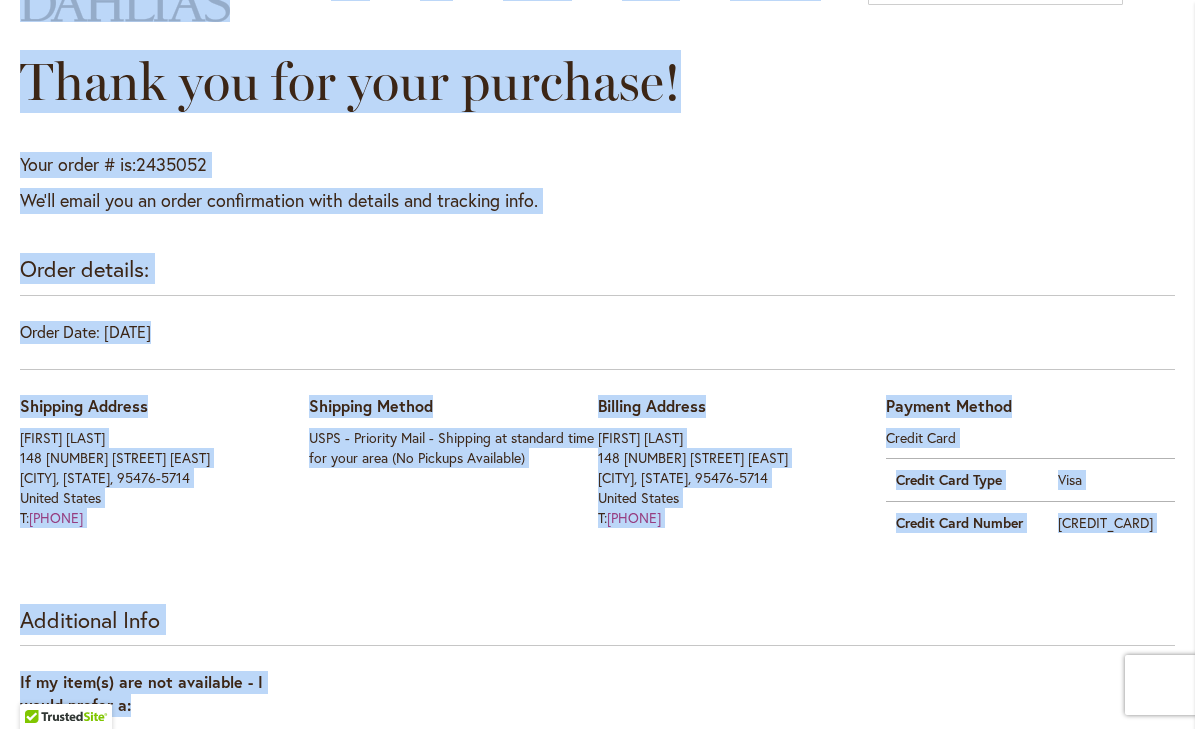 scroll, scrollTop: 162, scrollLeft: 0, axis: vertical 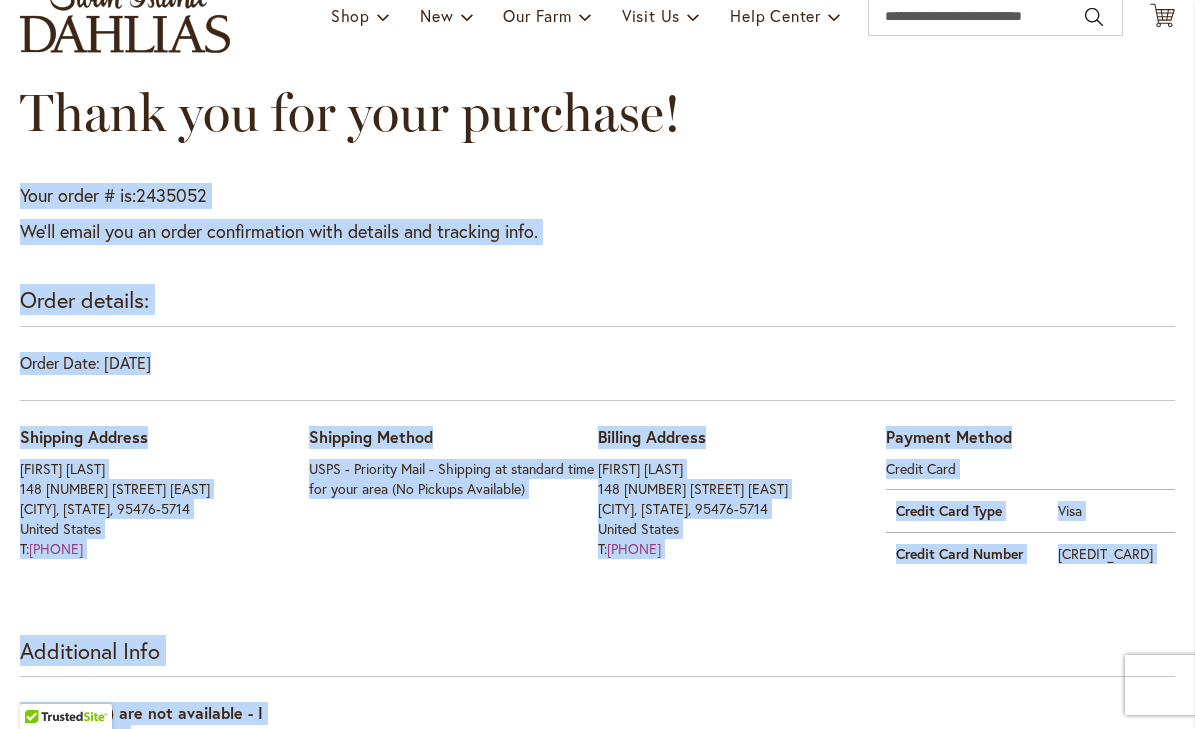 drag, startPoint x: 1152, startPoint y: 535, endPoint x: 25, endPoint y: 146, distance: 1192.2457 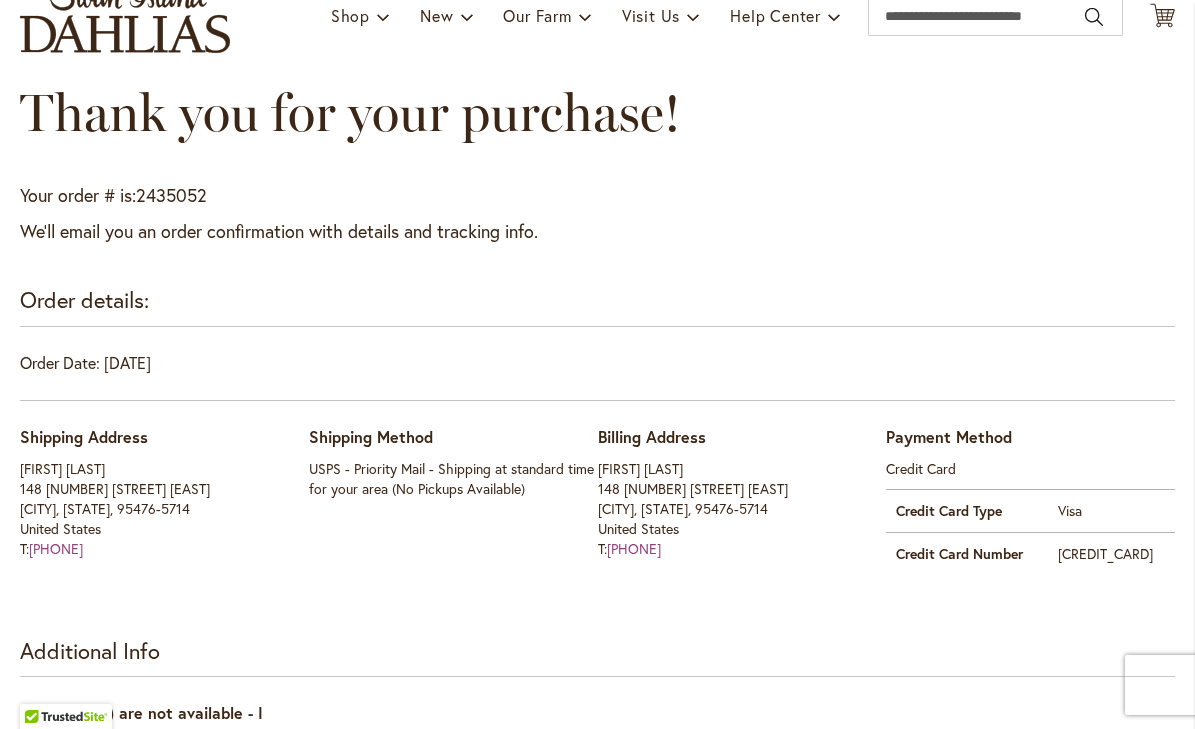 click on "Order Date: [DATE]" at bounding box center [597, 376] 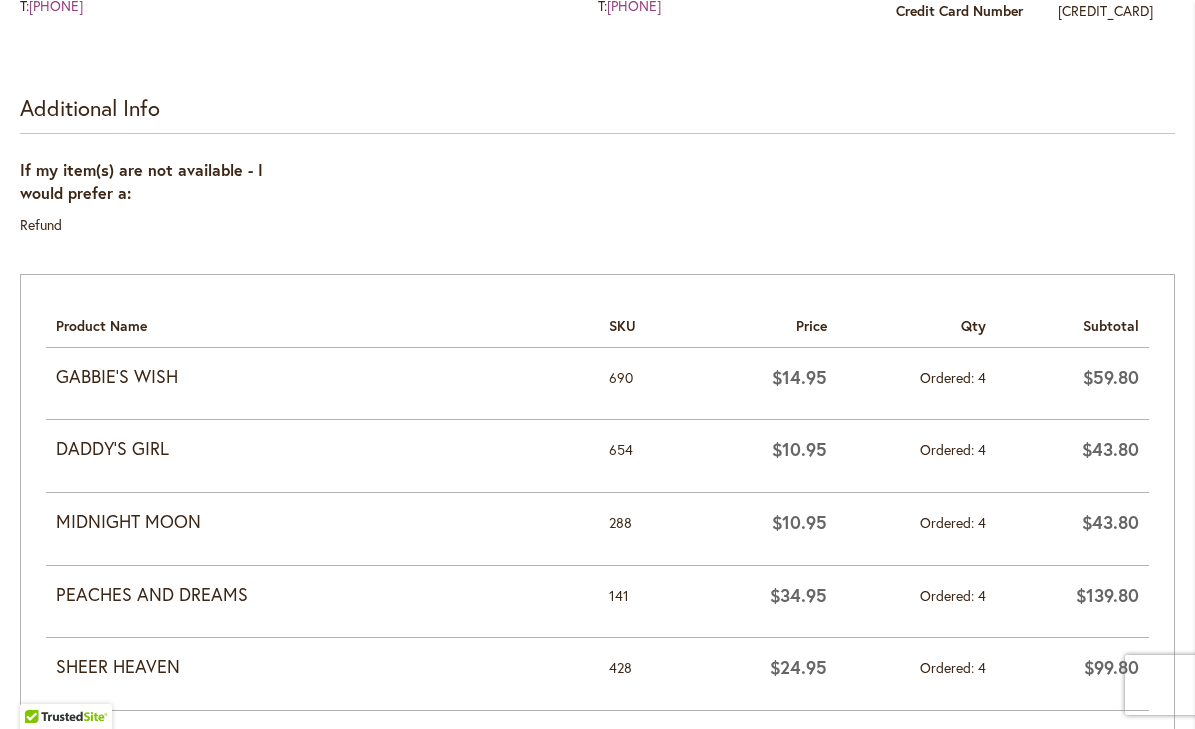 scroll, scrollTop: 757, scrollLeft: 0, axis: vertical 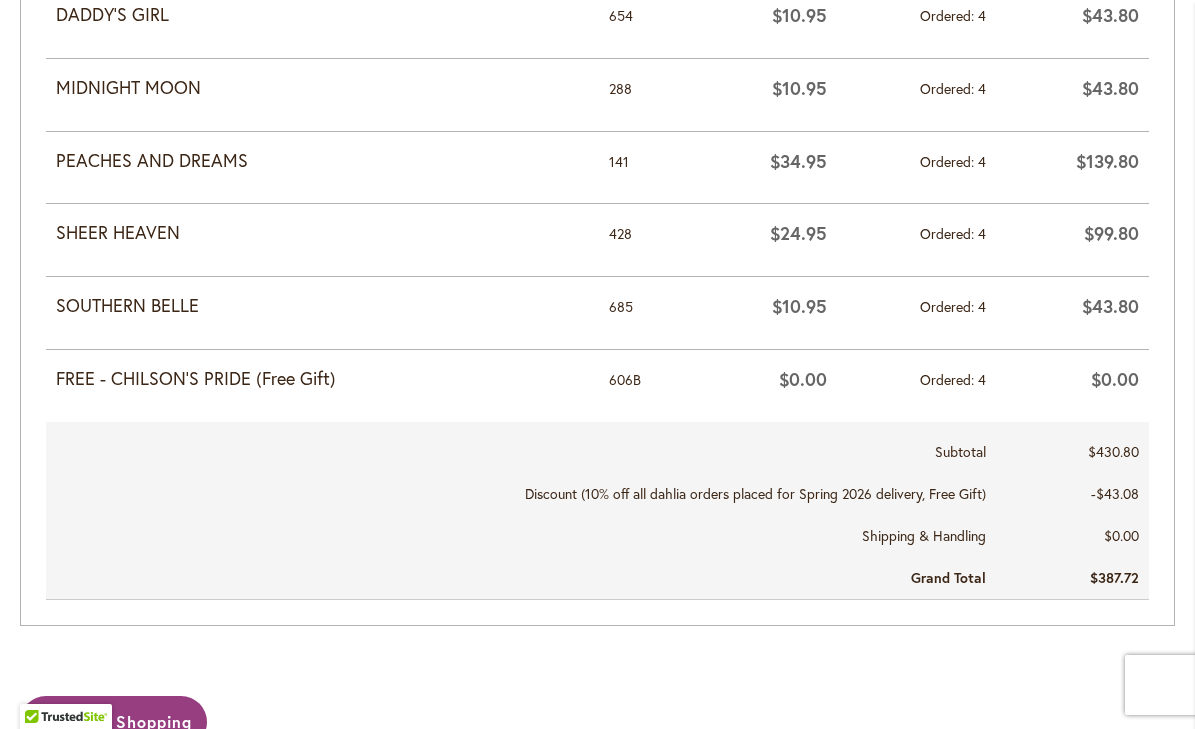 drag, startPoint x: 37, startPoint y: 228, endPoint x: 1081, endPoint y: 603, distance: 1109.3065 